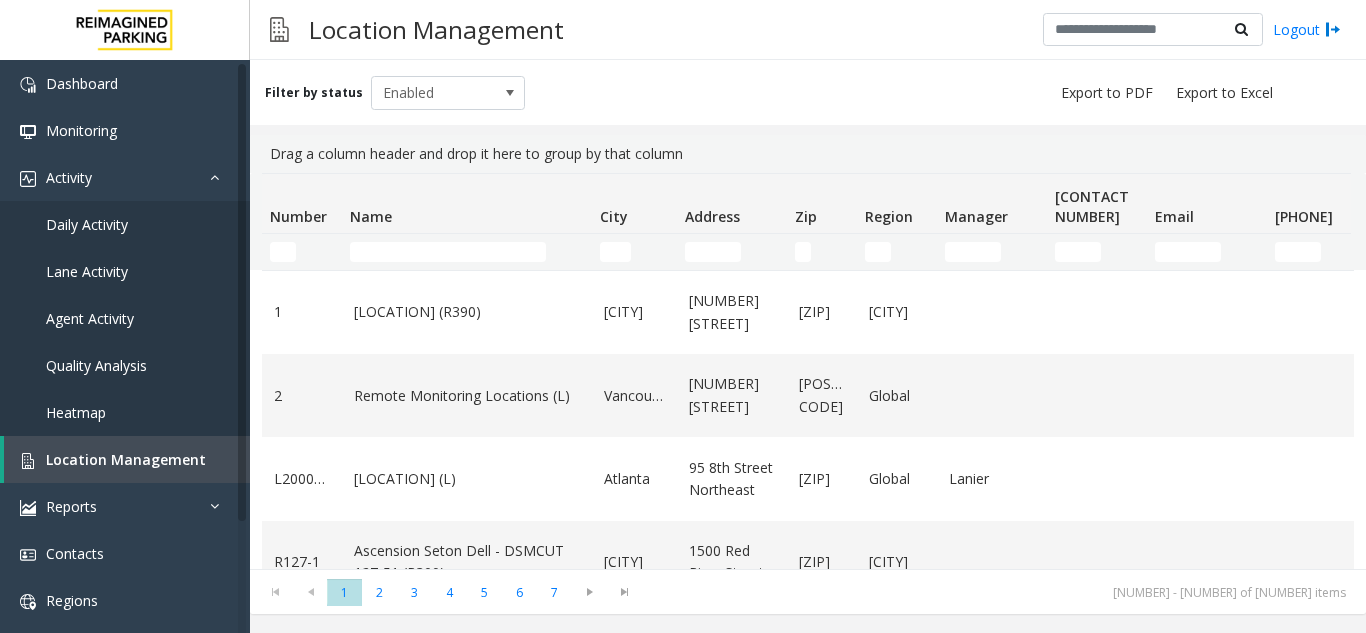scroll, scrollTop: 0, scrollLeft: 0, axis: both 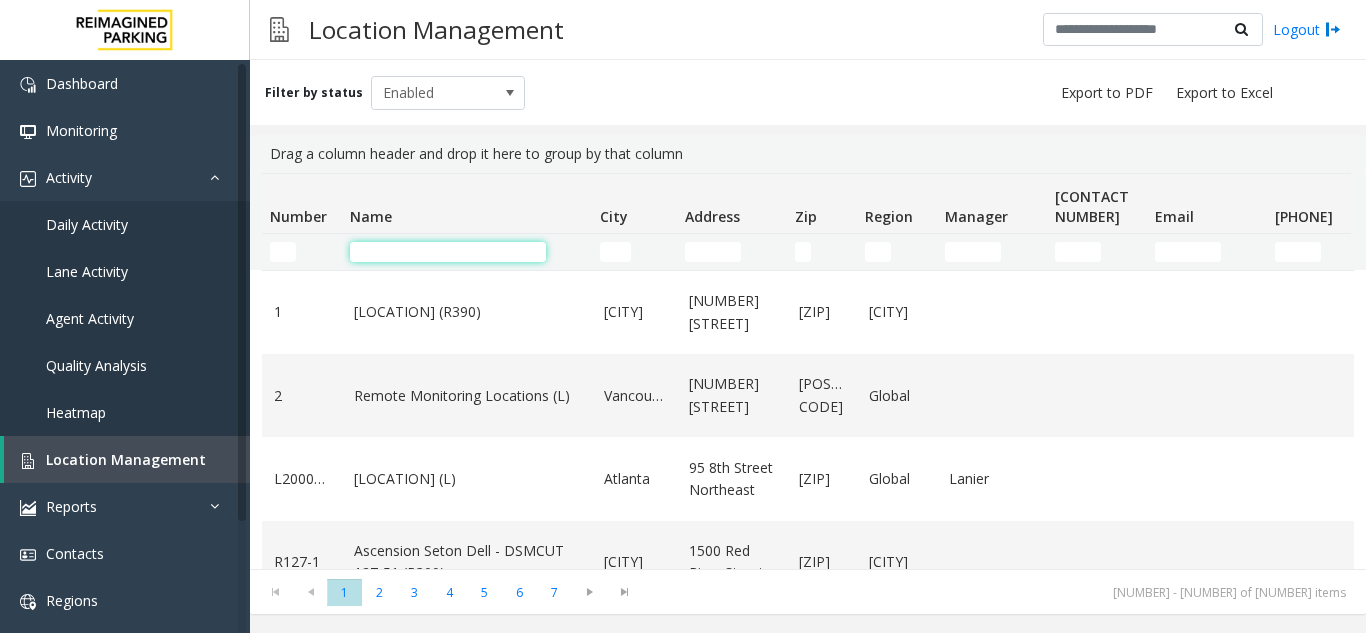 click 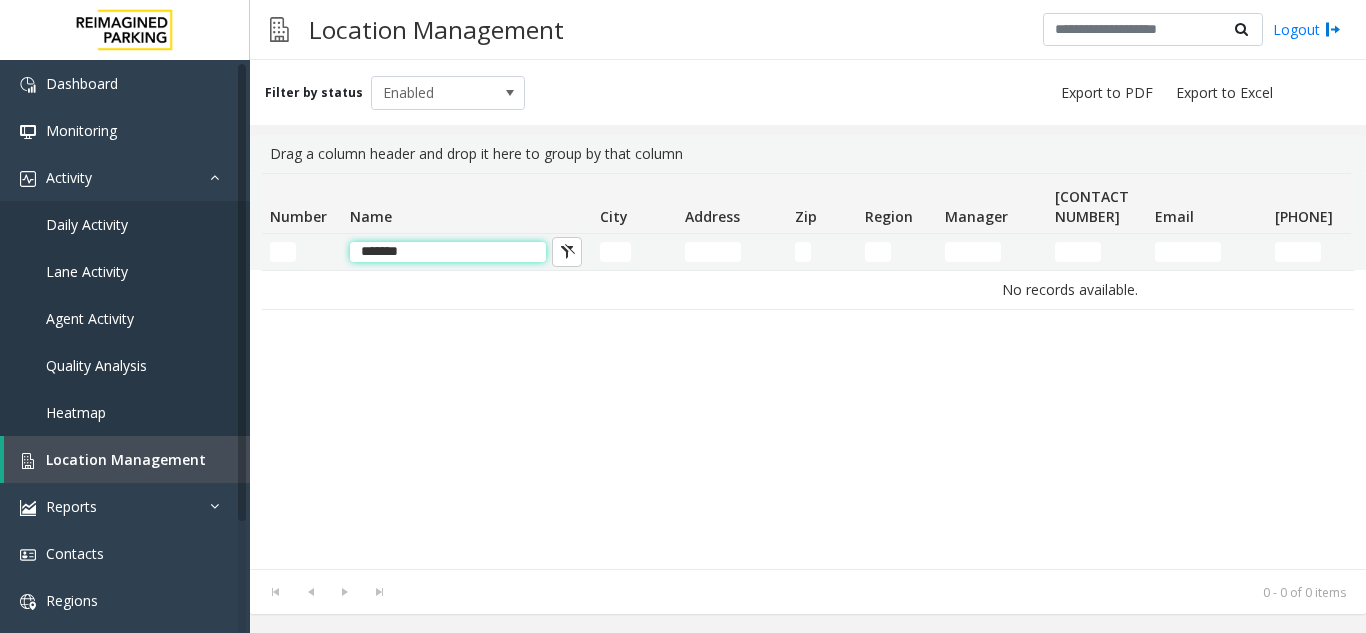 click on "*******" 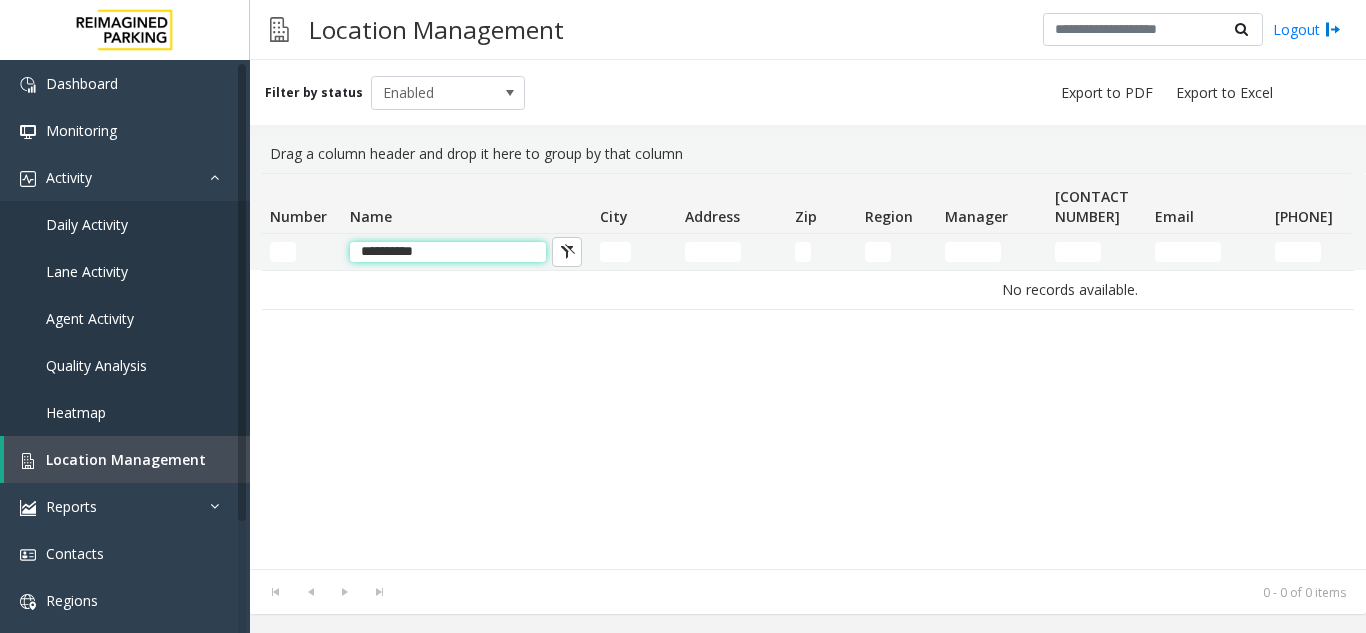 click on "**********" 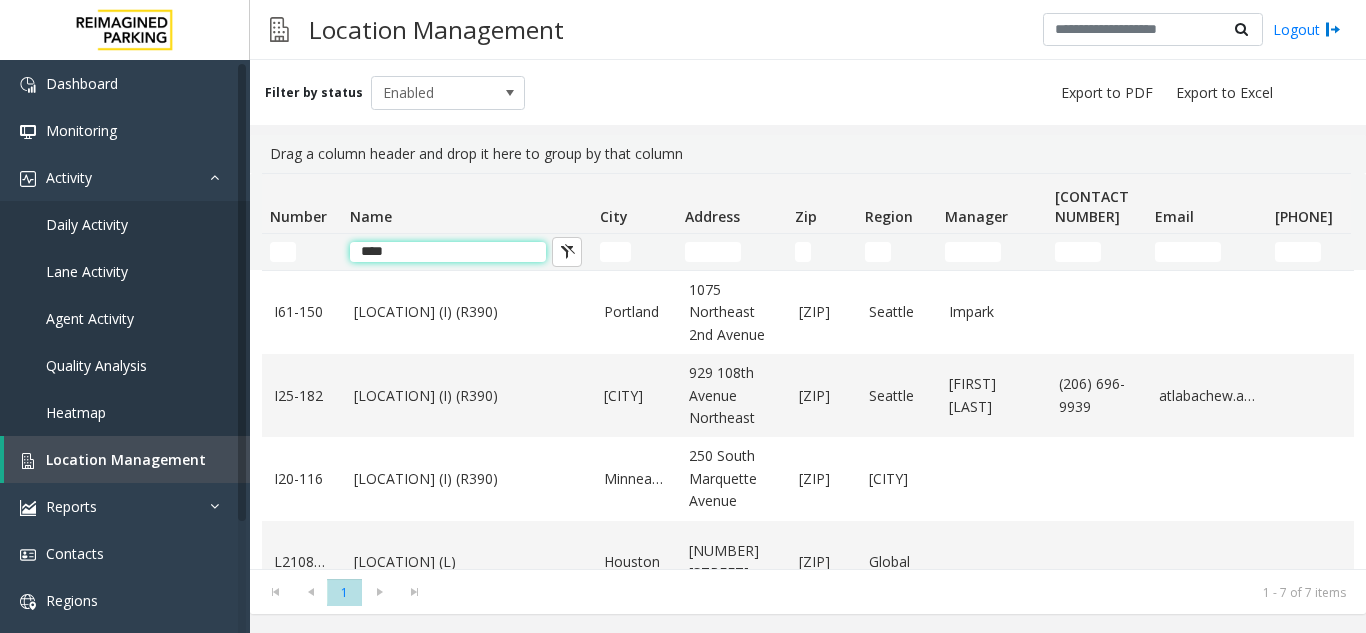 type on "*****" 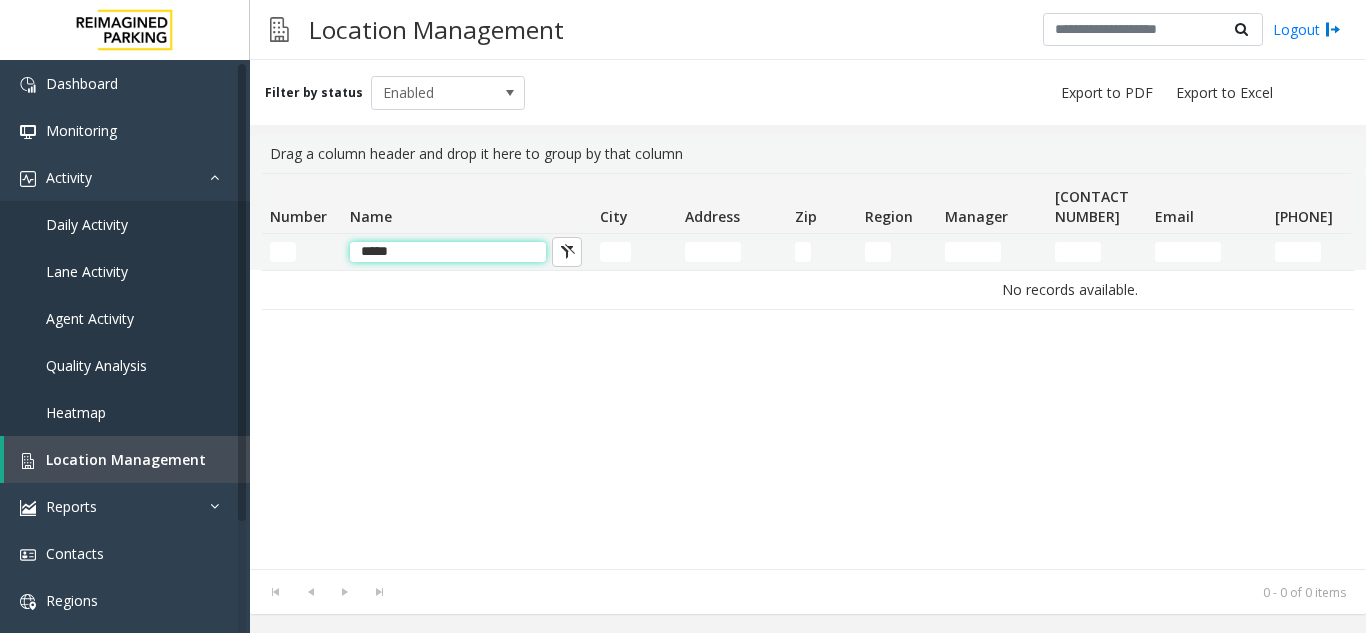 click on "*****" 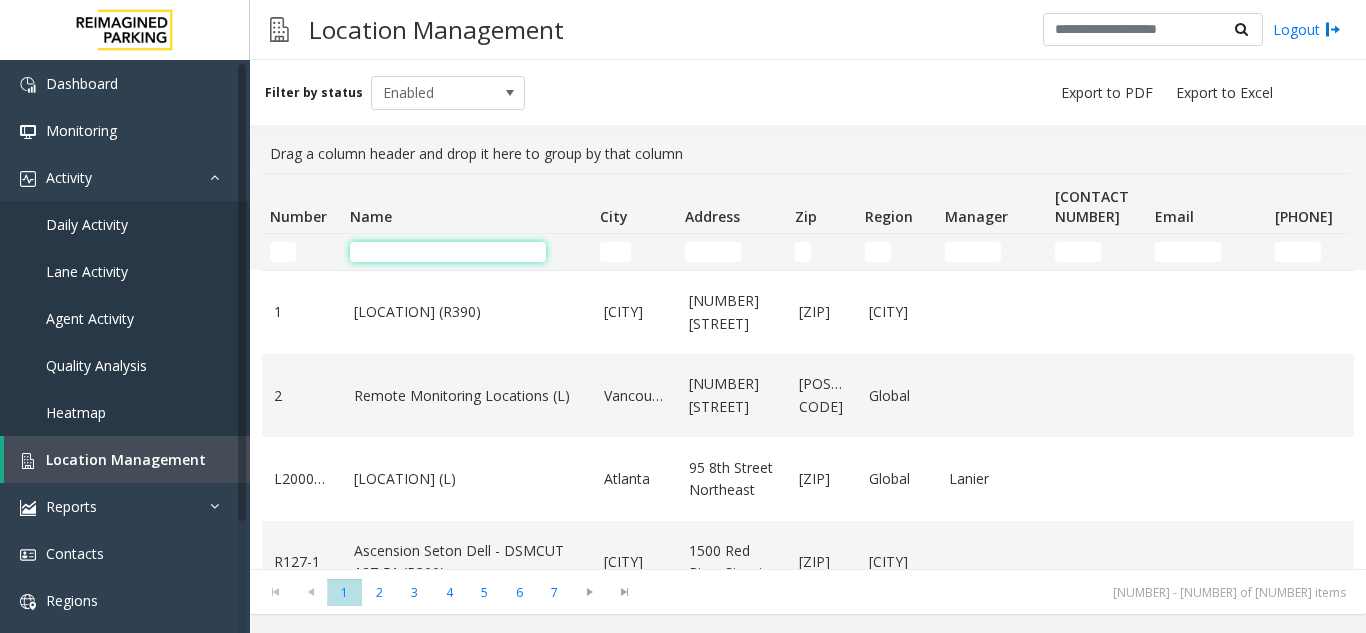 type 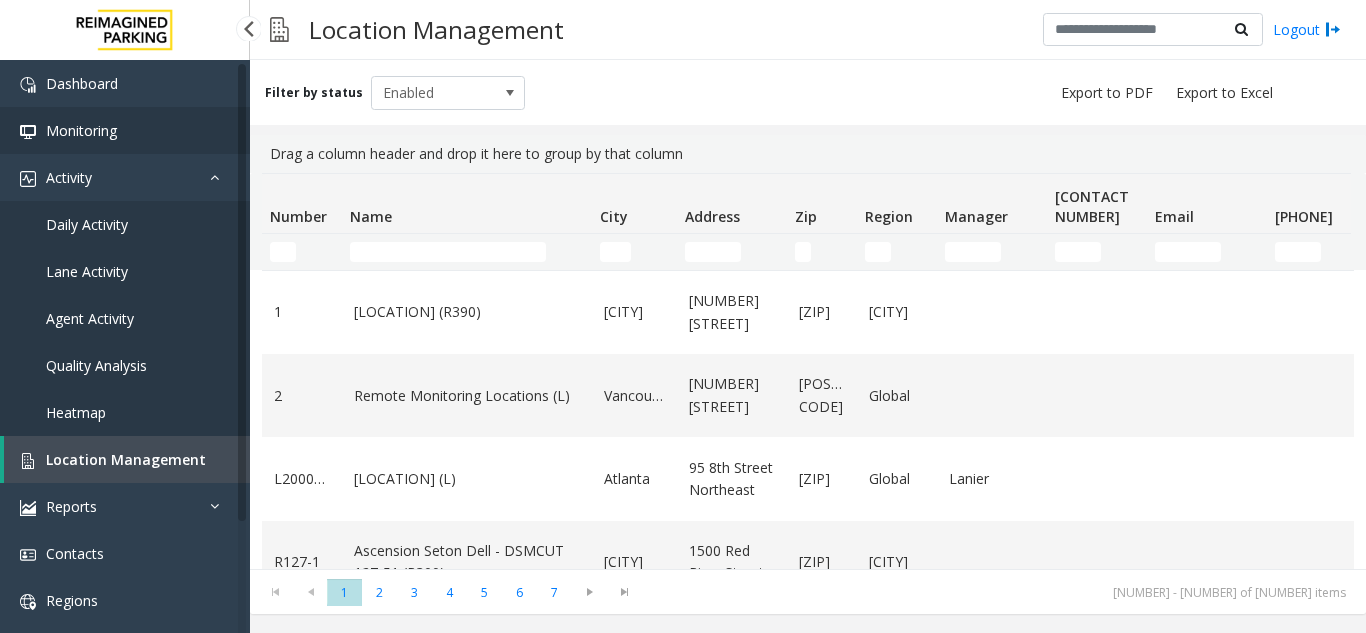 click on "Monitoring" at bounding box center [125, 130] 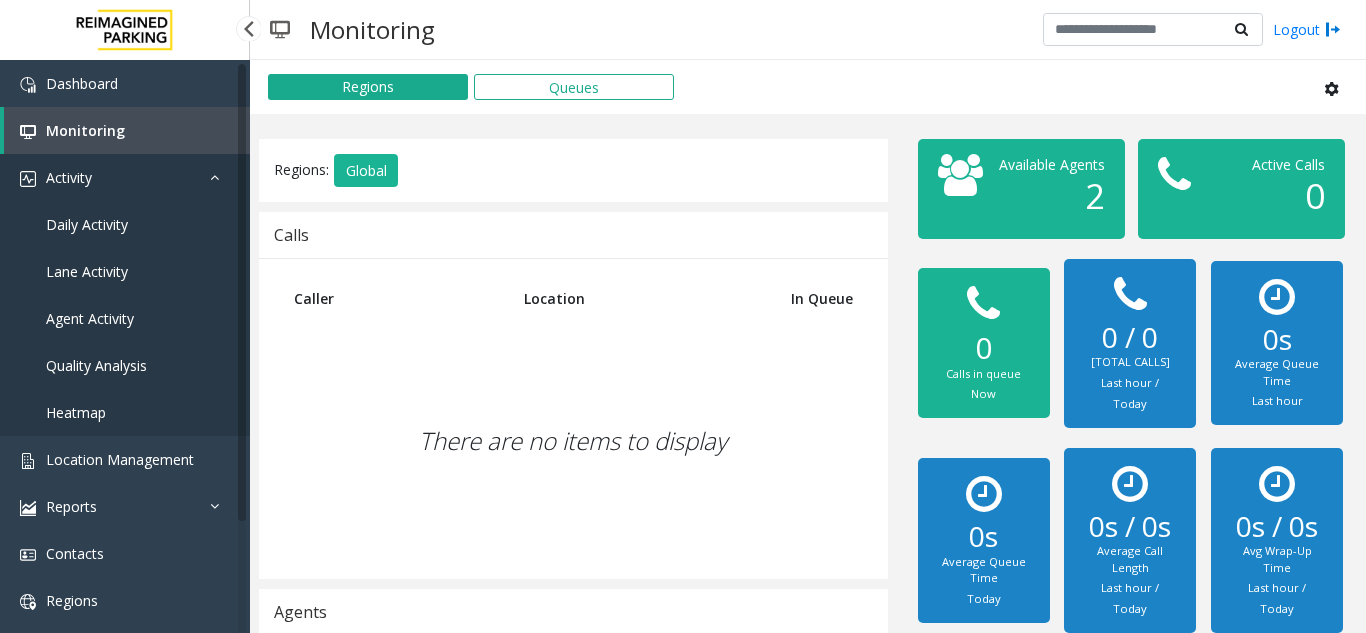 click on "Activity" at bounding box center [125, 177] 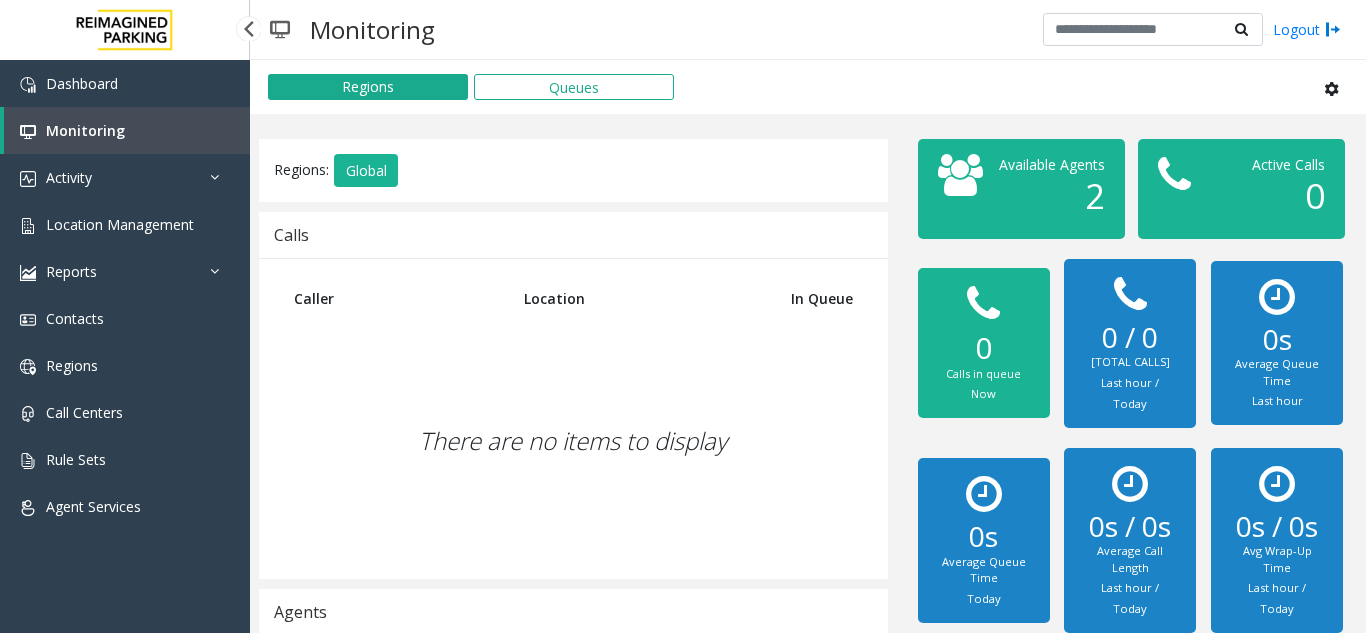 click on "Monitoring" at bounding box center [127, 130] 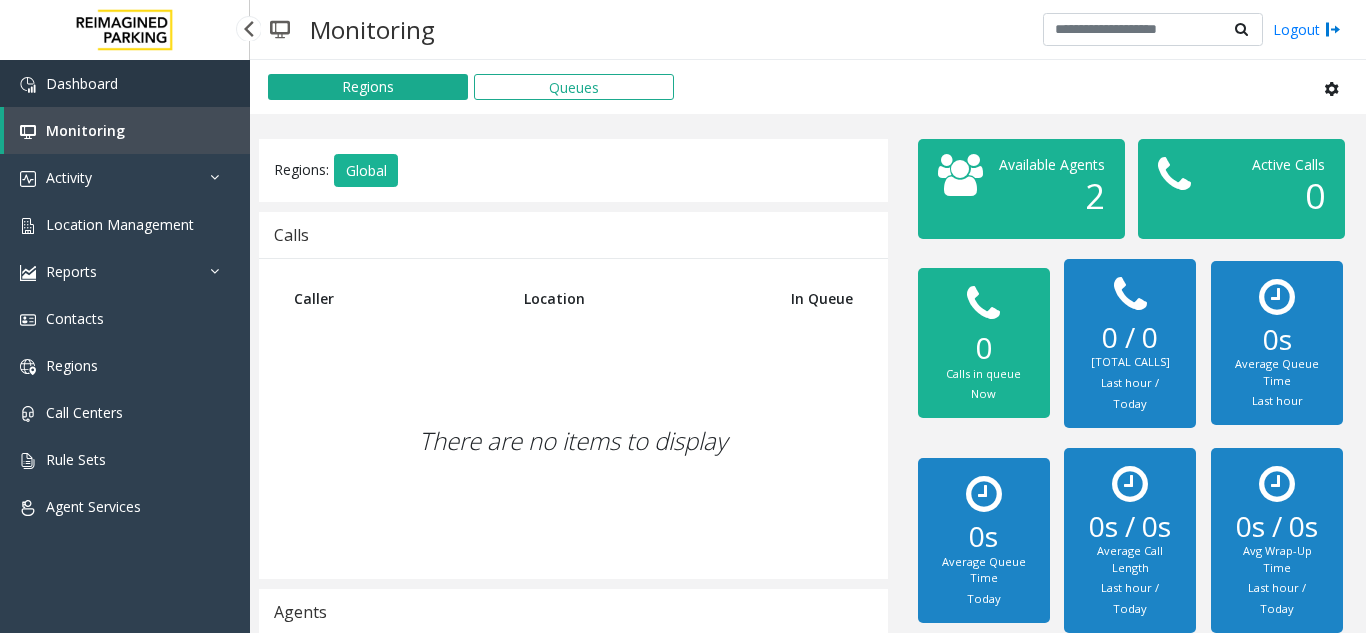 click on "Dashboard" at bounding box center (125, 83) 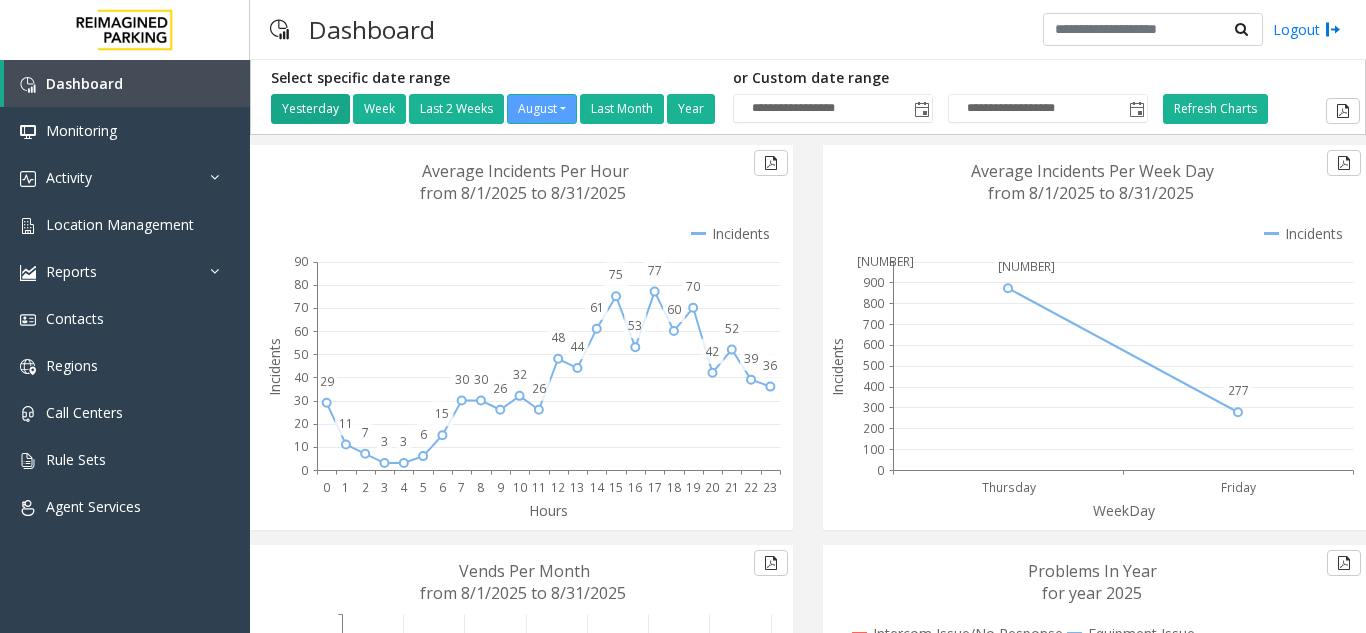 click on "Yesterday" 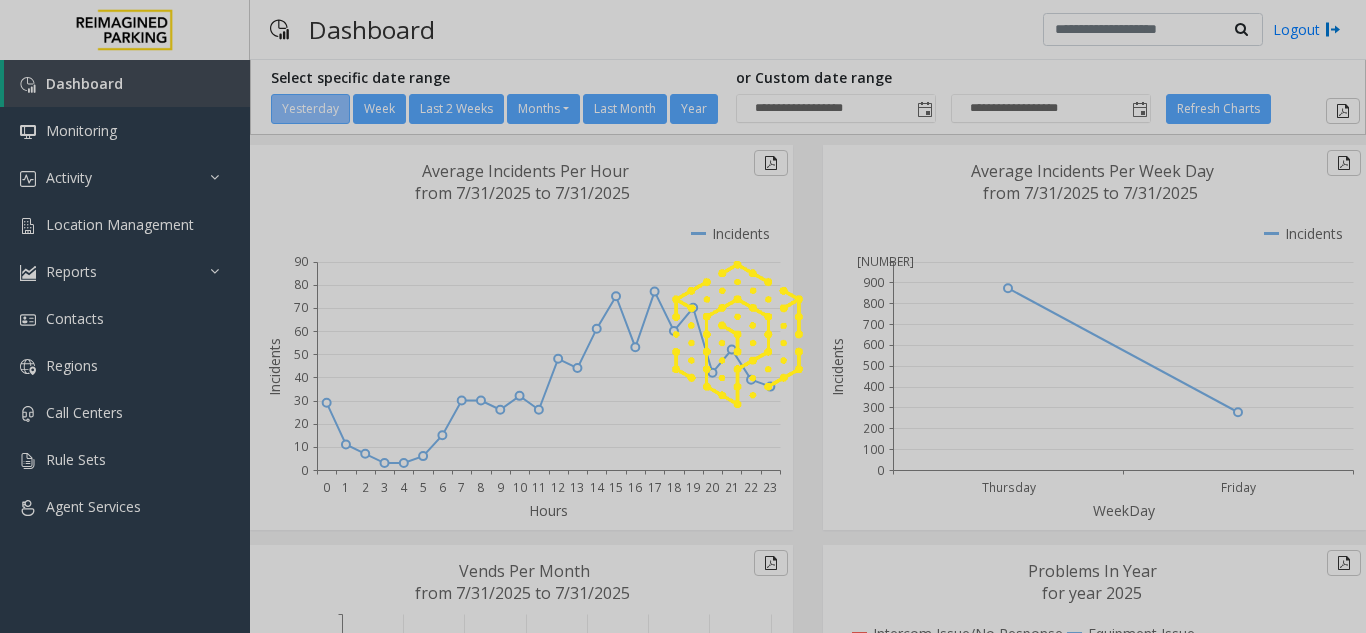 click 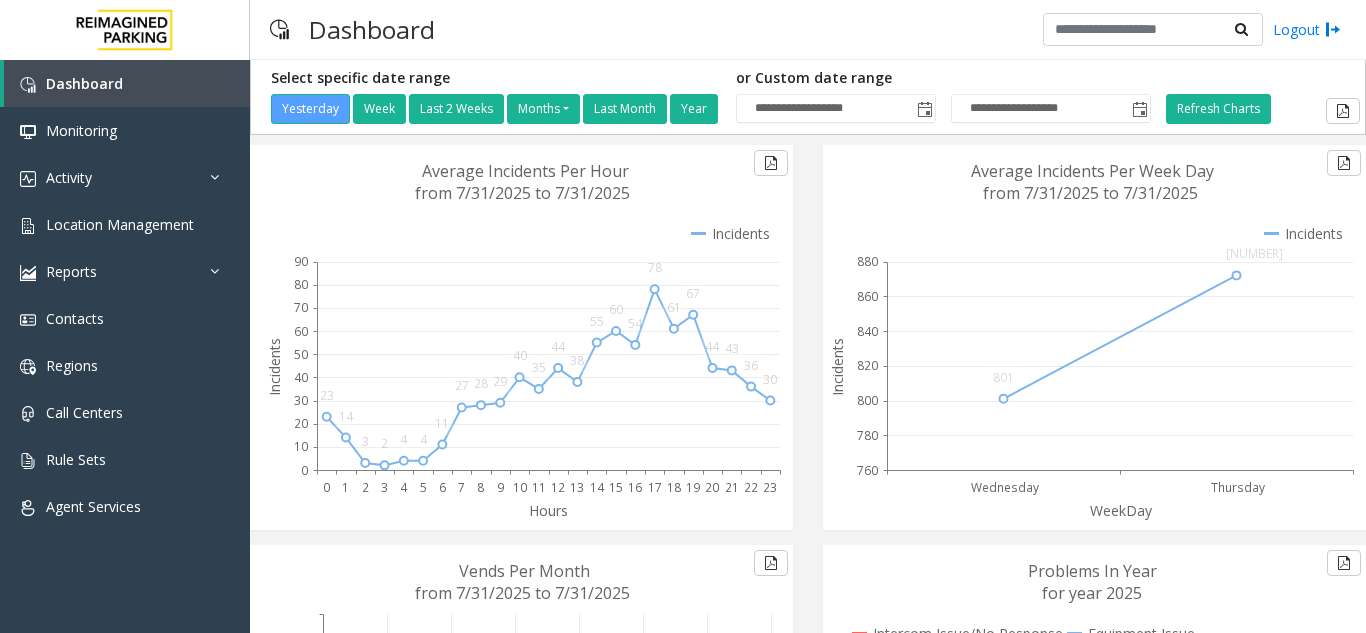 click on "Select specific date range  Yesterday   Week   Last 2 Weeks   Months  January February March April May June July August  Last Month   Year" 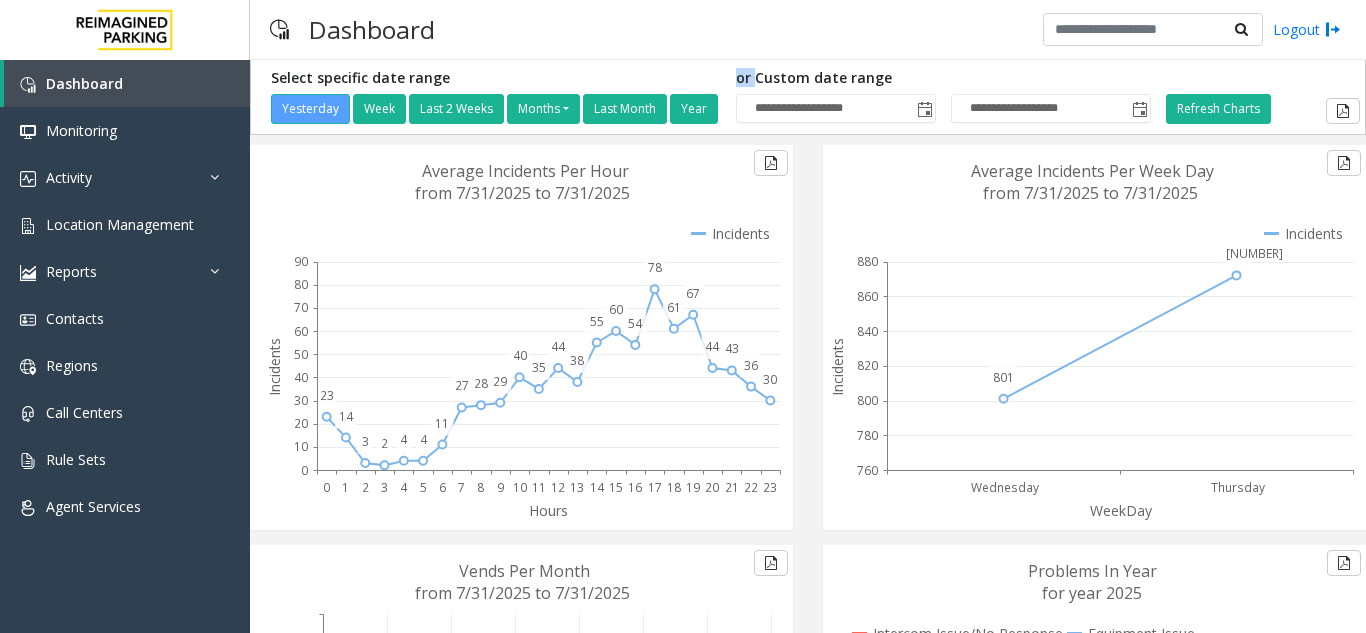 click on "Select specific date range  Yesterday   Week   Last 2 Weeks   Months  January February March April May June July August  Last Month   Year" 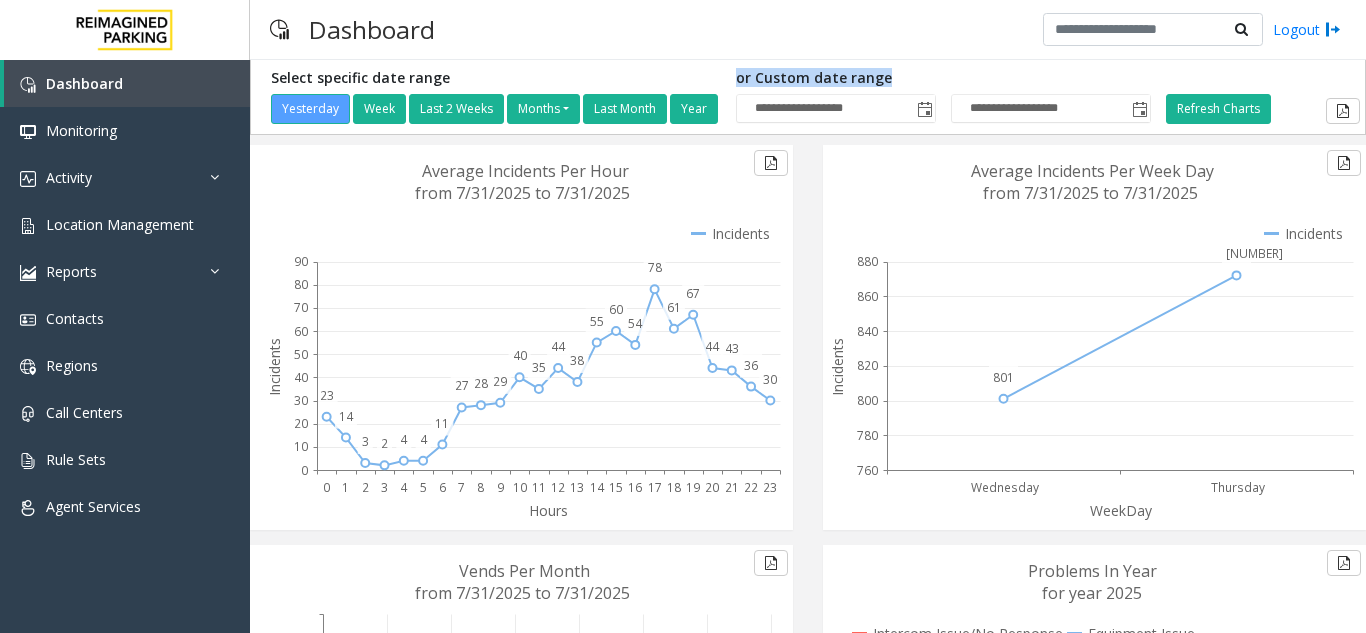 click on "Select specific date range  Yesterday   Week   Last 2 Weeks   Months  January February March April May June July August  Last Month   Year" 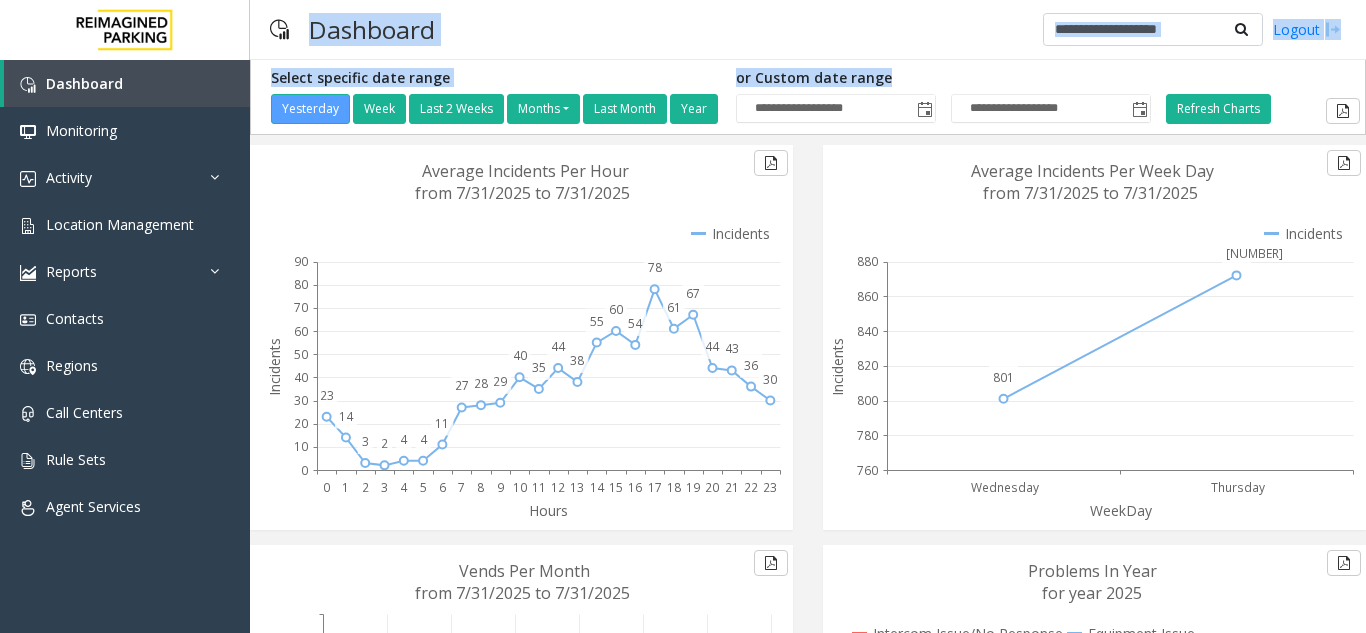 drag, startPoint x: 372, startPoint y: 88, endPoint x: 299, endPoint y: 20, distance: 99.764725 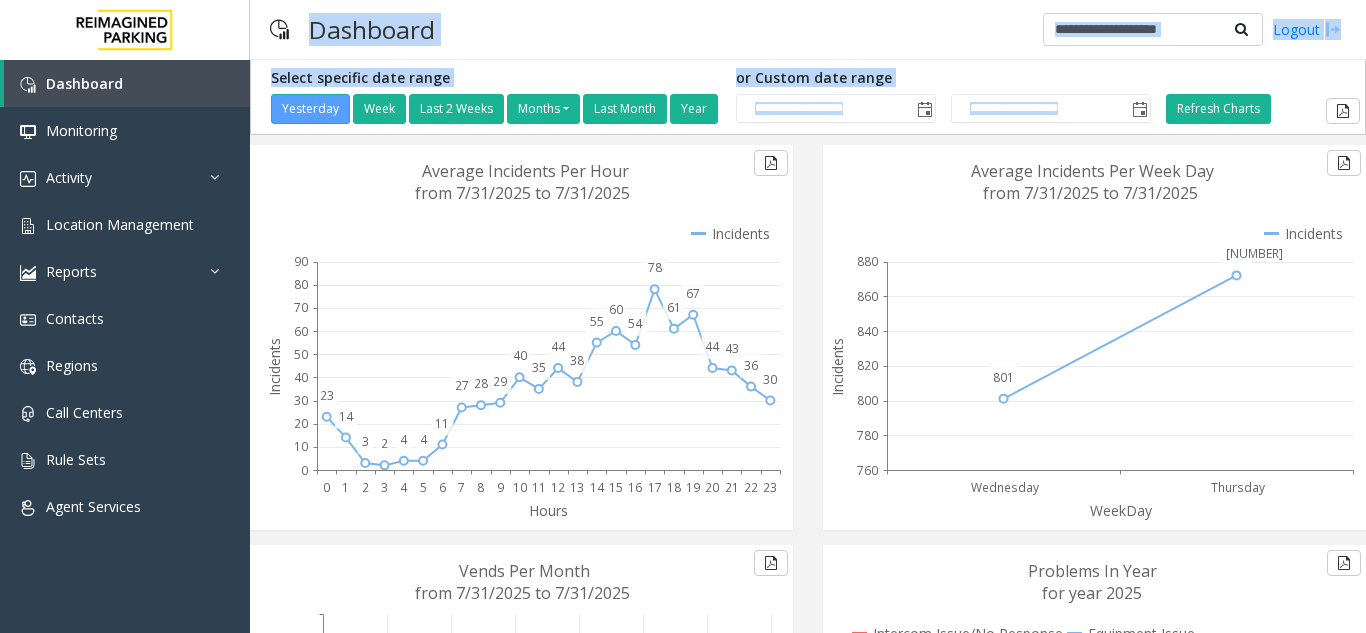 drag, startPoint x: 299, startPoint y: 20, endPoint x: 966, endPoint y: 502, distance: 822.9295 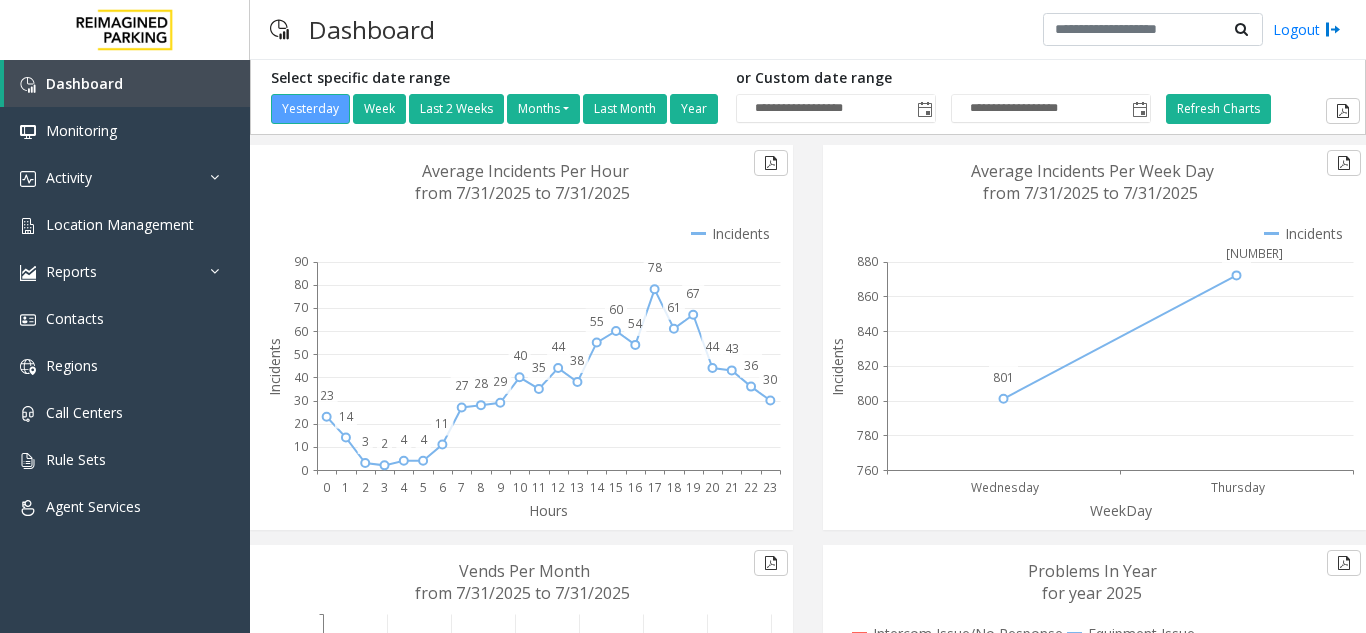 click on "Dashboard Logout" at bounding box center (808, 30) 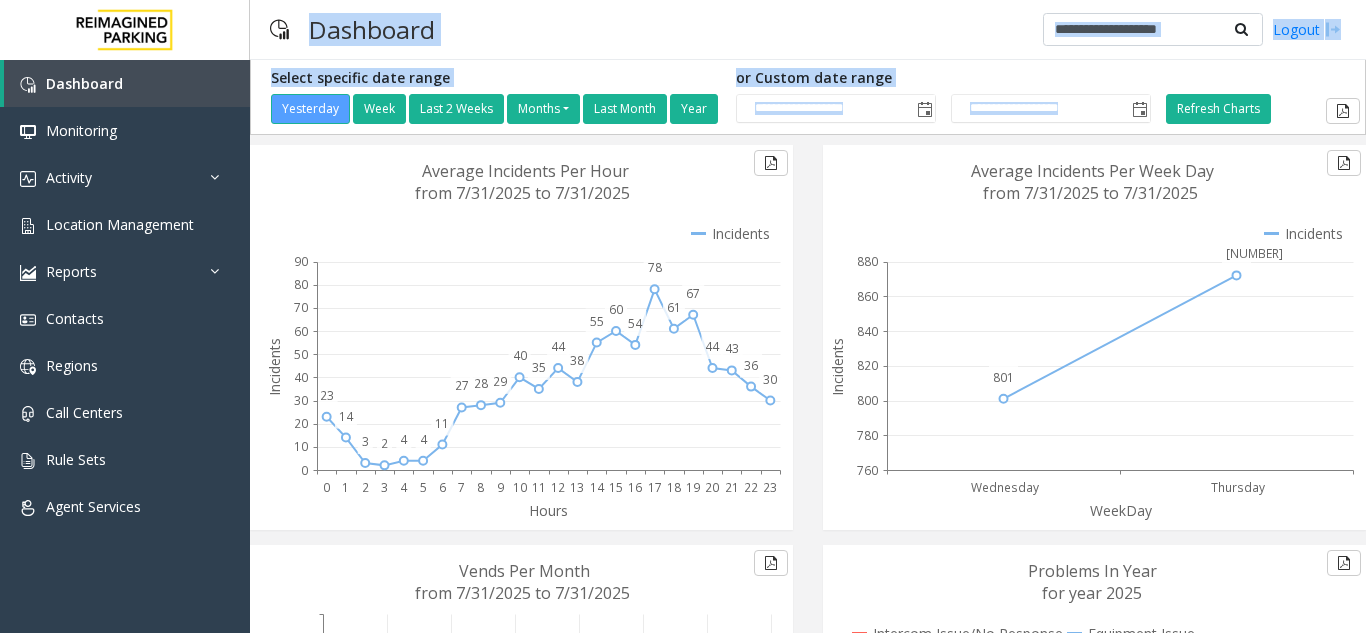 drag, startPoint x: 463, startPoint y: 39, endPoint x: 1047, endPoint y: 680, distance: 867.143 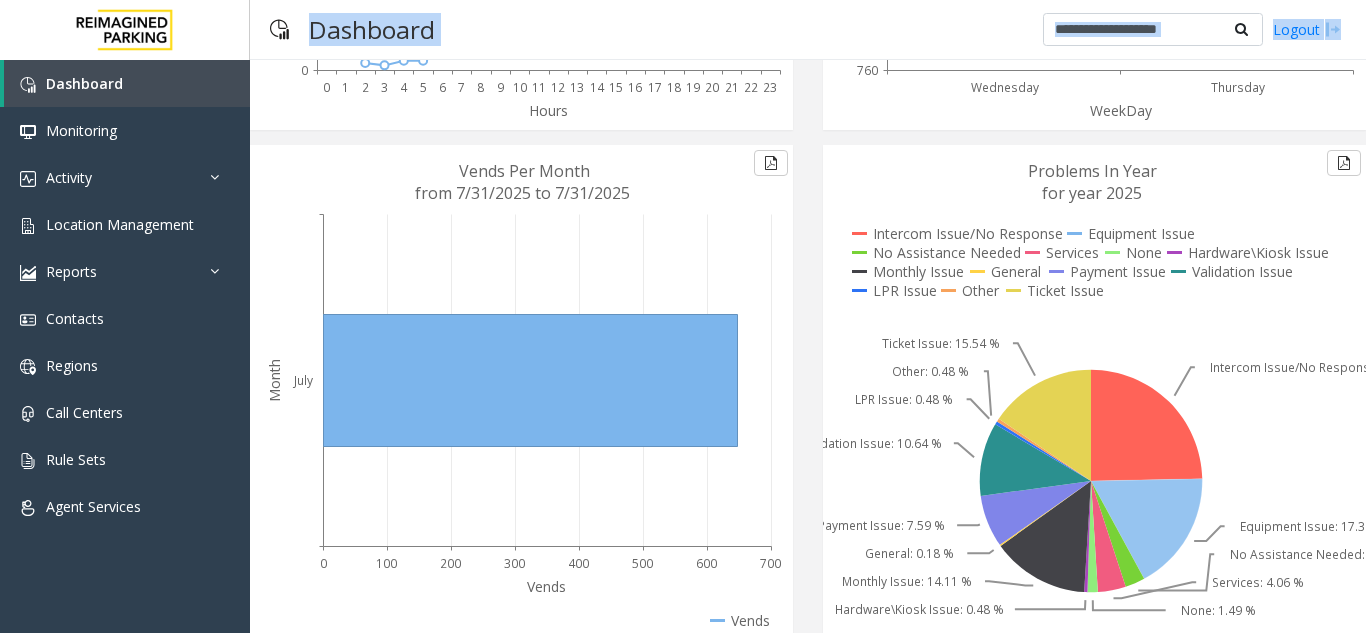 scroll, scrollTop: 100, scrollLeft: 0, axis: vertical 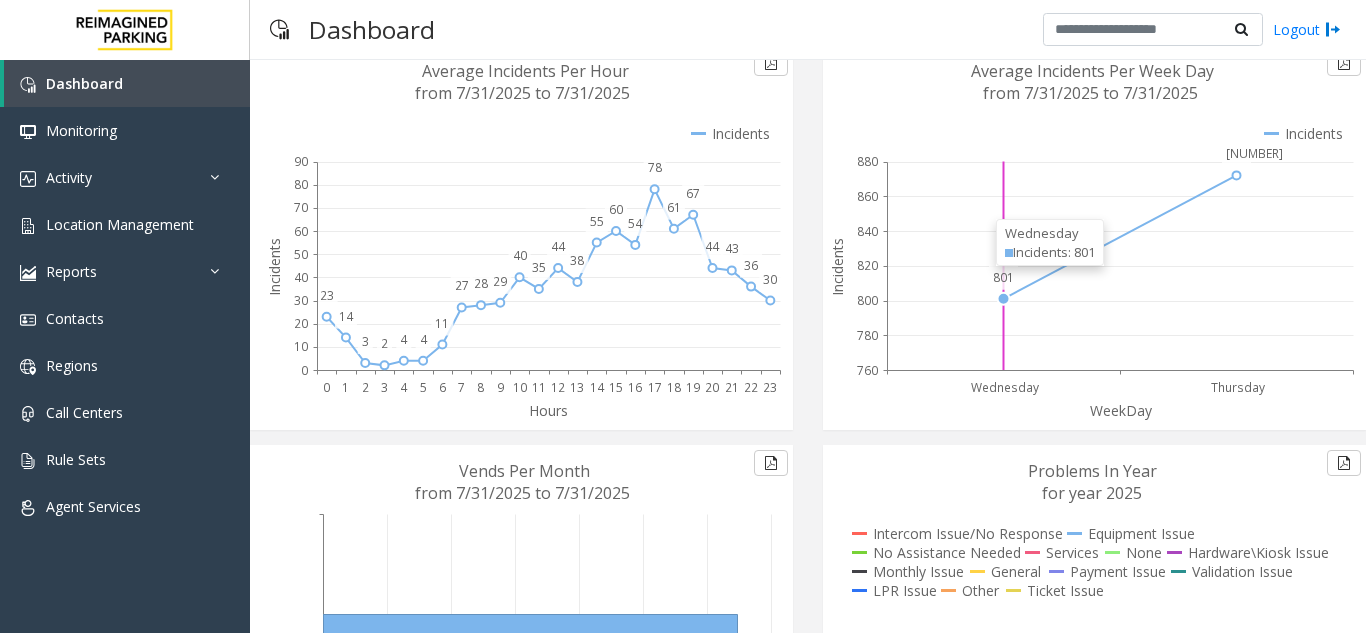 click on "Wednesday" 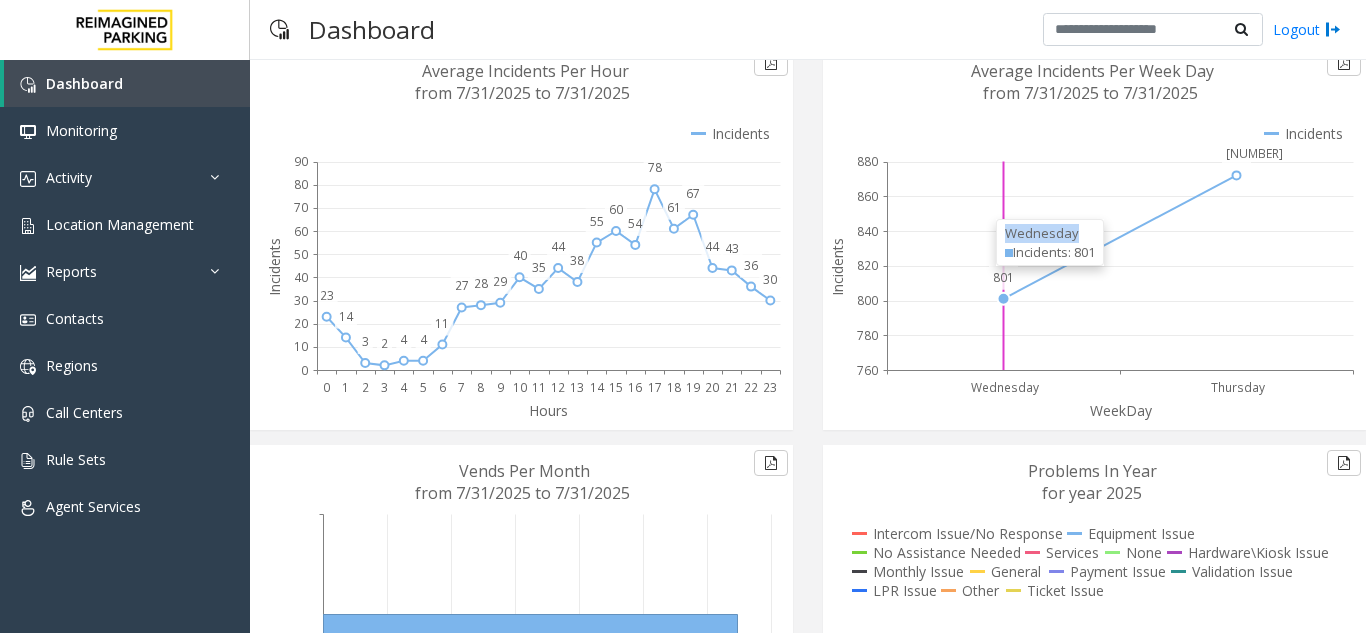 click on "Wednesday" 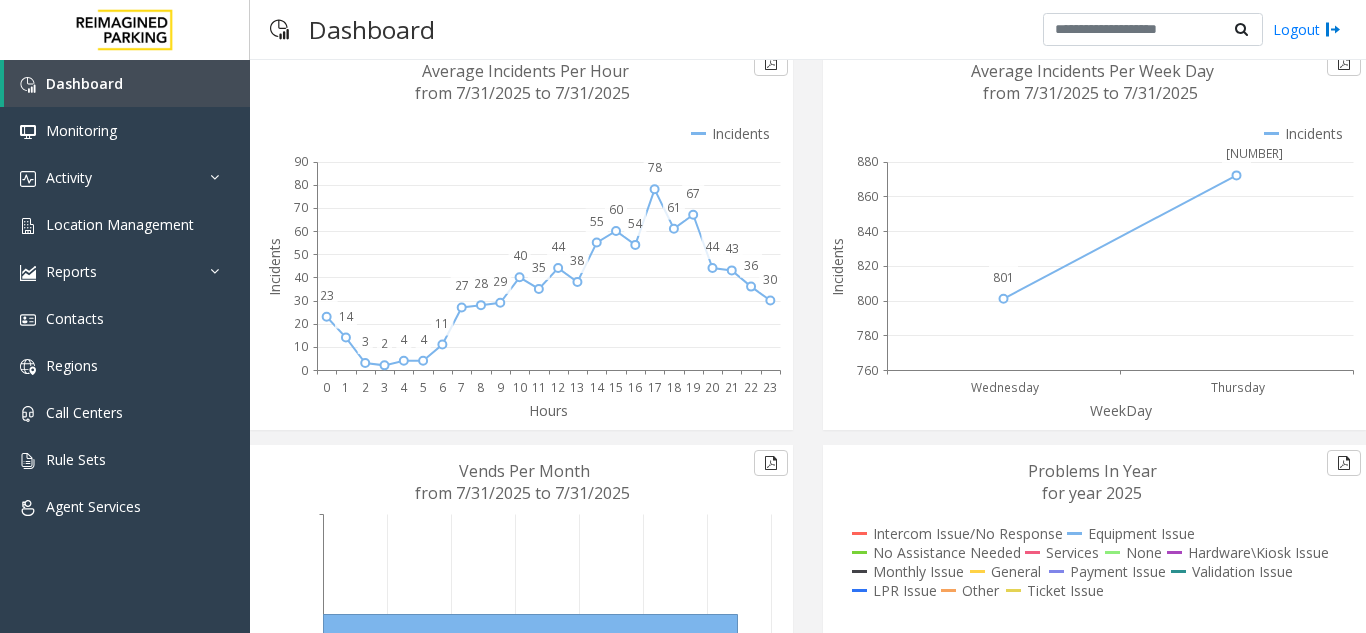 drag, startPoint x: 1053, startPoint y: 224, endPoint x: 1262, endPoint y: 373, distance: 256.6749 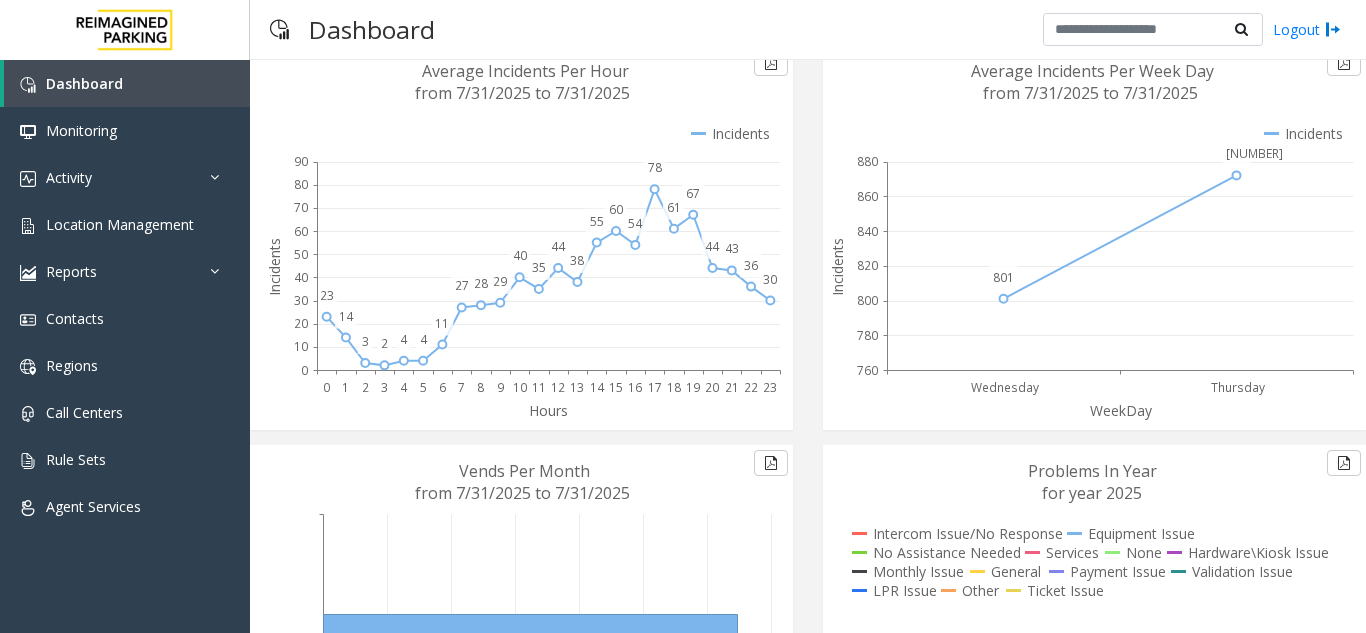 drag, startPoint x: 1262, startPoint y: 373, endPoint x: 1049, endPoint y: 226, distance: 258.8011 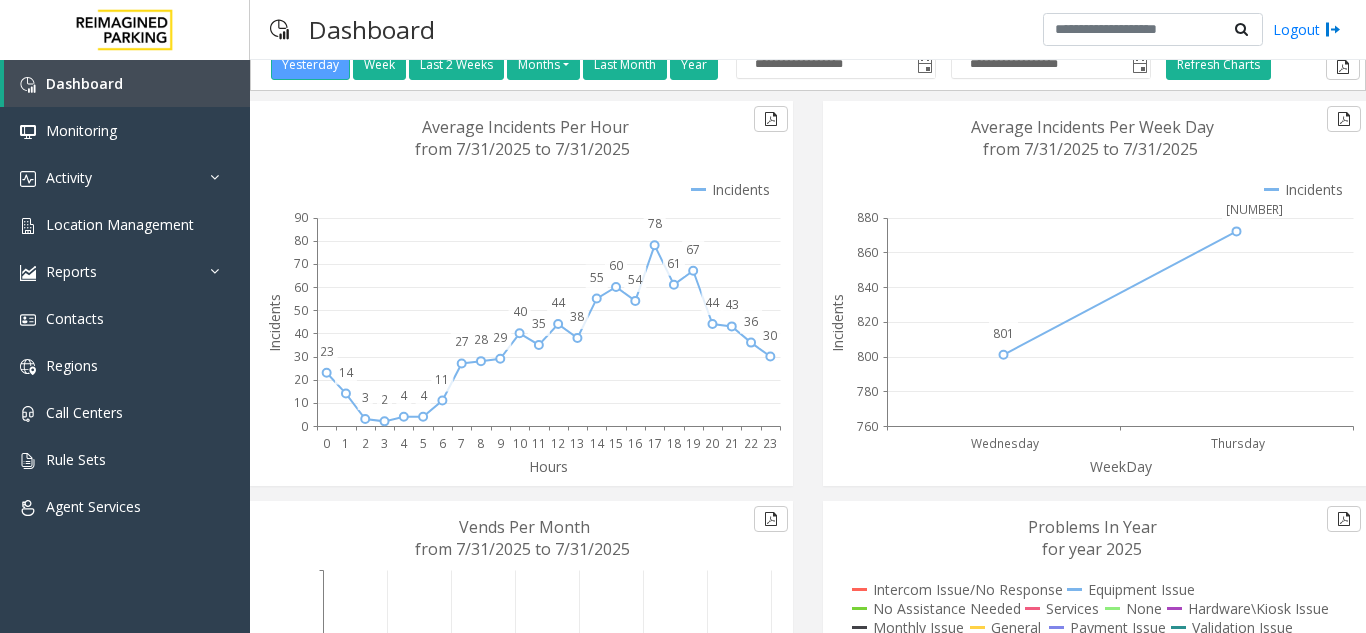 scroll, scrollTop: 0, scrollLeft: 0, axis: both 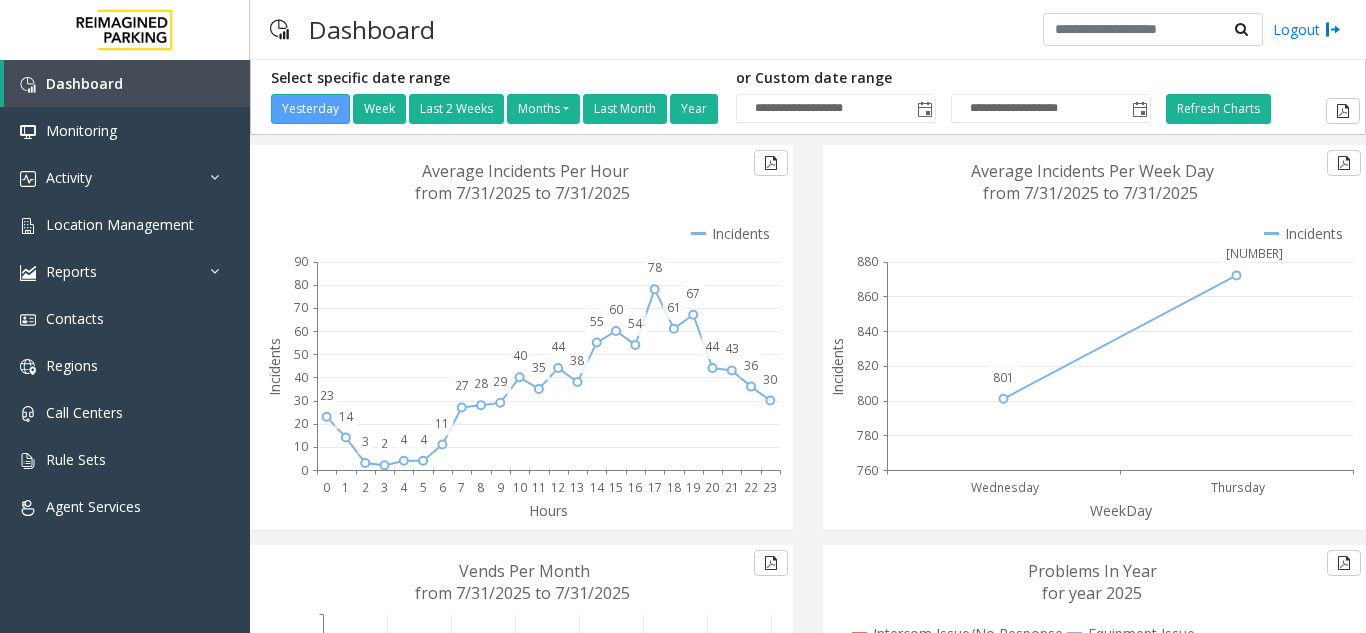 click 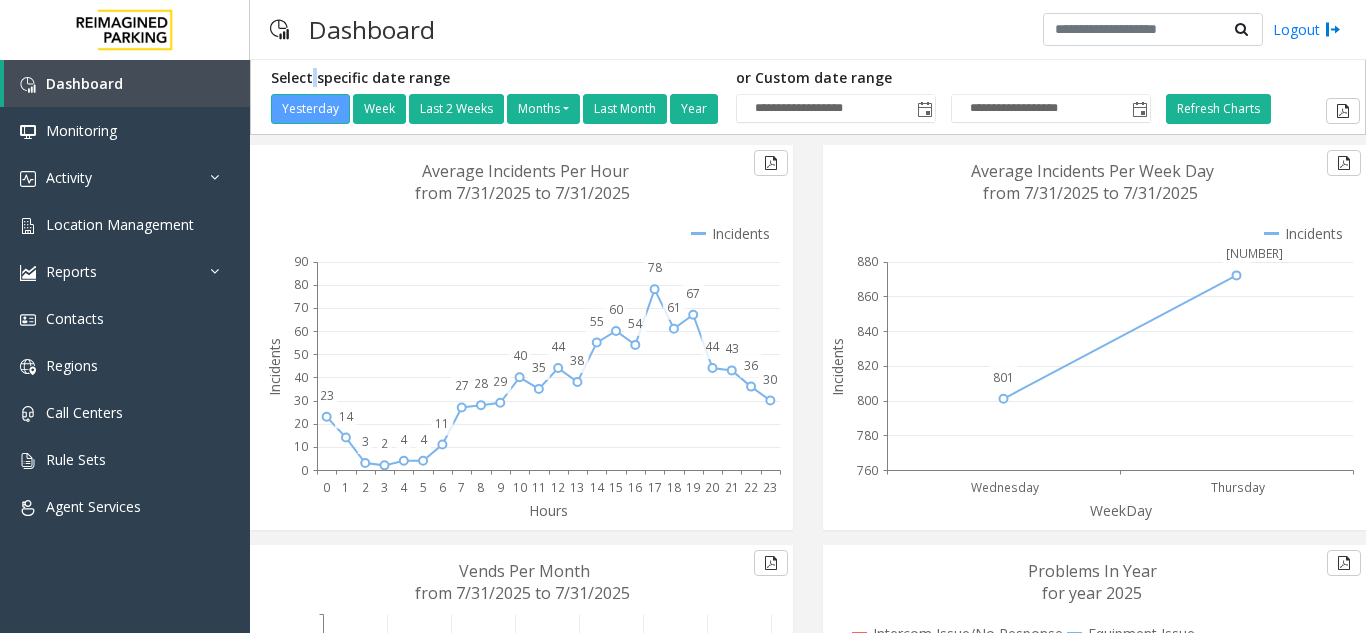 click on "**********" 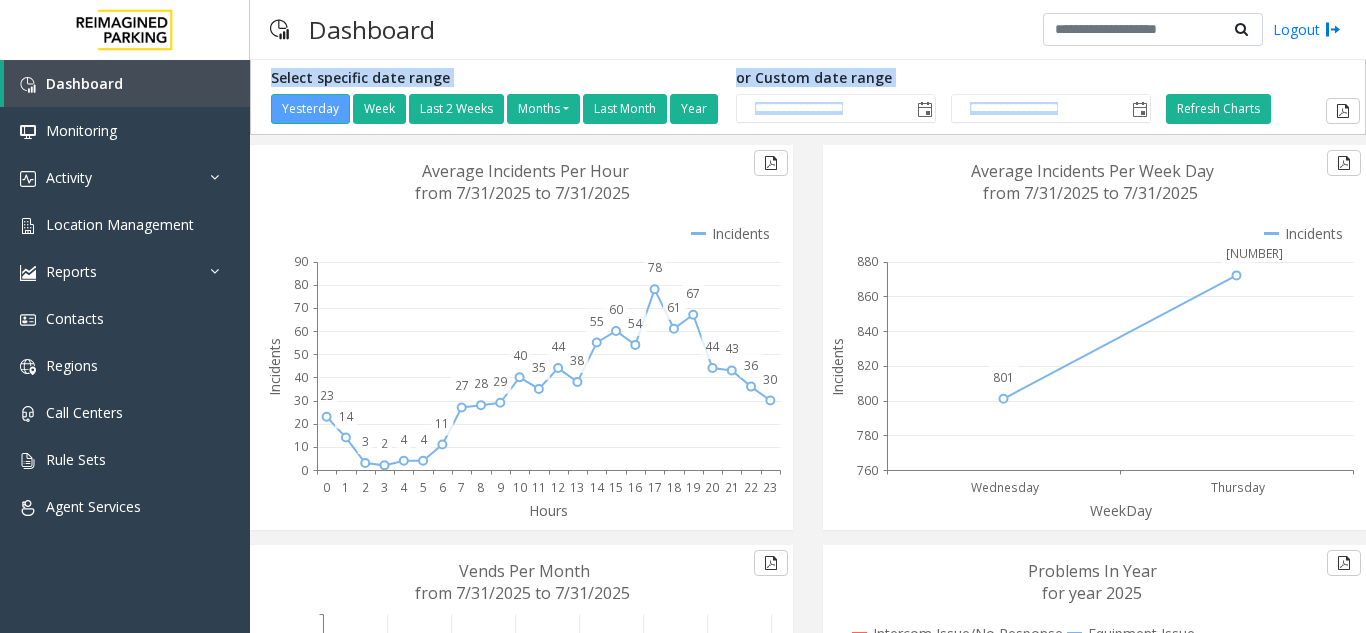 scroll, scrollTop: 455, scrollLeft: 0, axis: vertical 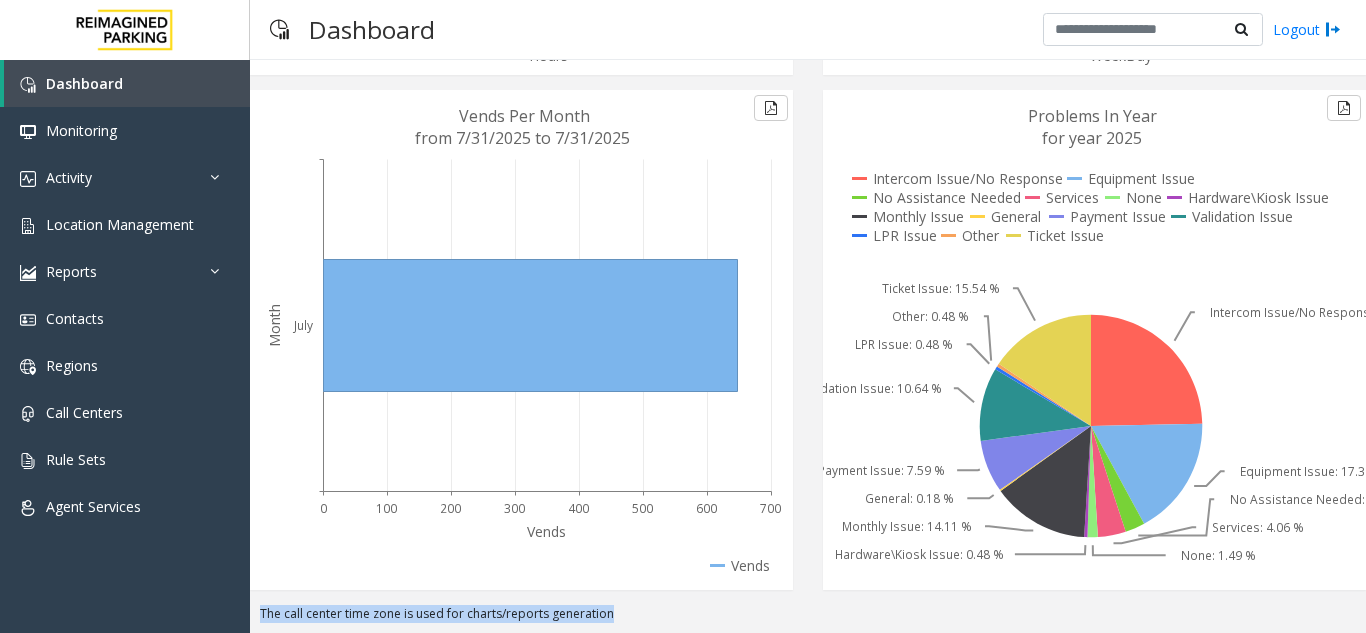 drag, startPoint x: 312, startPoint y: 65, endPoint x: 796, endPoint y: 572, distance: 700.9315 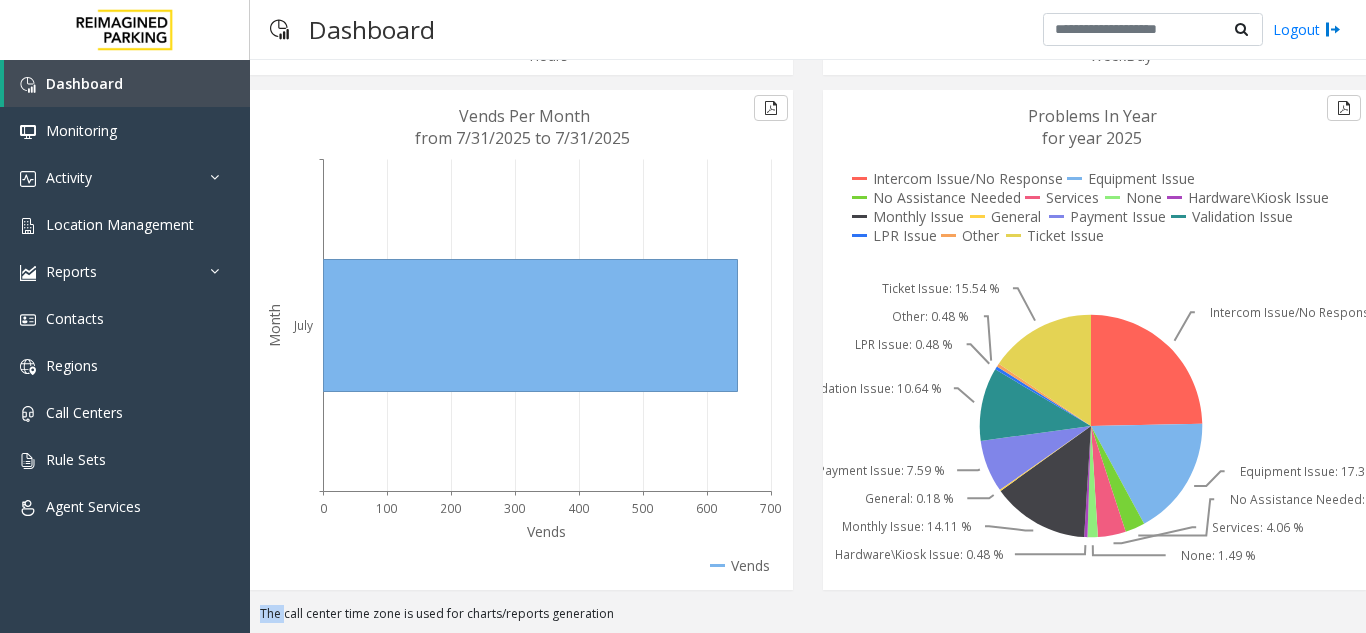 click on "Month July 0 100 200 300 400 500 600 700 Vends Vends Per Month from 7/31/2025 to 7/31/2025 Vends" 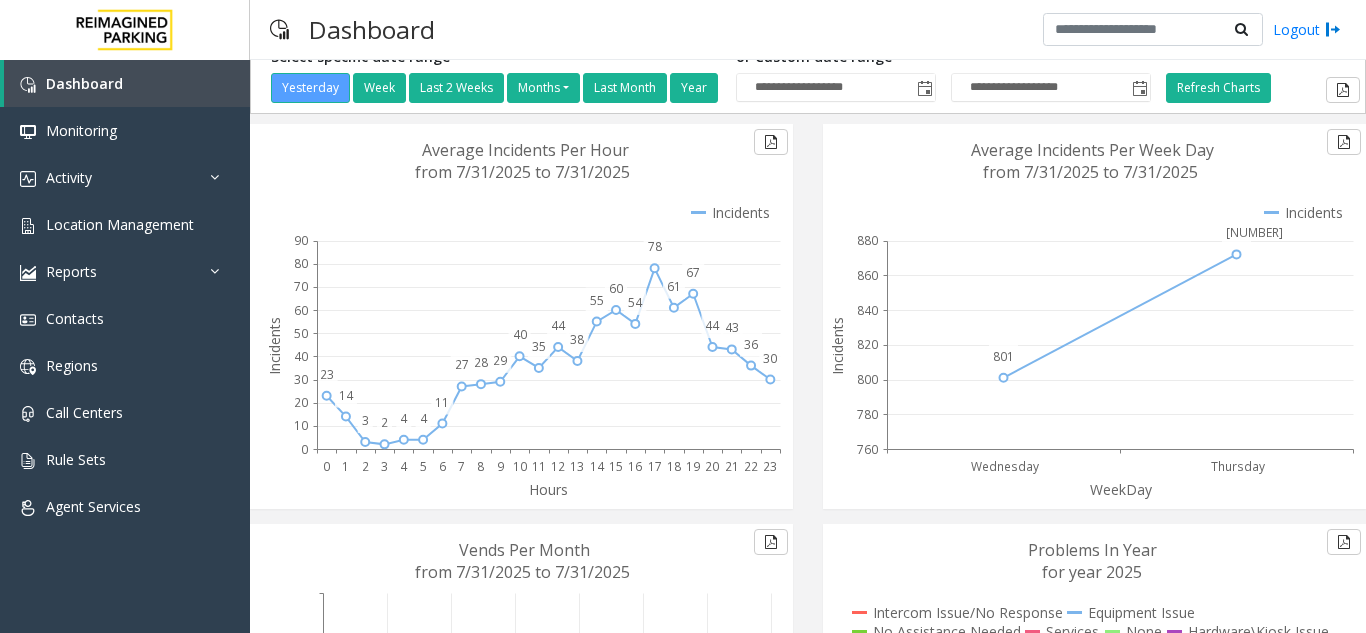 scroll, scrollTop: 0, scrollLeft: 0, axis: both 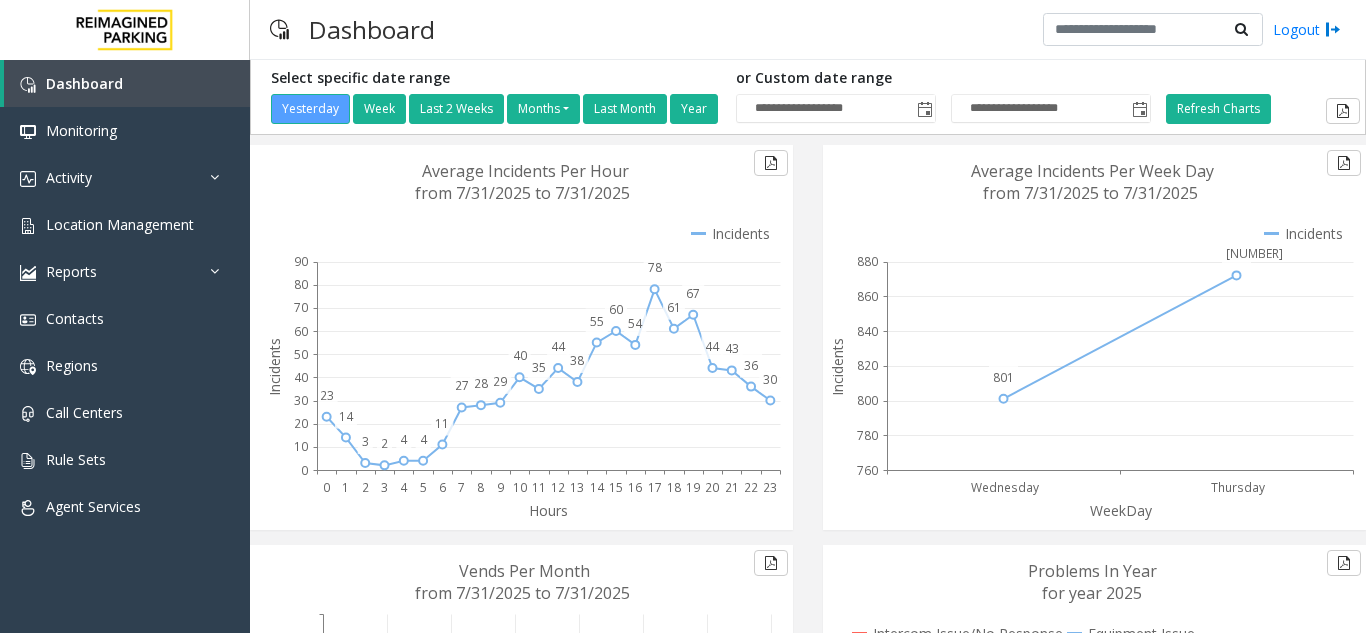 drag, startPoint x: 796, startPoint y: 572, endPoint x: 452, endPoint y: 165, distance: 532.9024 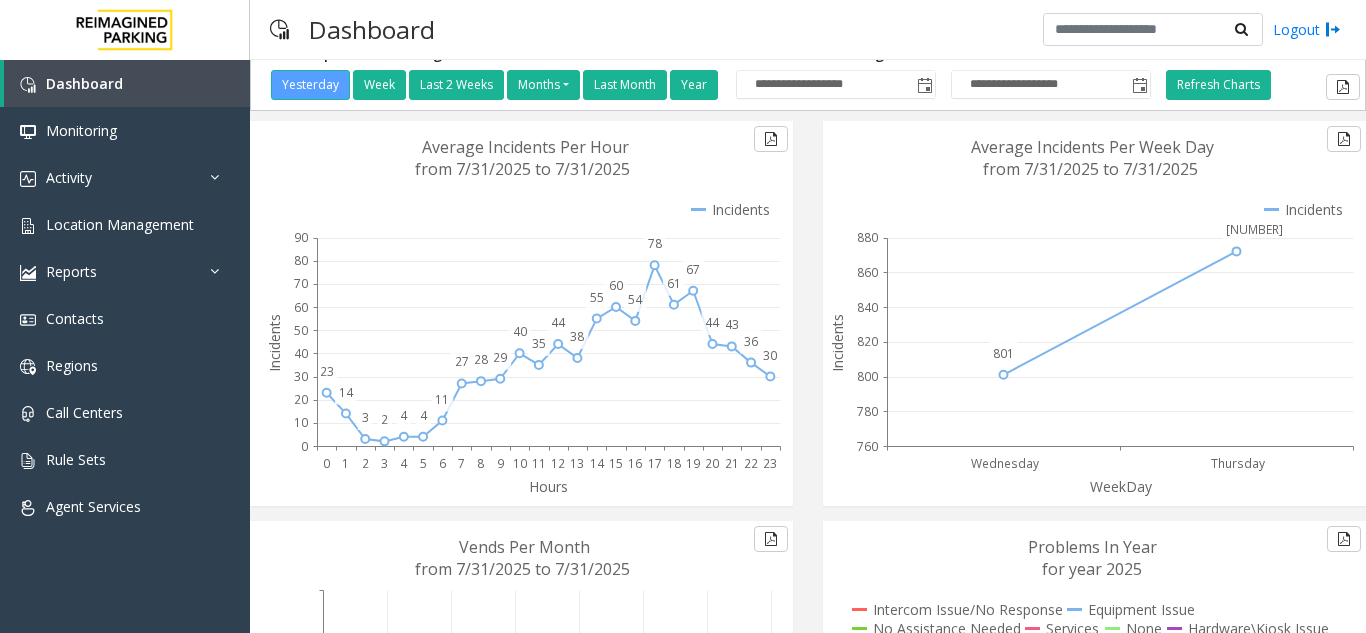 scroll, scrollTop: 0, scrollLeft: 0, axis: both 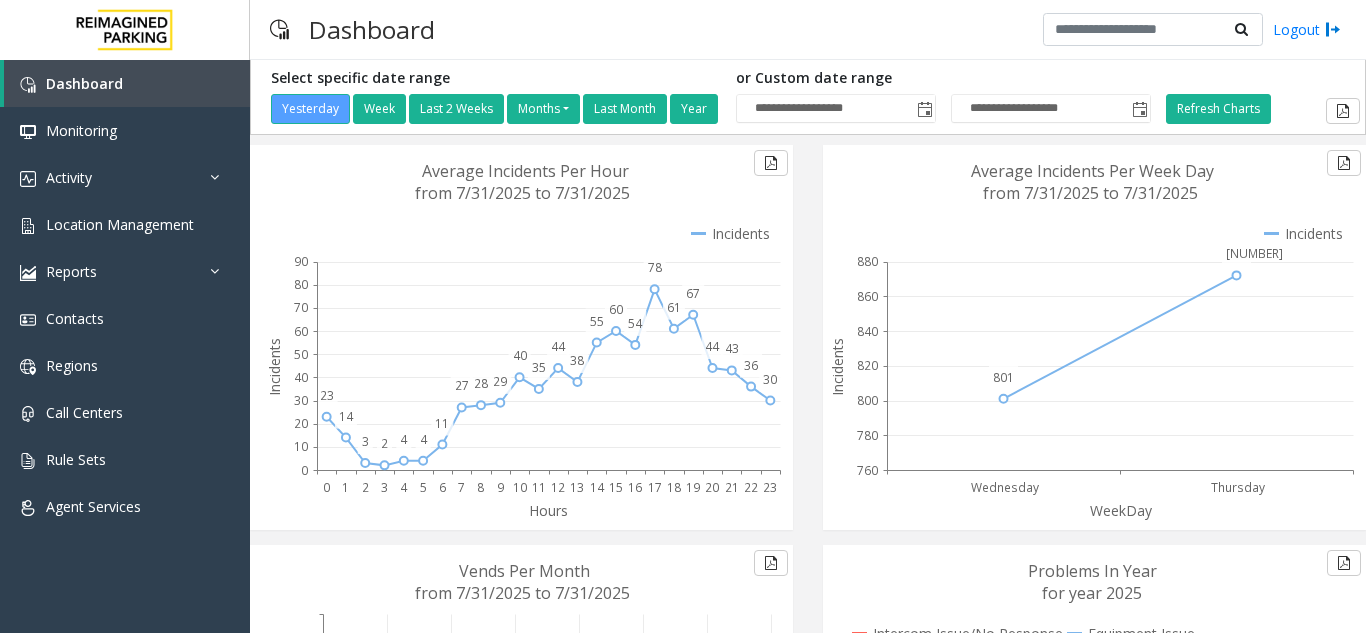 click on "from 7/31/2025 to 7/31/2025" 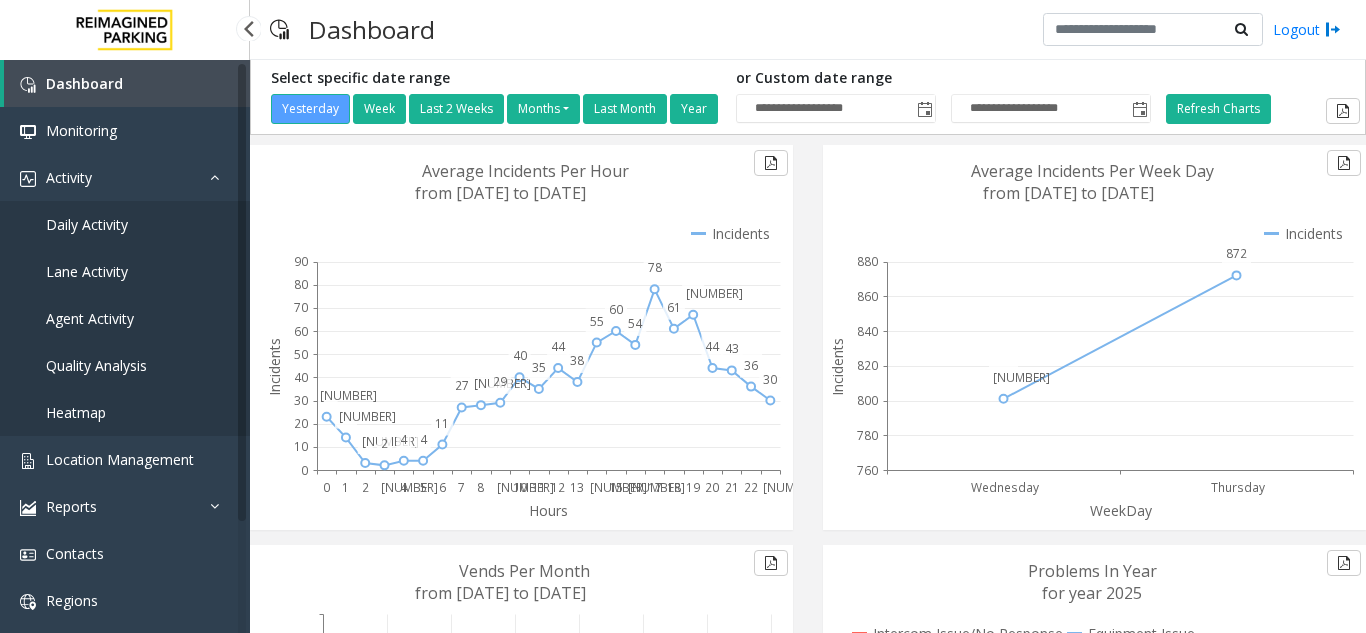 scroll, scrollTop: 0, scrollLeft: 0, axis: both 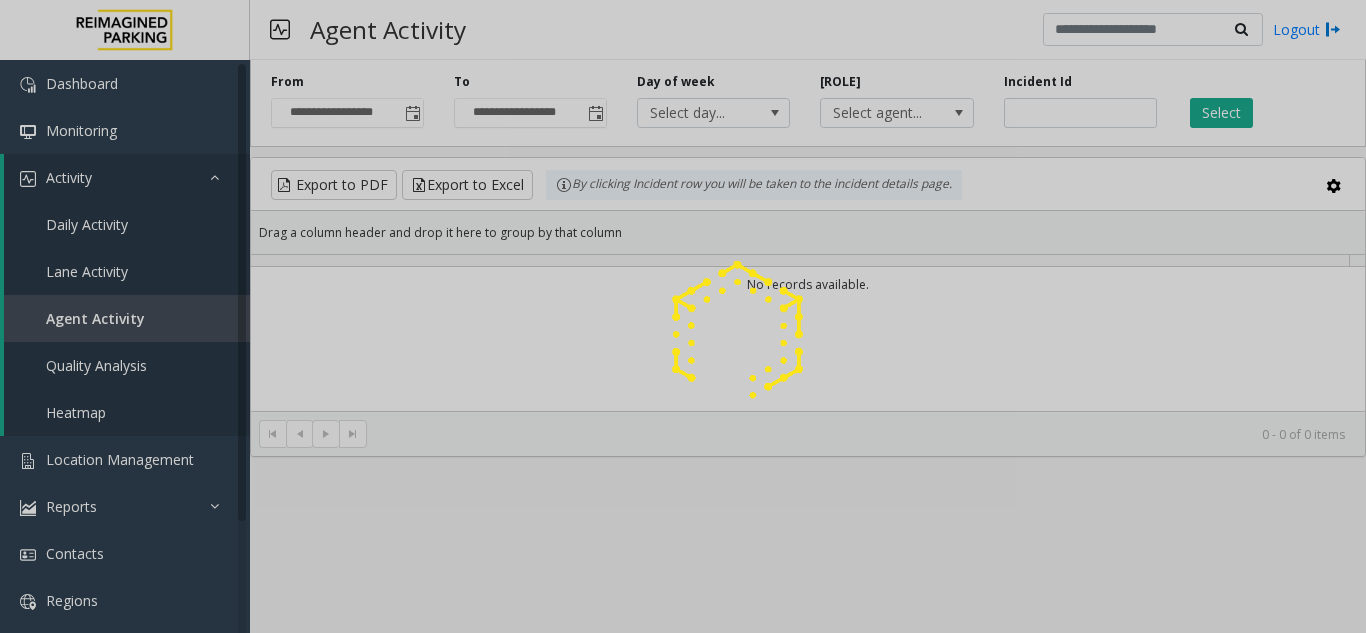 click 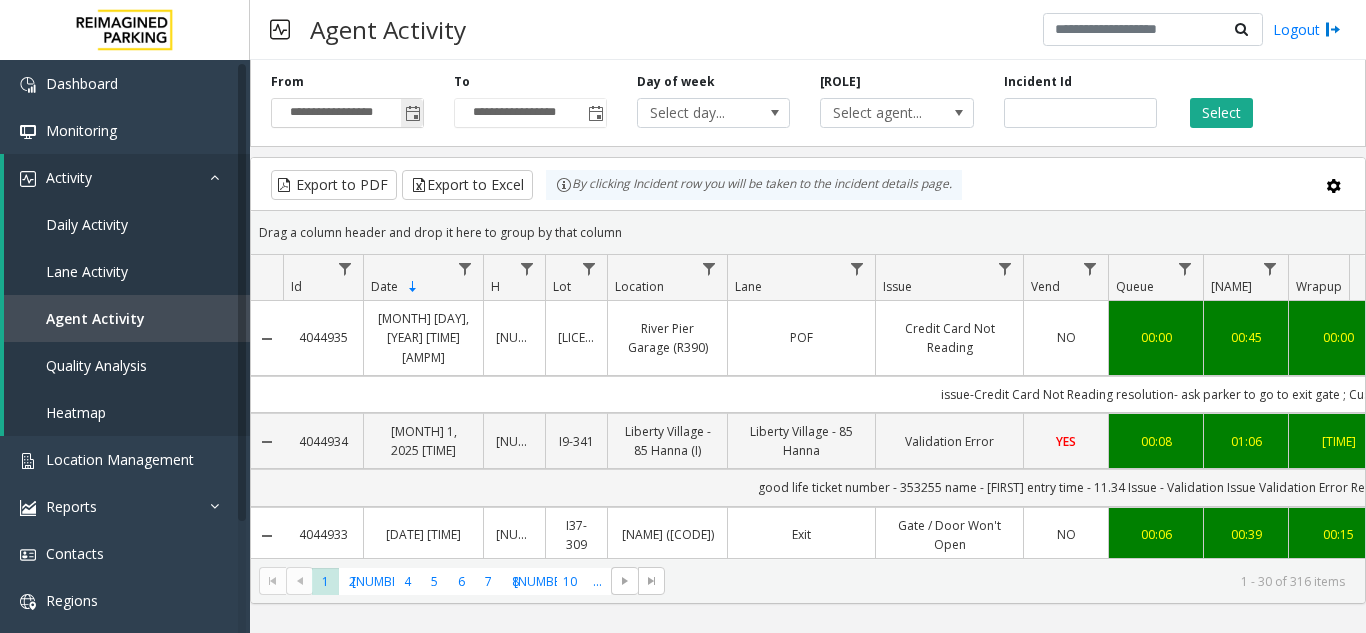 click 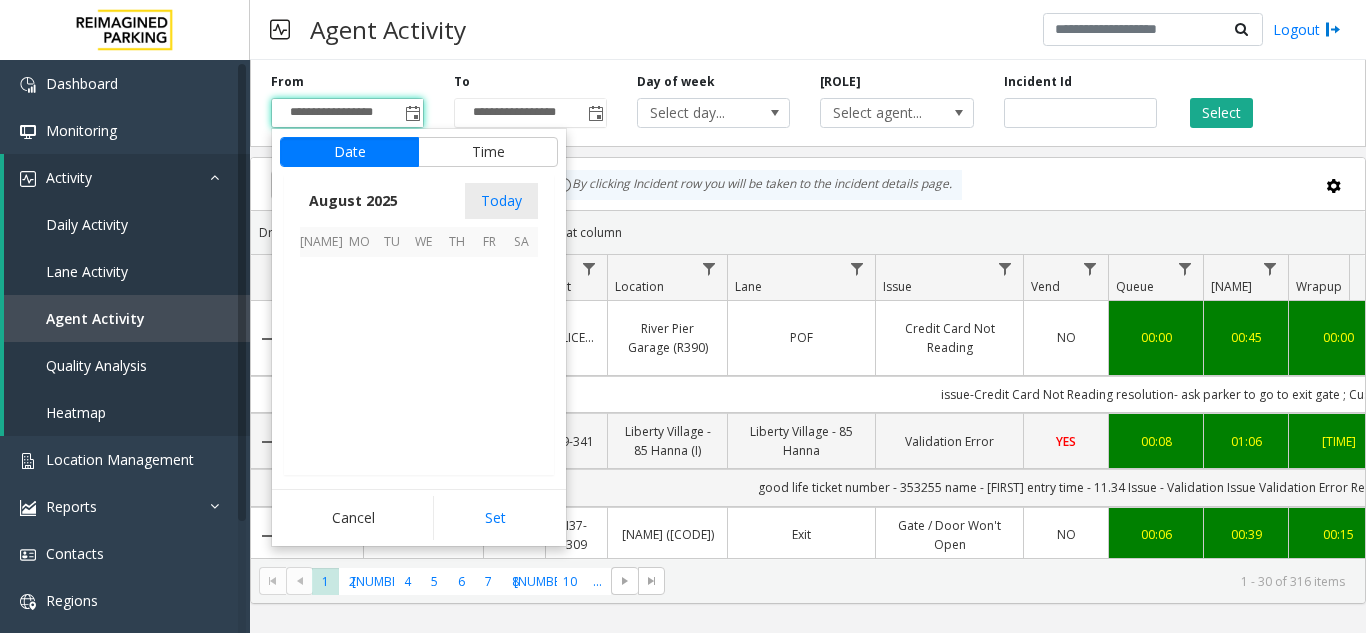 scroll, scrollTop: 358666, scrollLeft: 0, axis: vertical 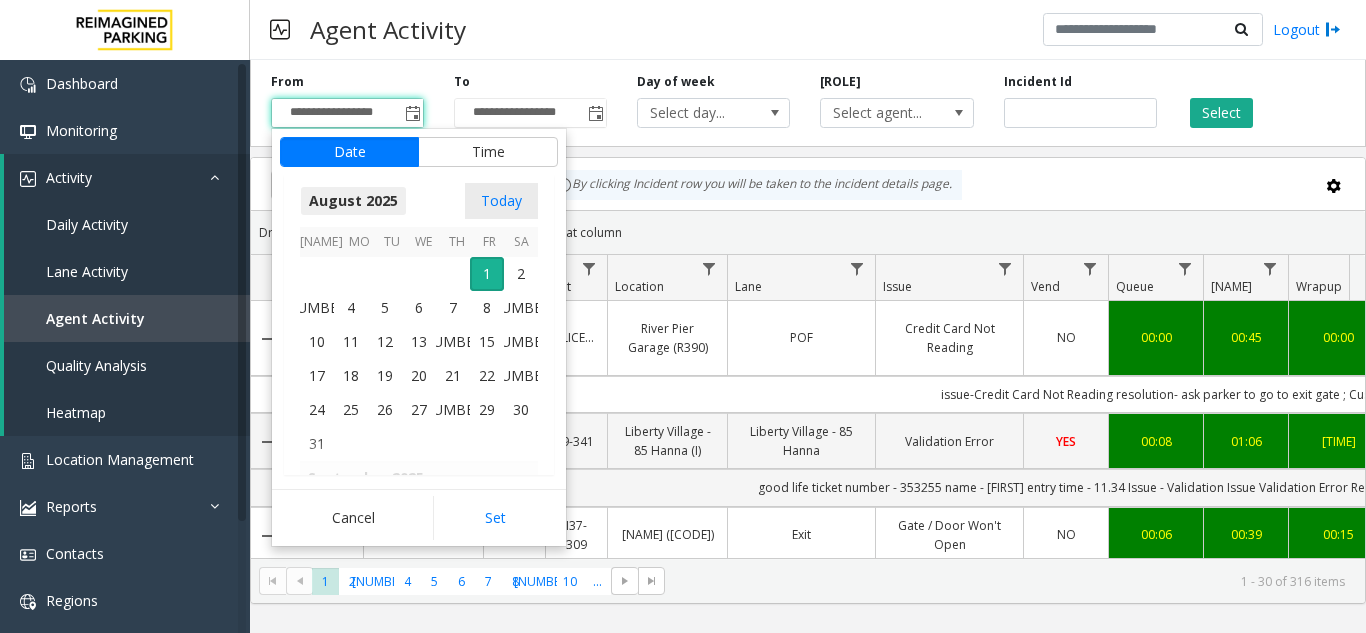 click on "August 2025" at bounding box center (353, 201) 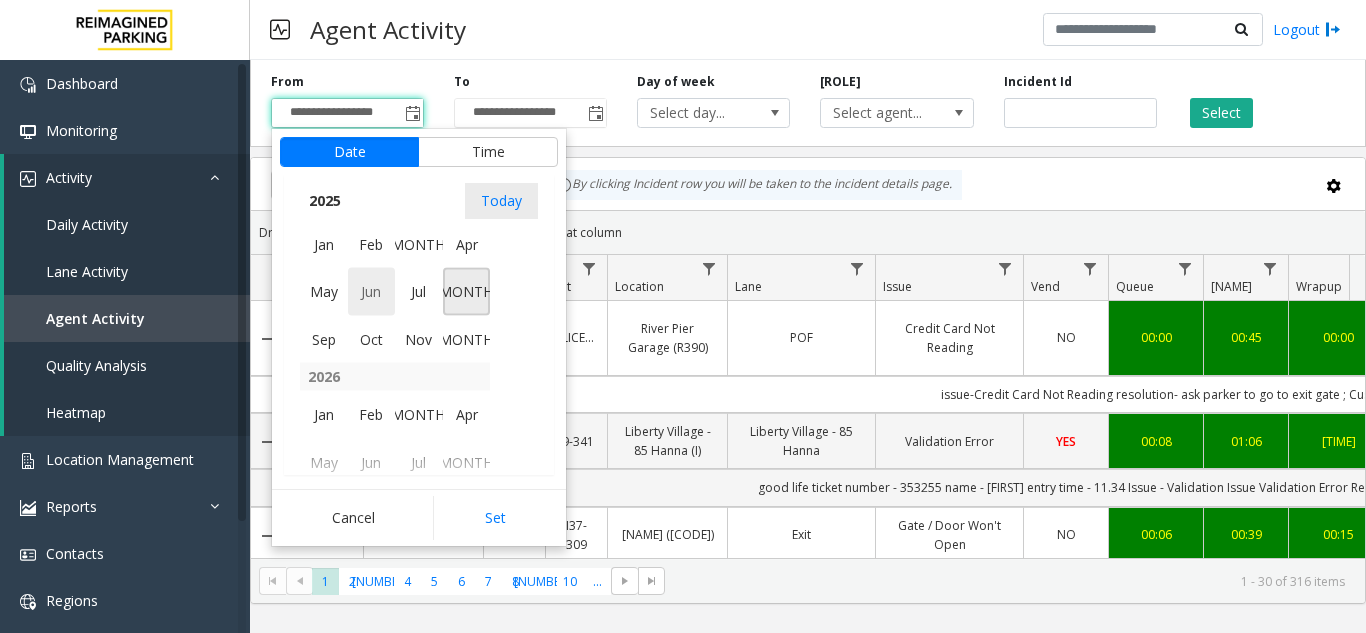 click on "Jun" at bounding box center (372, 292) 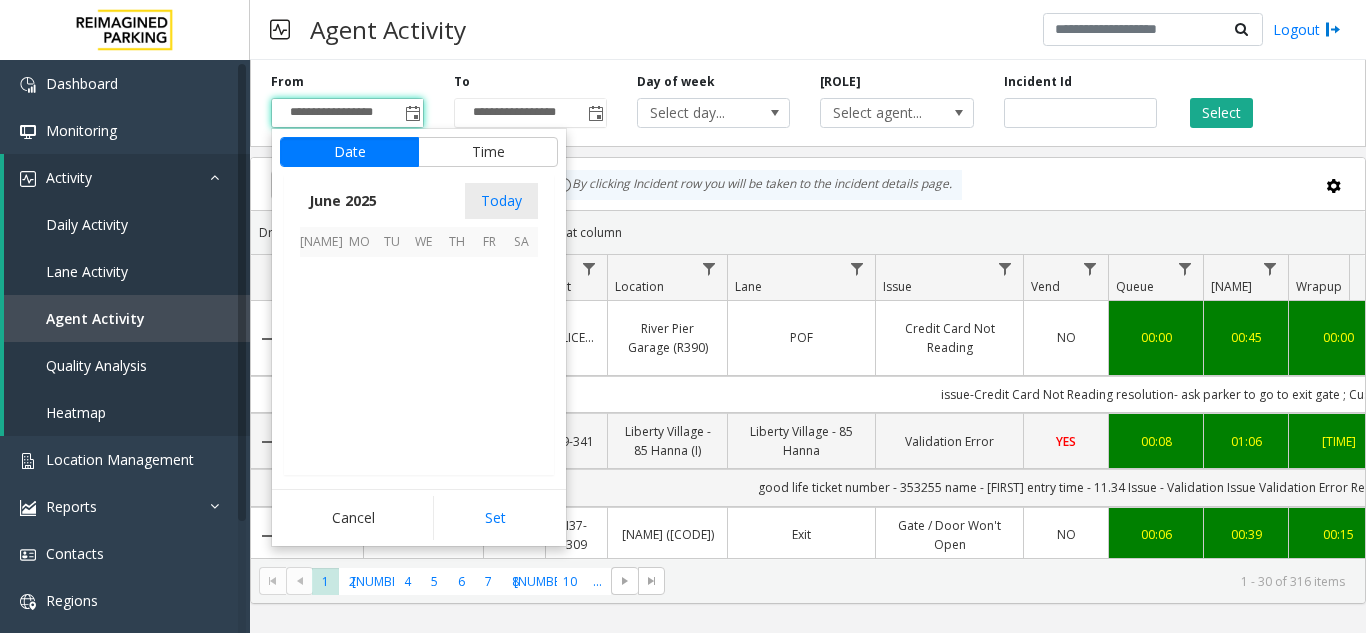 scroll, scrollTop: 358190, scrollLeft: 0, axis: vertical 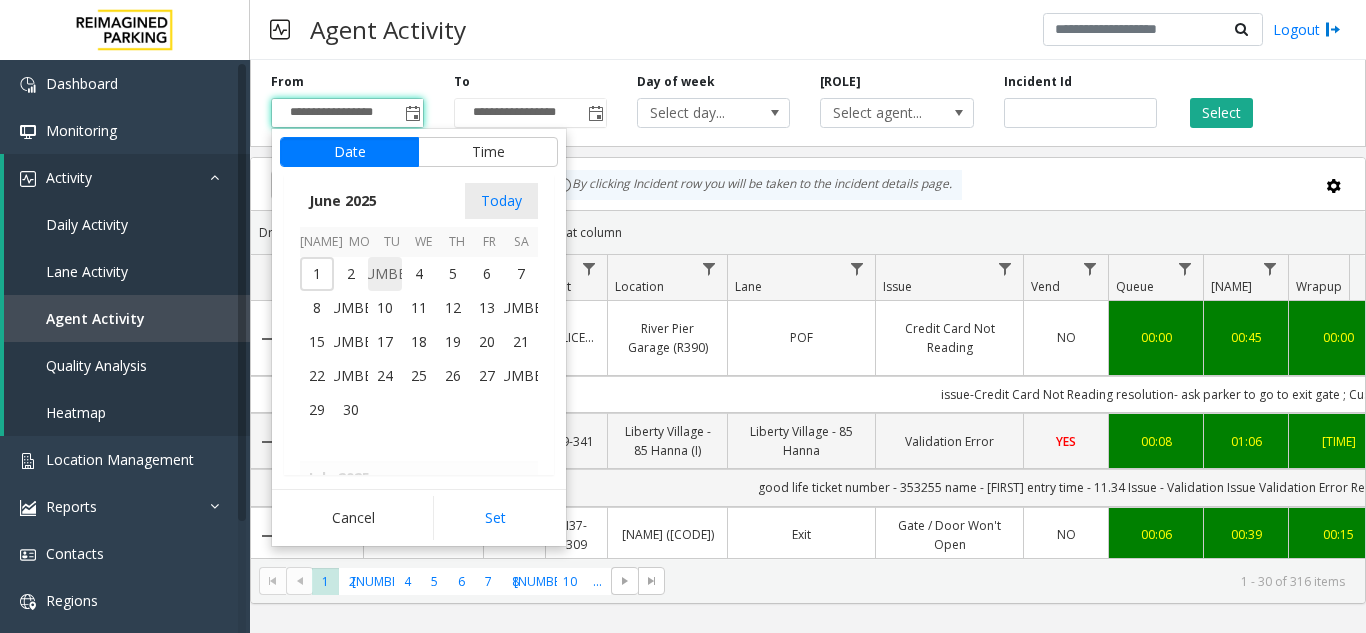 click on "3" at bounding box center [385, 274] 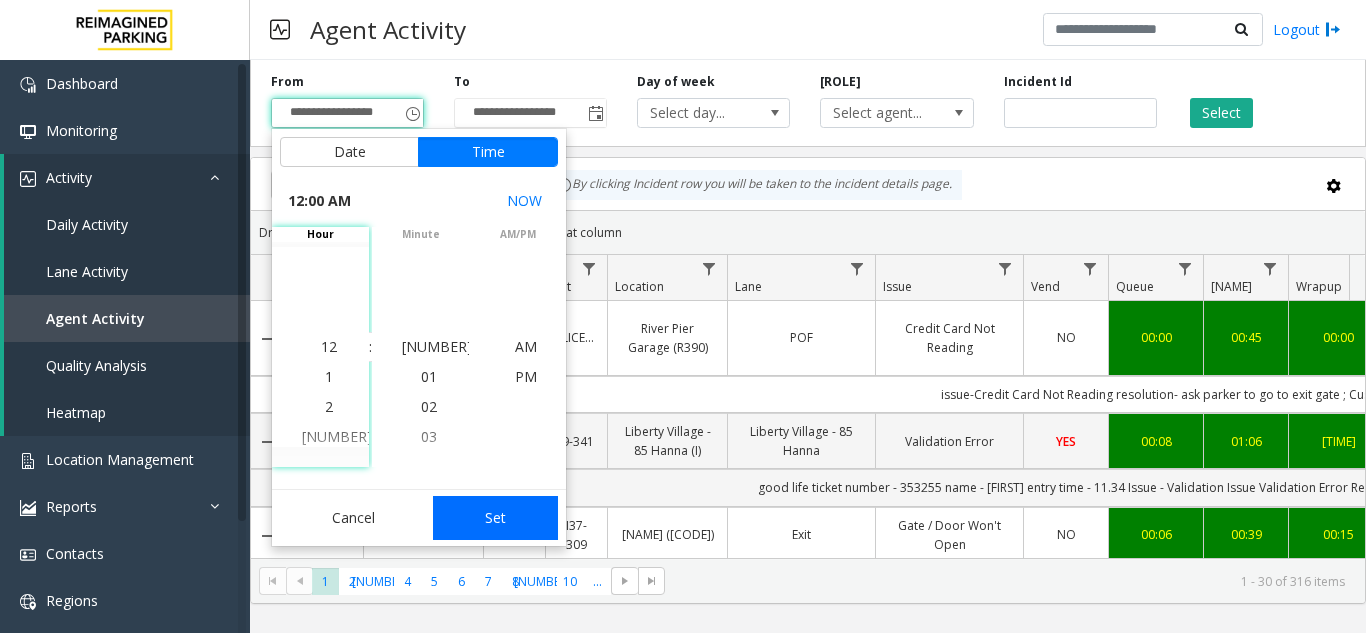 click on "Set" 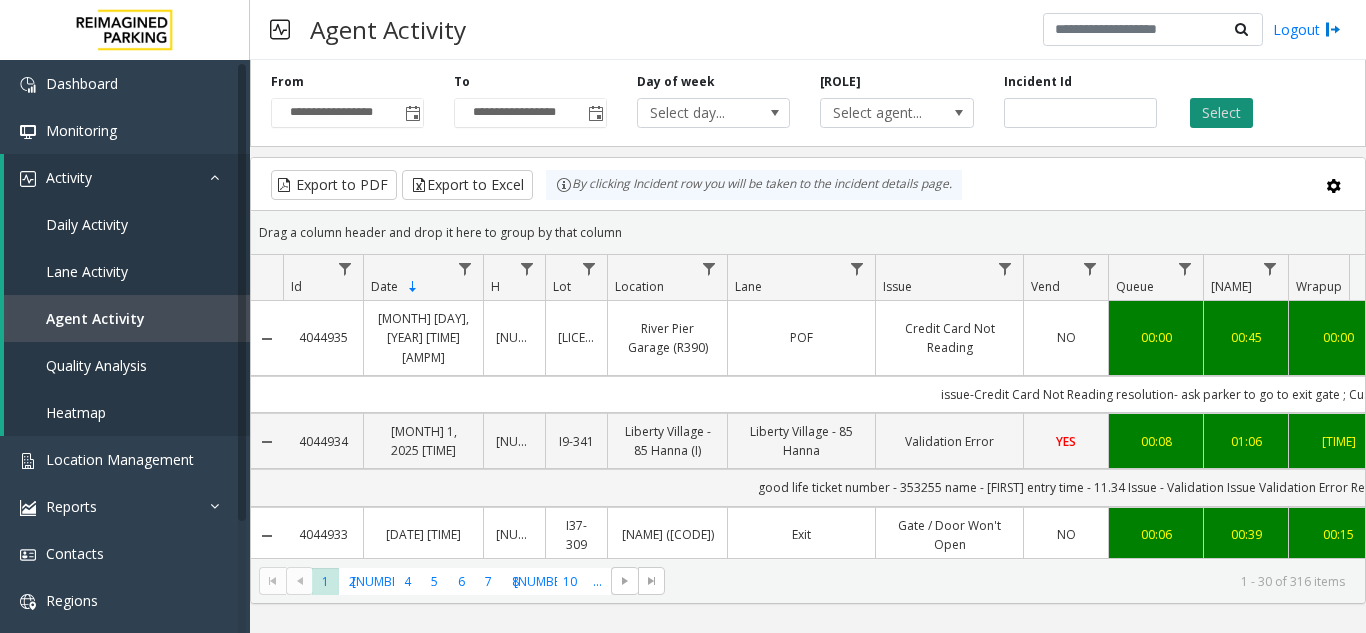 drag, startPoint x: 1265, startPoint y: 118, endPoint x: 1220, endPoint y: 111, distance: 45.54119 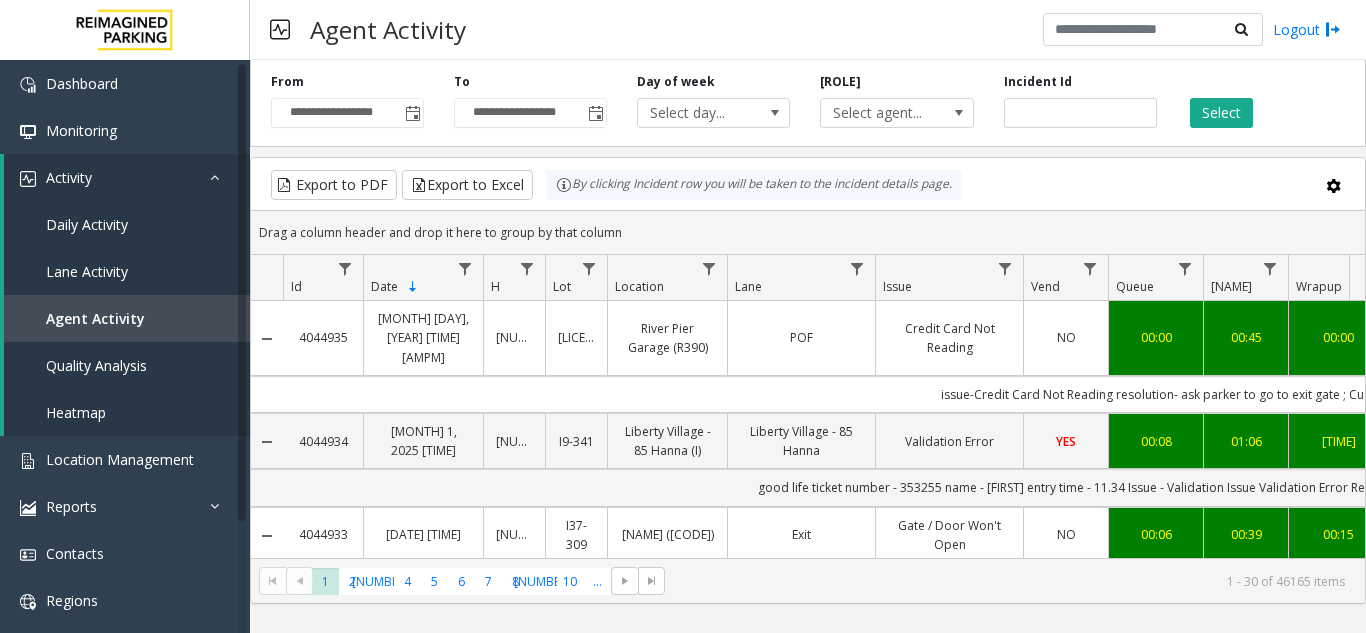 scroll, scrollTop: 0, scrollLeft: 170, axis: horizontal 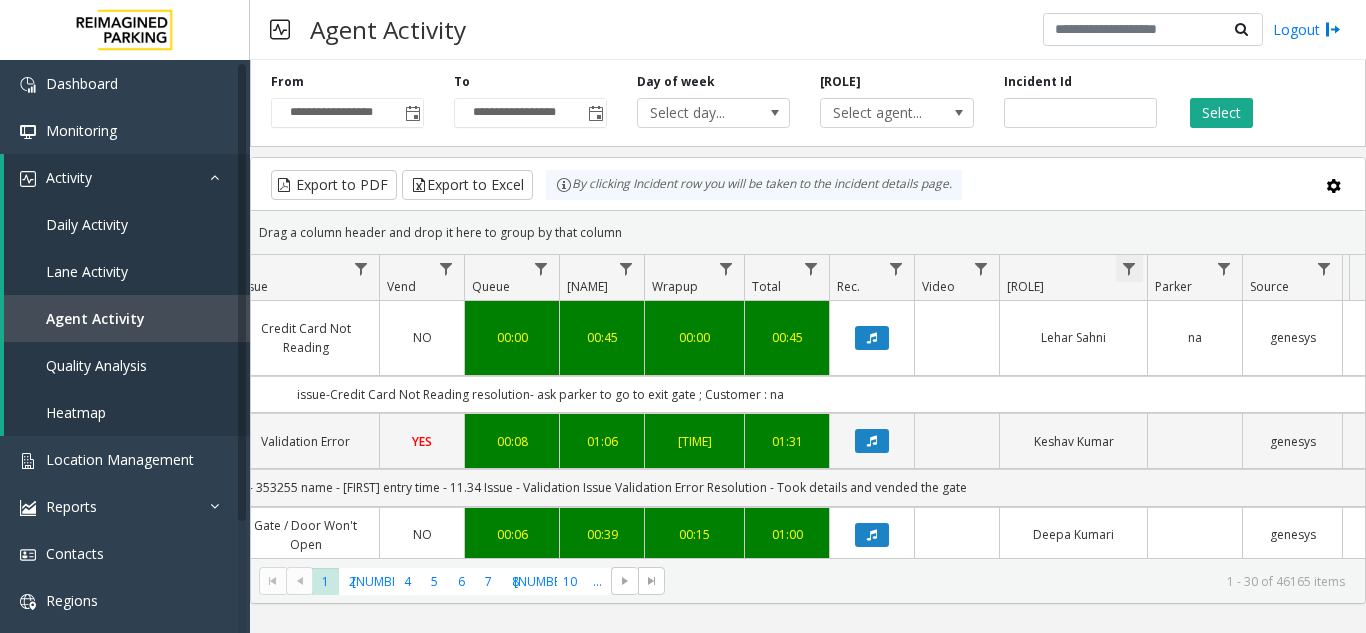 click 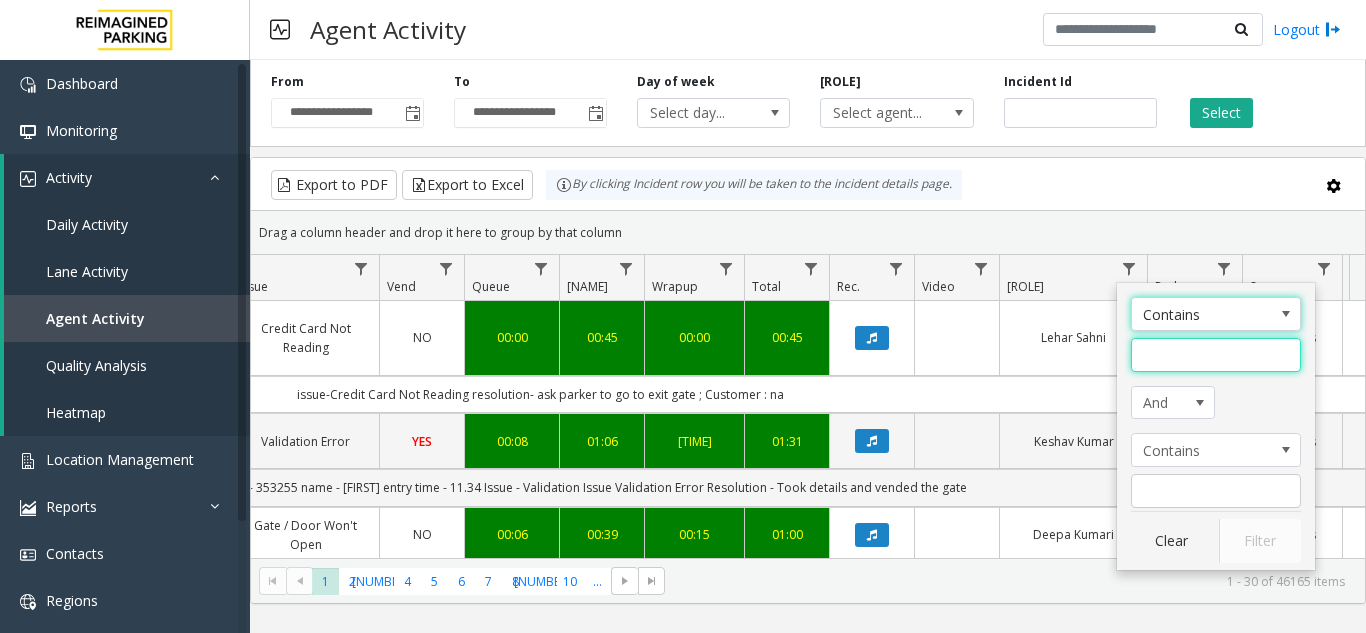 drag, startPoint x: 1183, startPoint y: 340, endPoint x: 1674, endPoint y: 443, distance: 501.68716 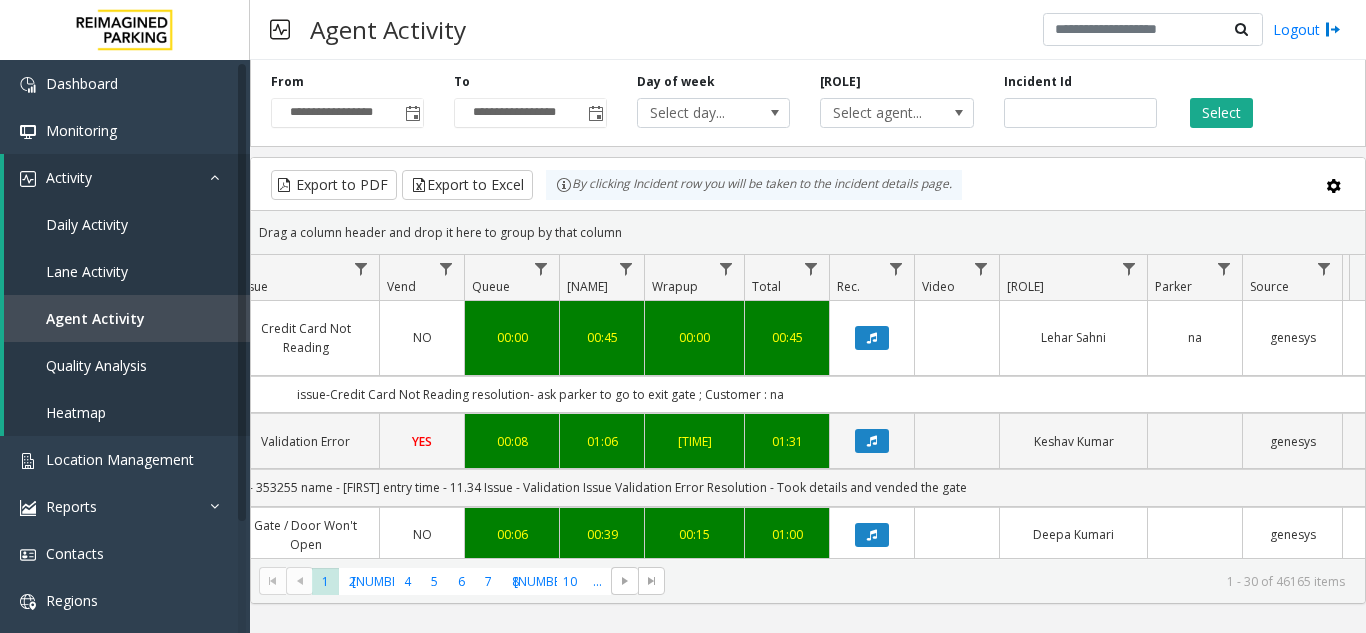 click on "Agent" 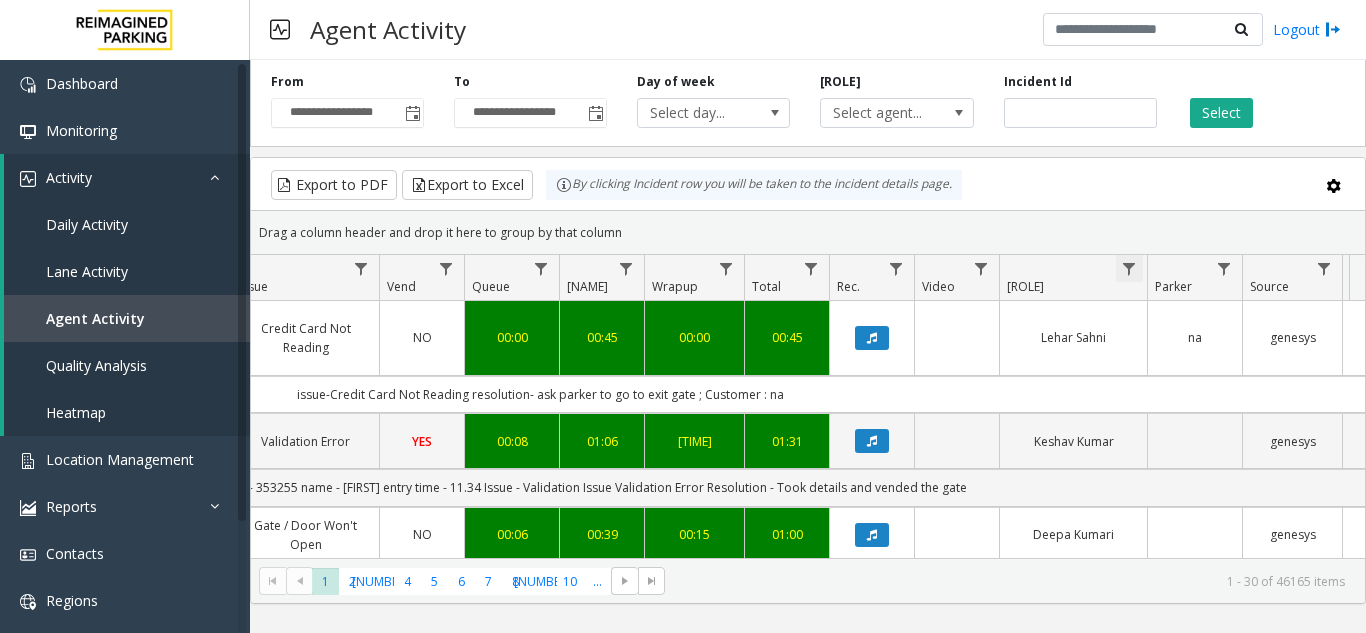 click 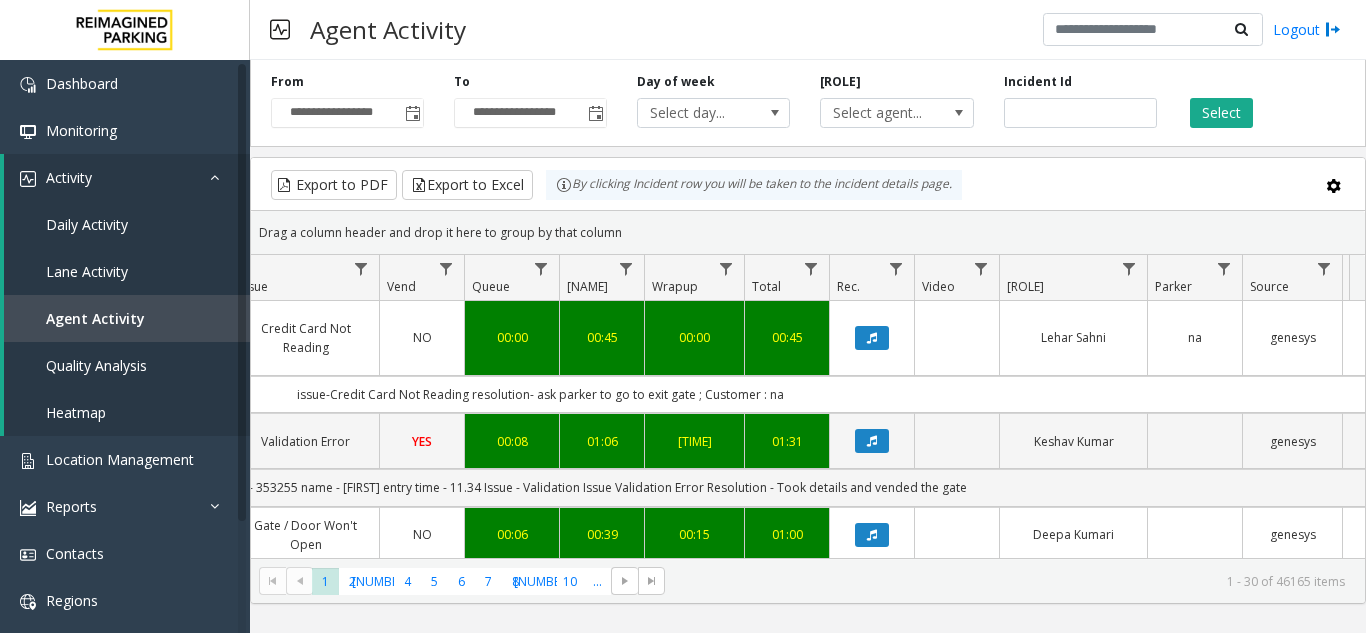 click on "na" 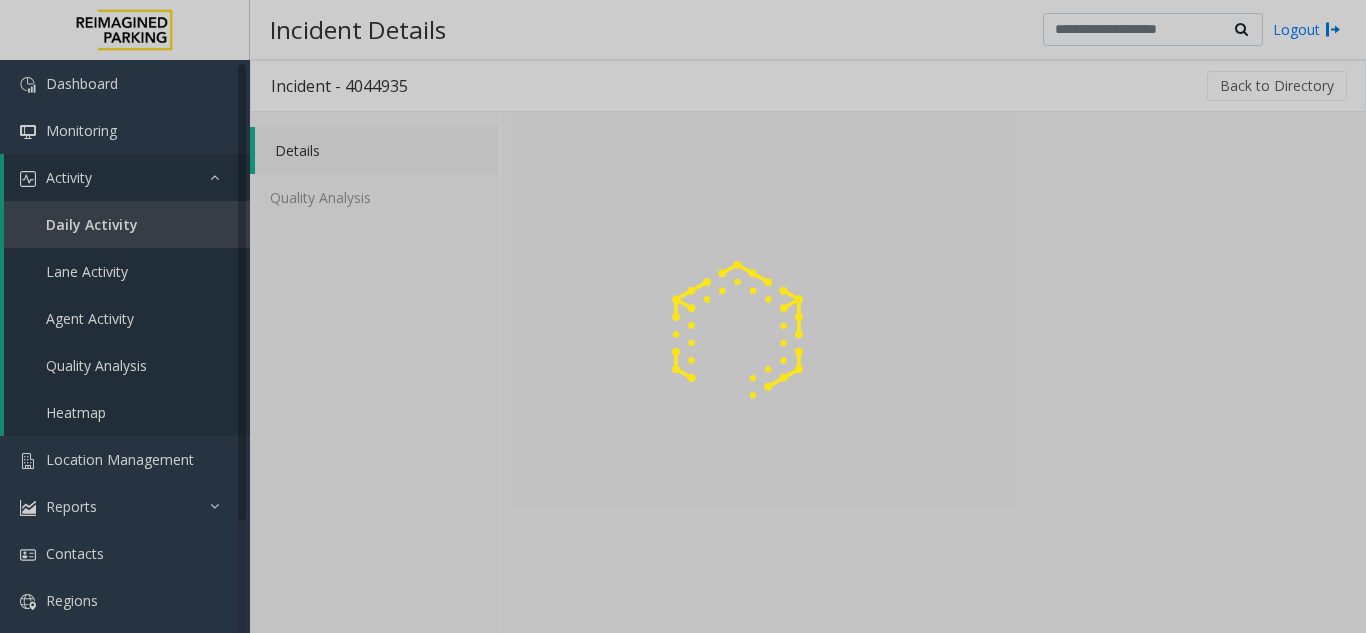 click 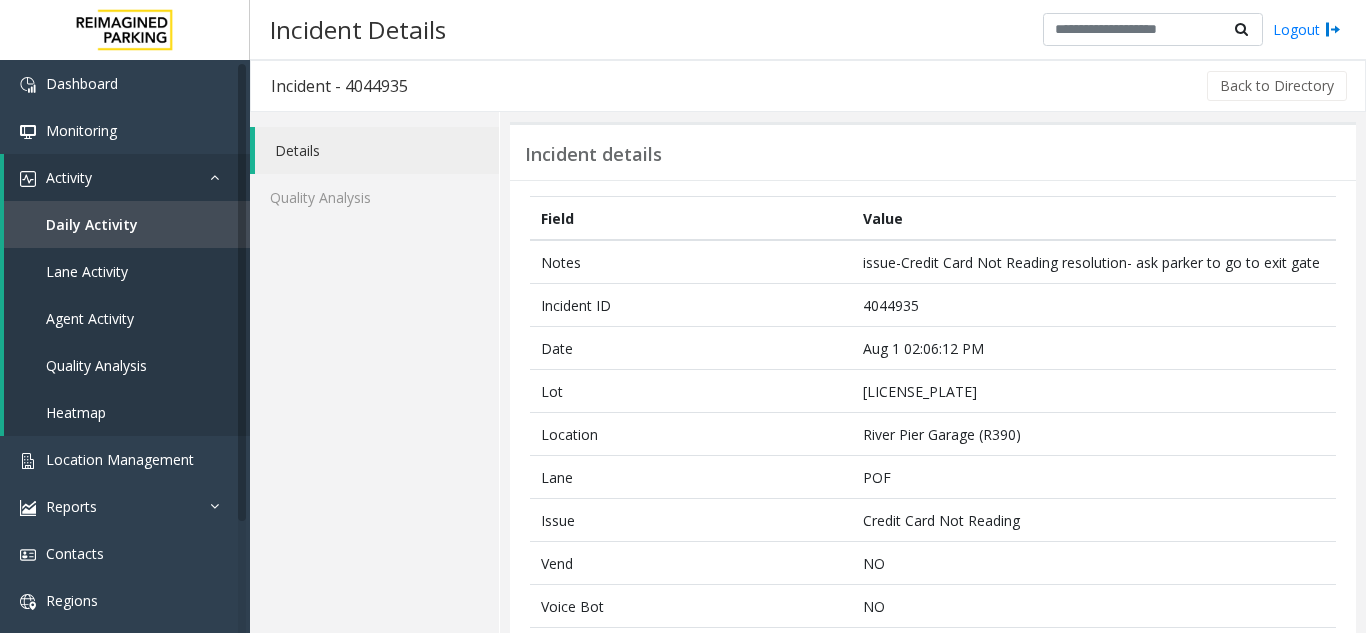 click on "Back to Directory" 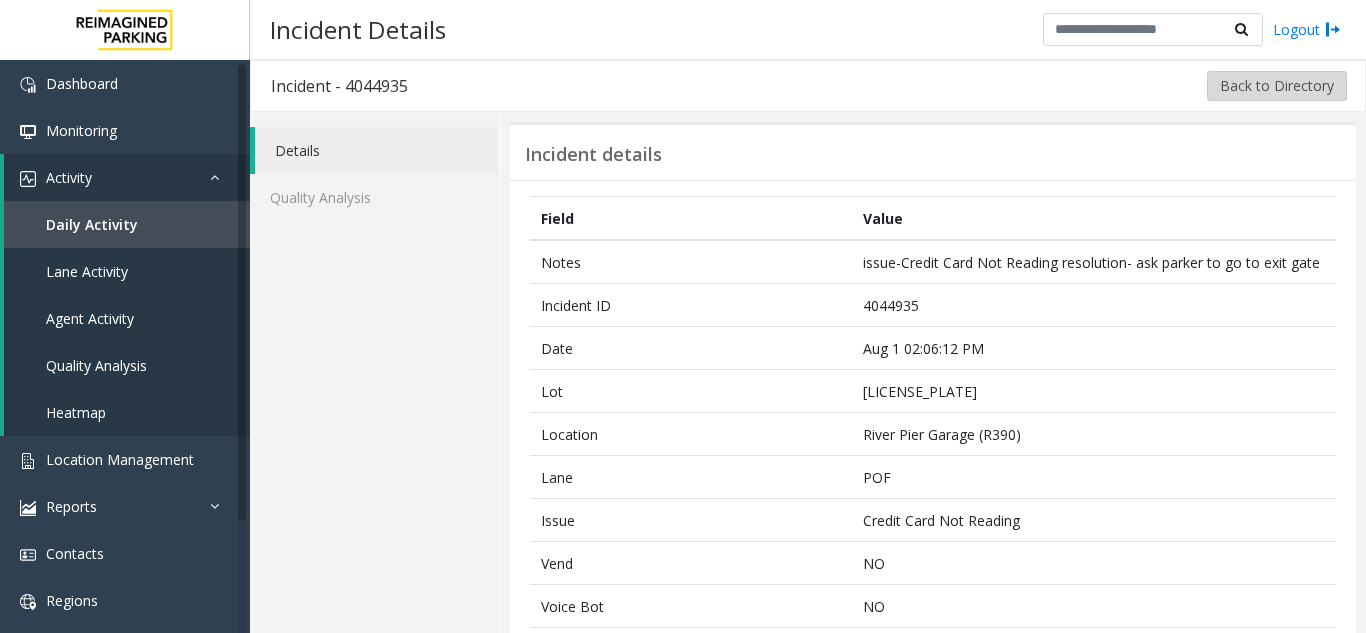click on "Back to Directory" 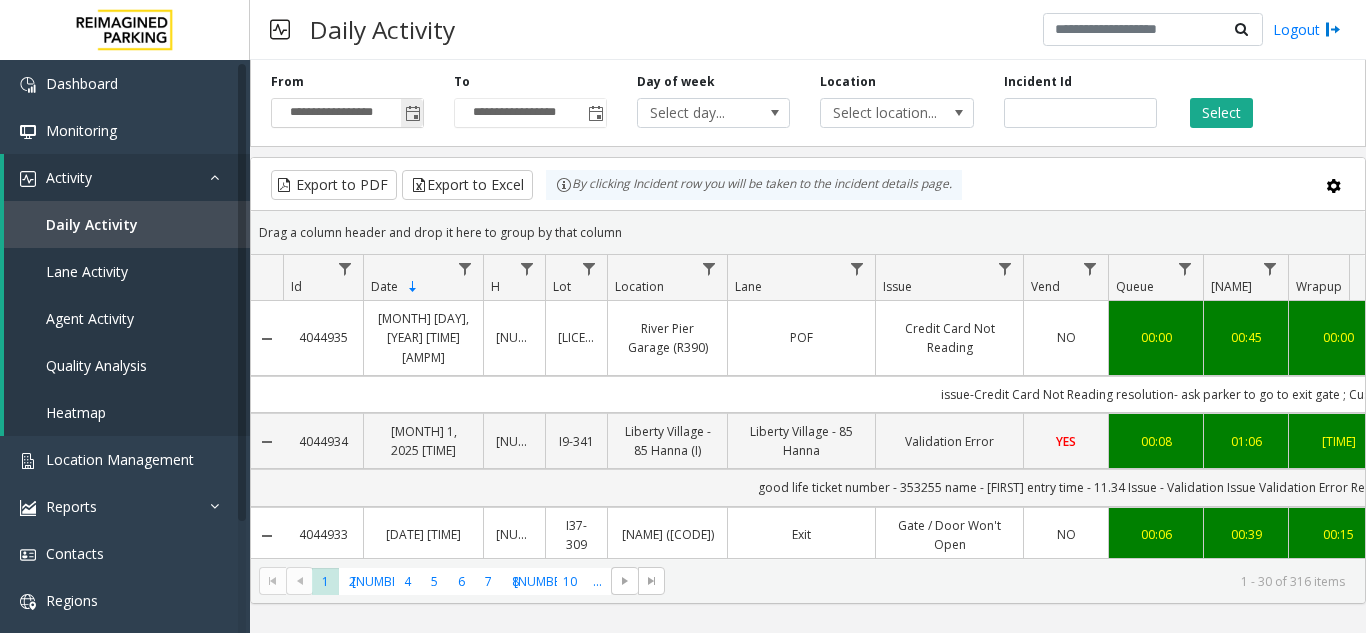 click 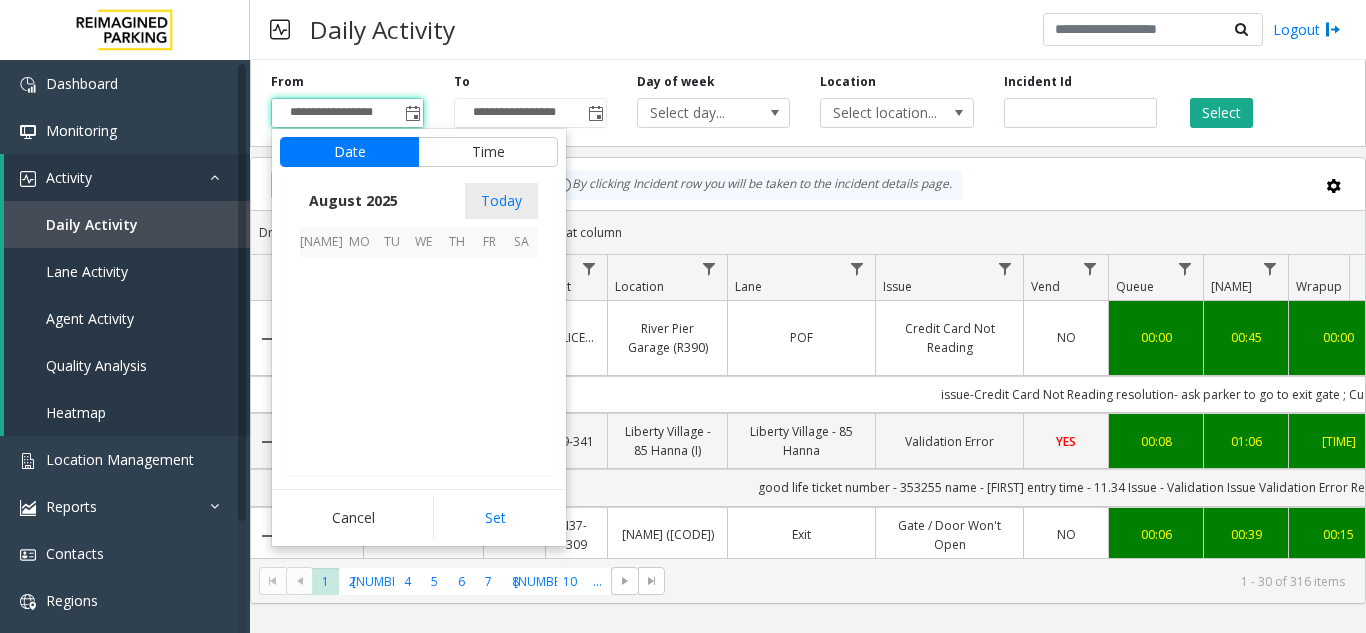 scroll, scrollTop: 358666, scrollLeft: 0, axis: vertical 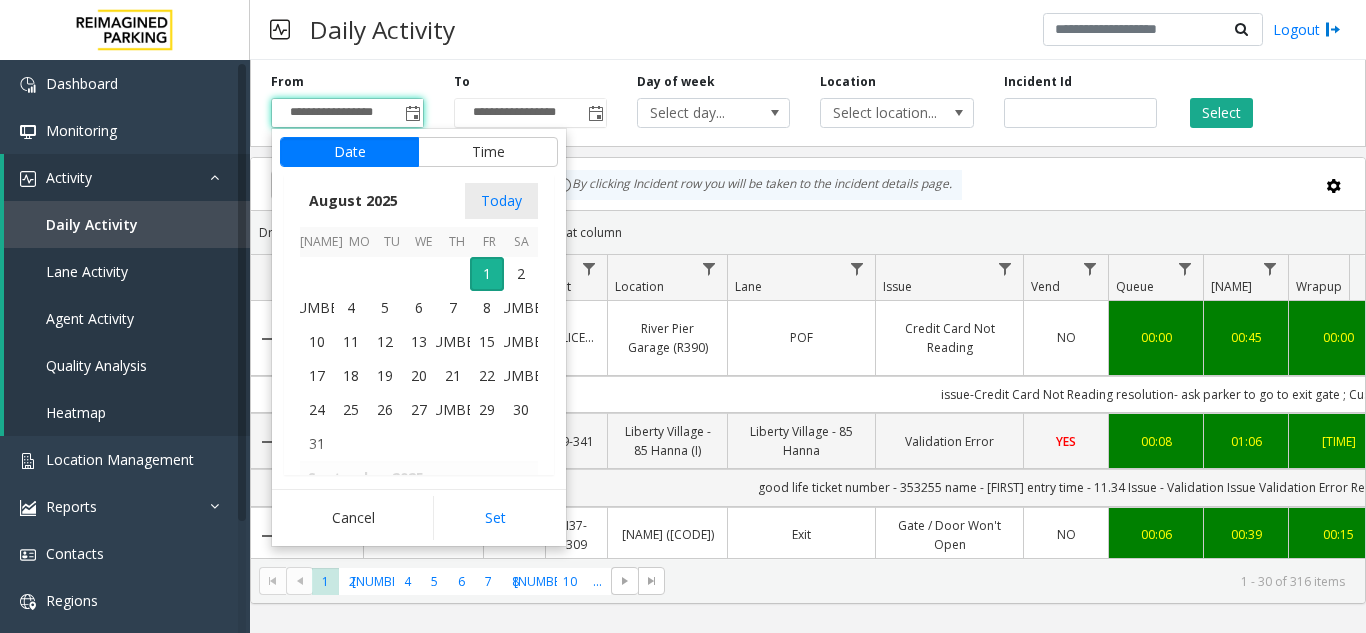 click on "August 2025  Today" at bounding box center [419, 201] 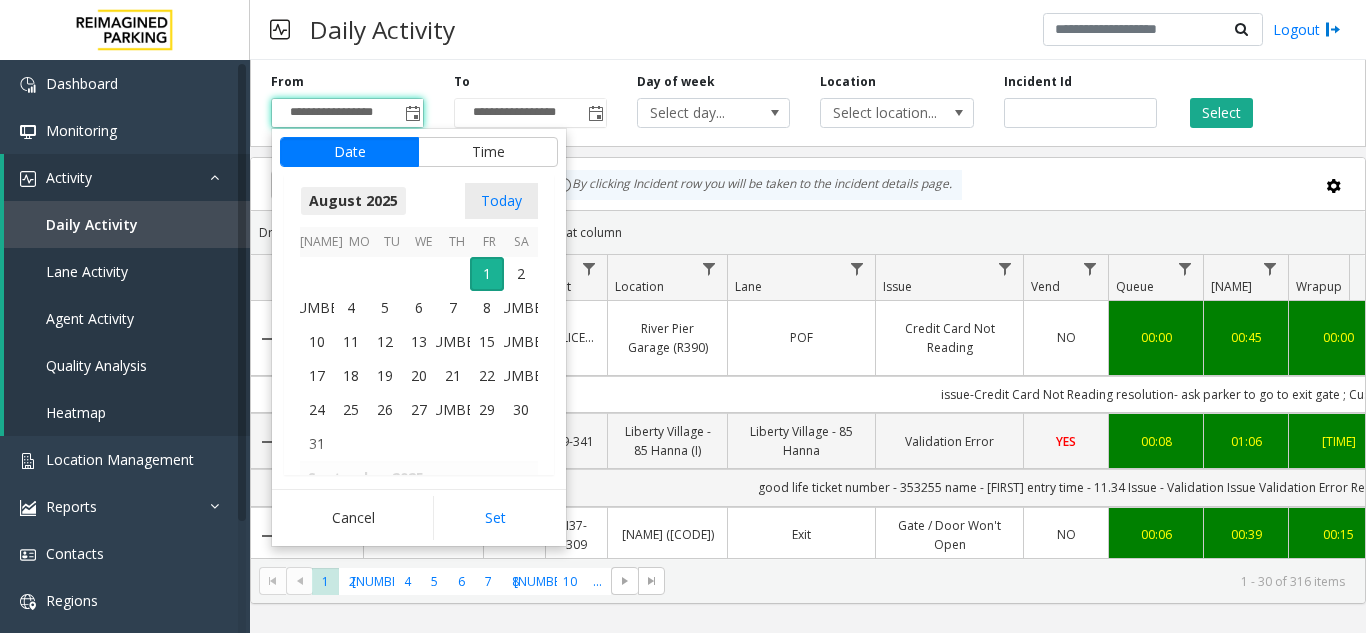 click on "August 2025" at bounding box center [353, 201] 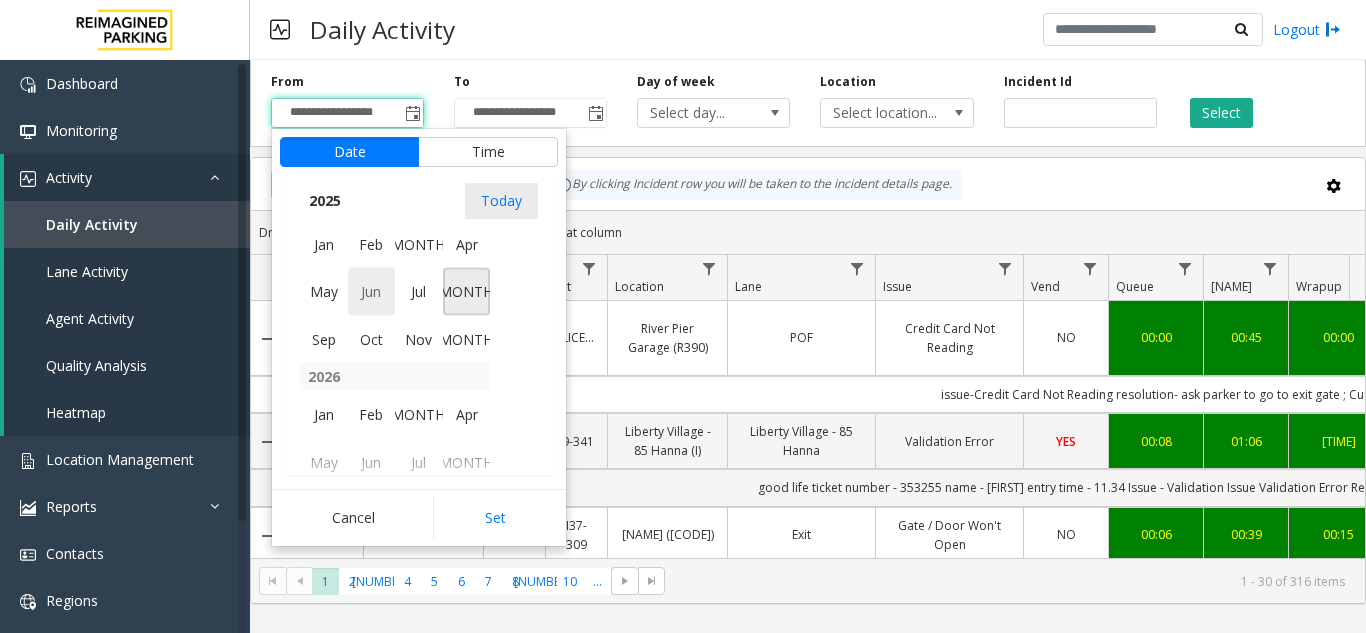 click on "Jun" at bounding box center [372, 292] 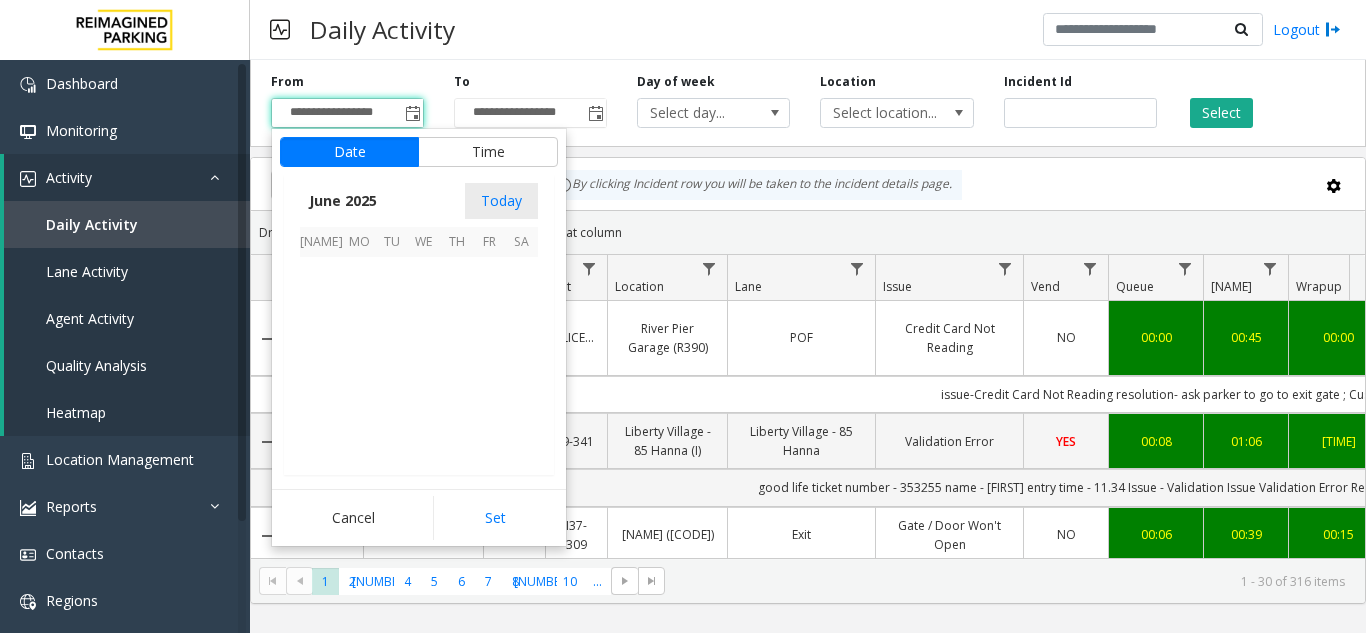 scroll, scrollTop: 358190, scrollLeft: 0, axis: vertical 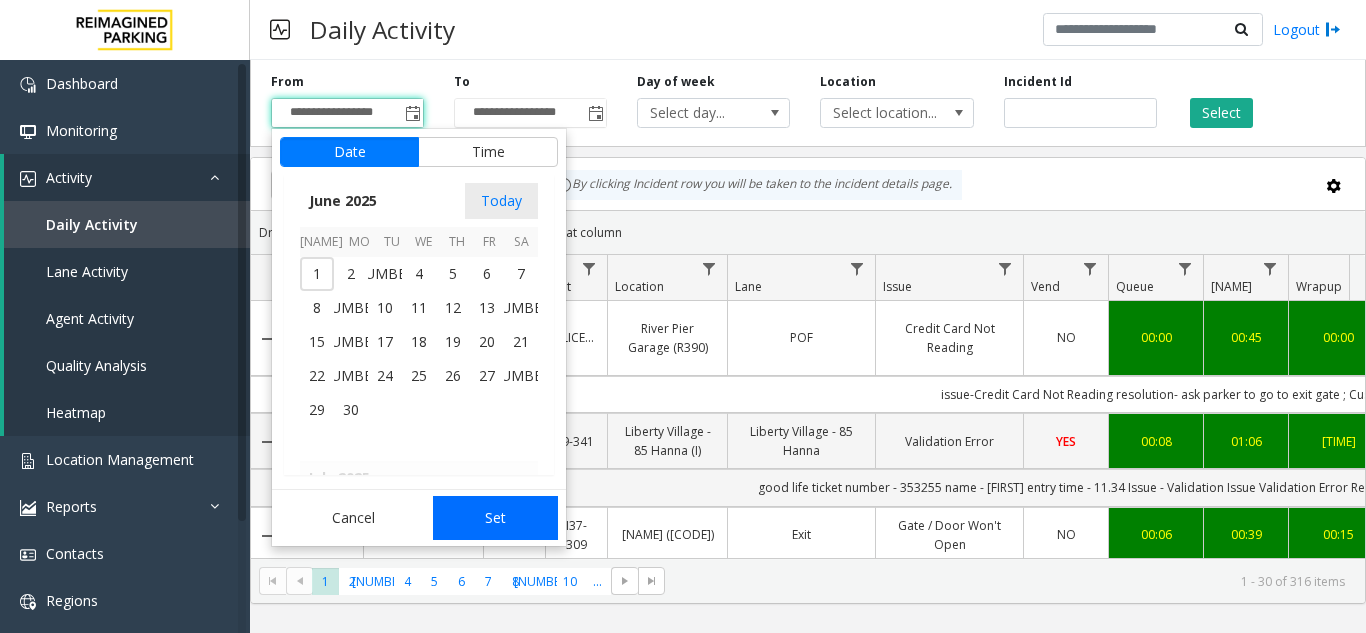click on "Set" 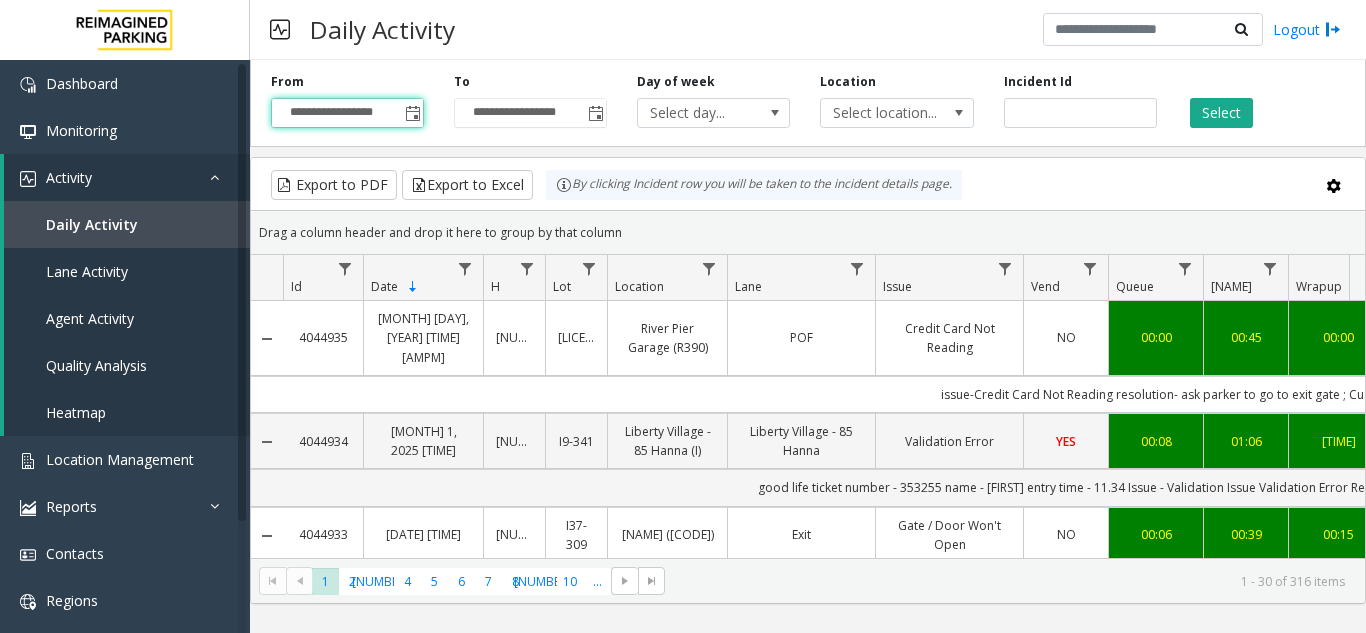 click on "**********" 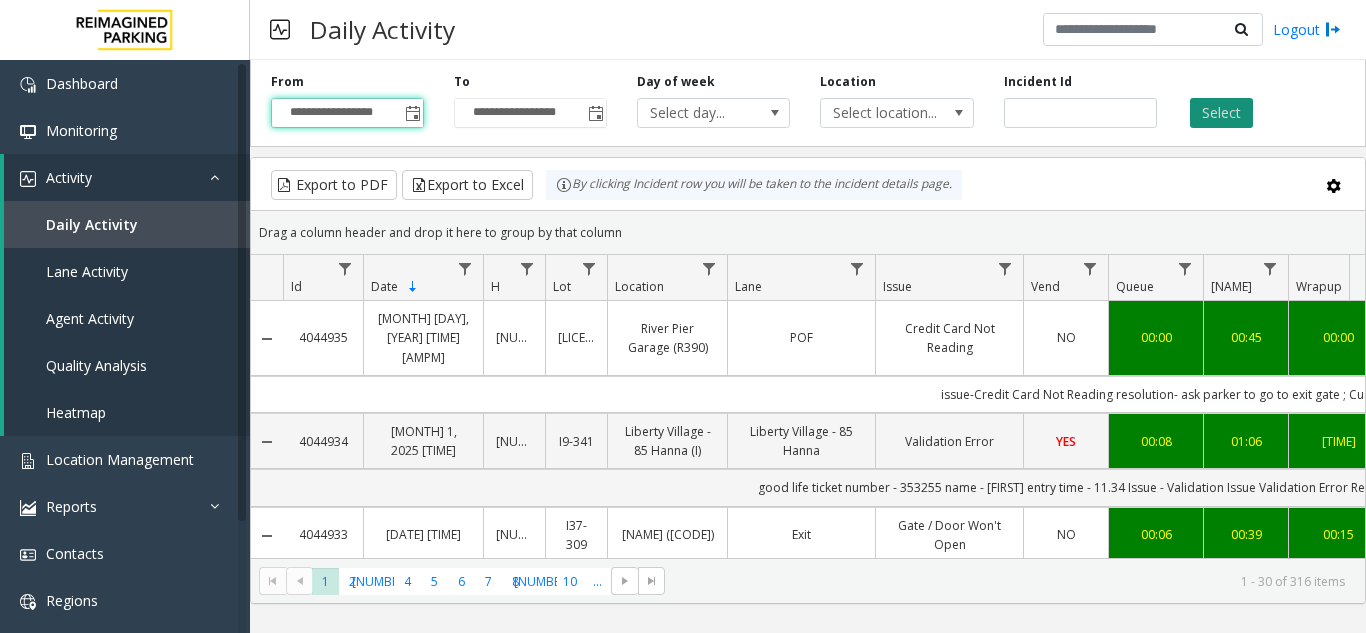 click on "Select" 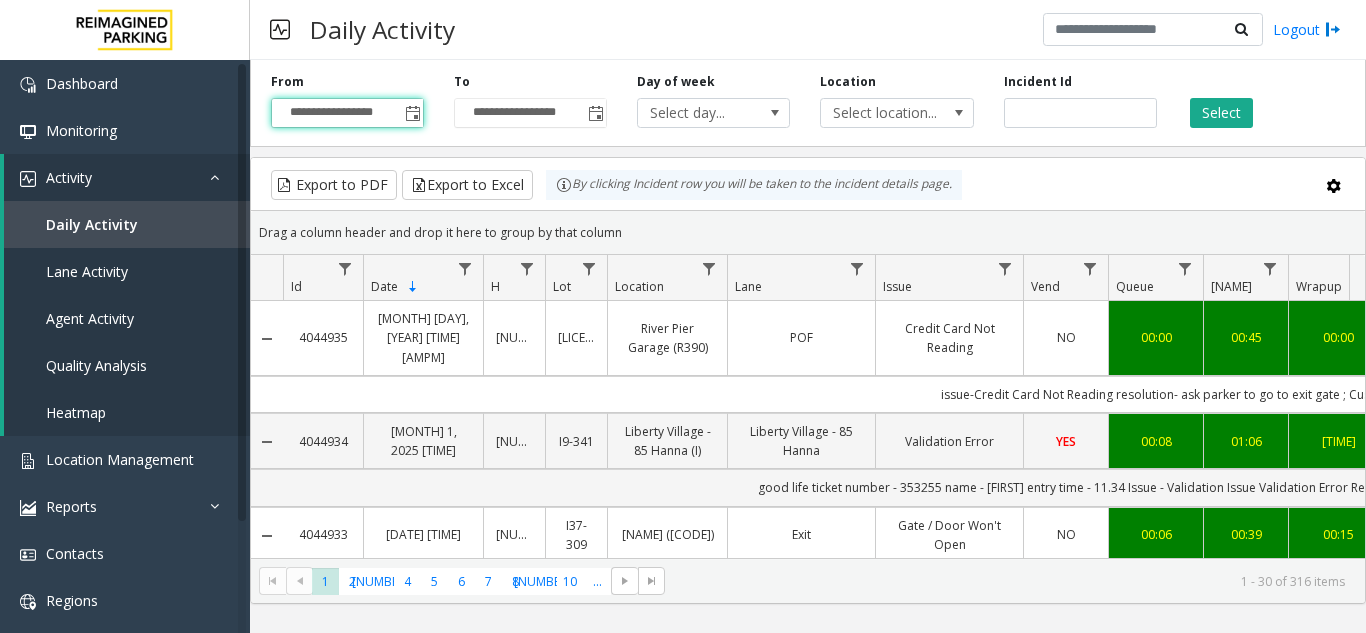 scroll, scrollTop: 0, scrollLeft: 22, axis: horizontal 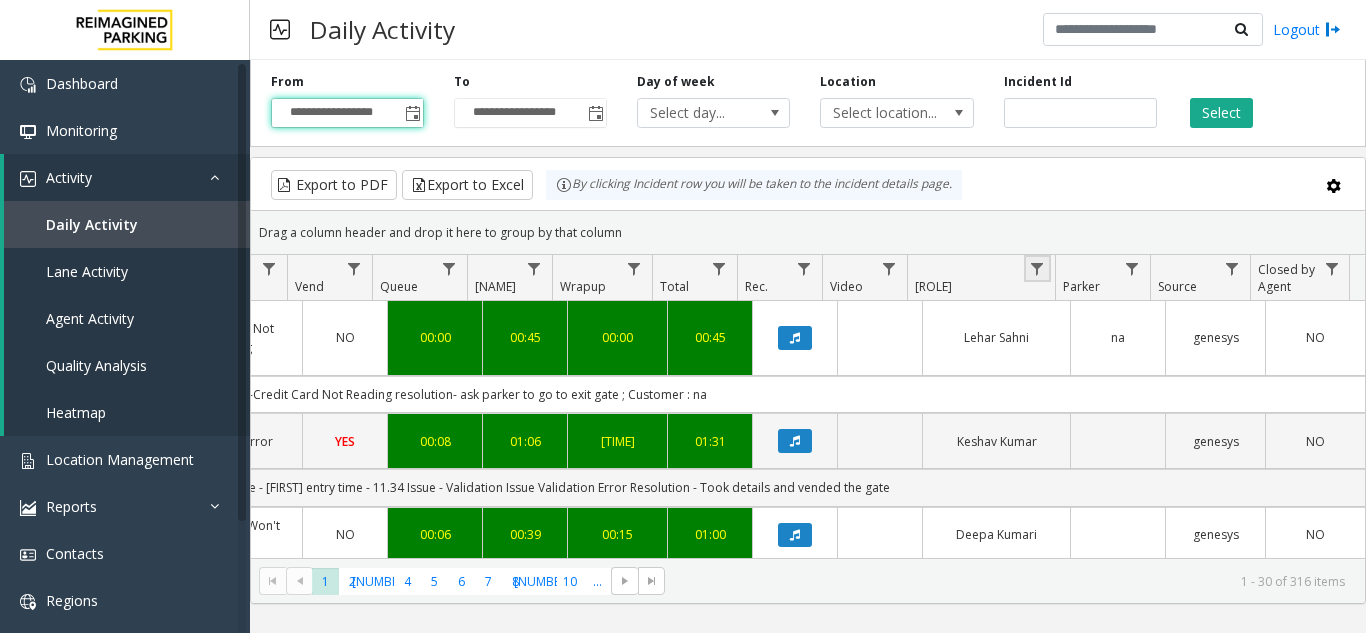 click 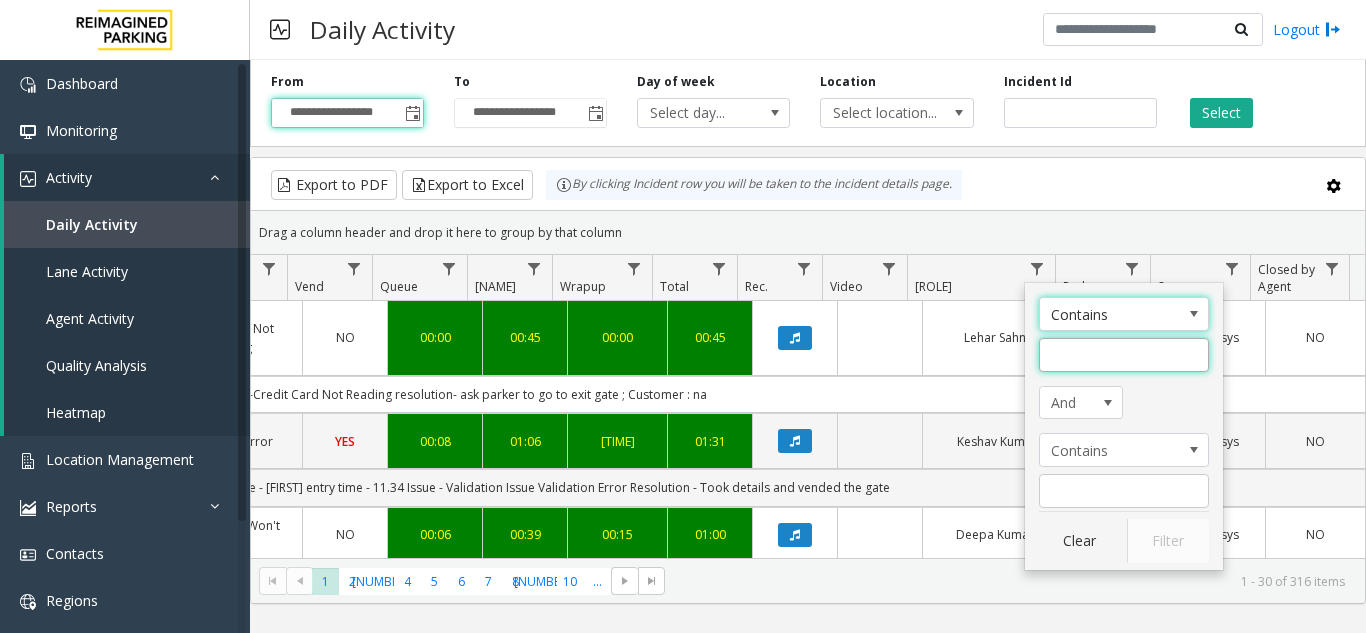 click 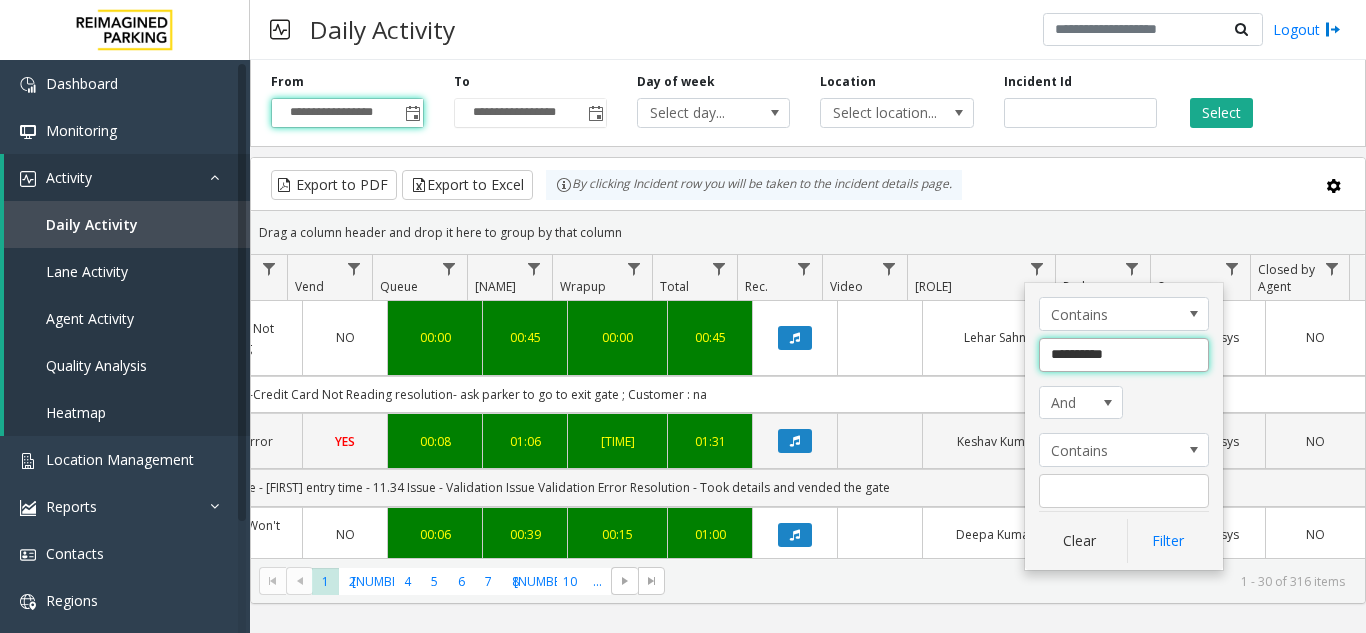 type on "**********" 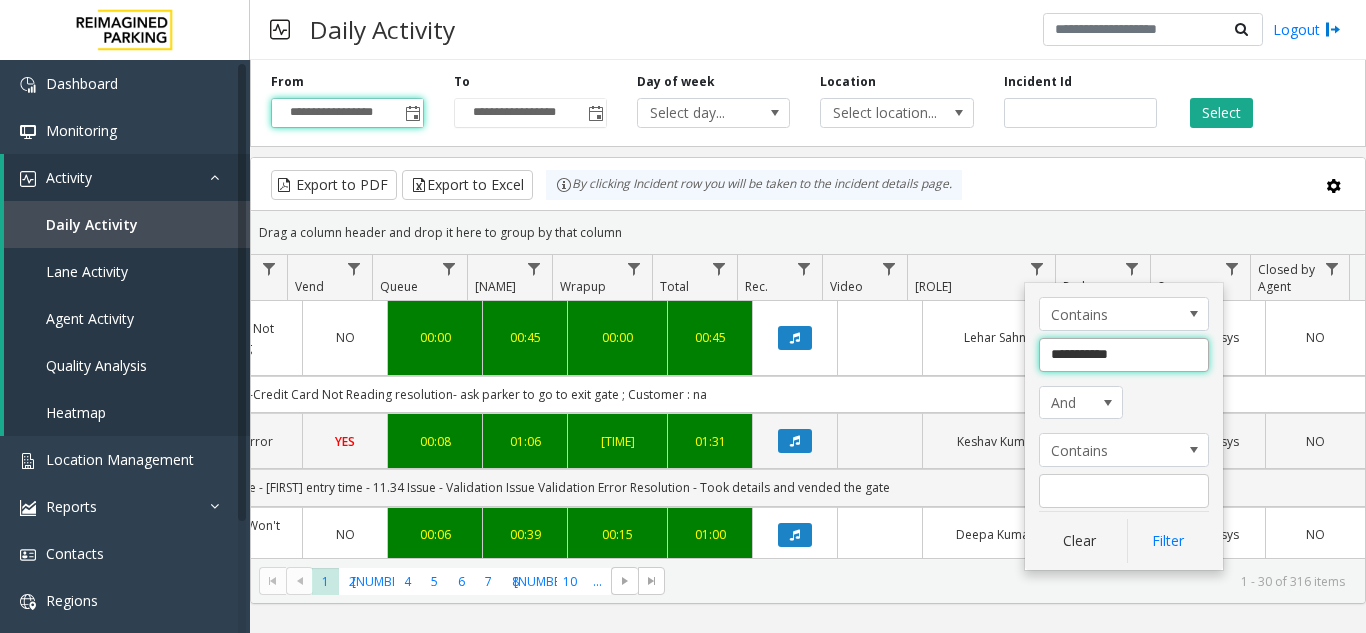 click on "Filter" 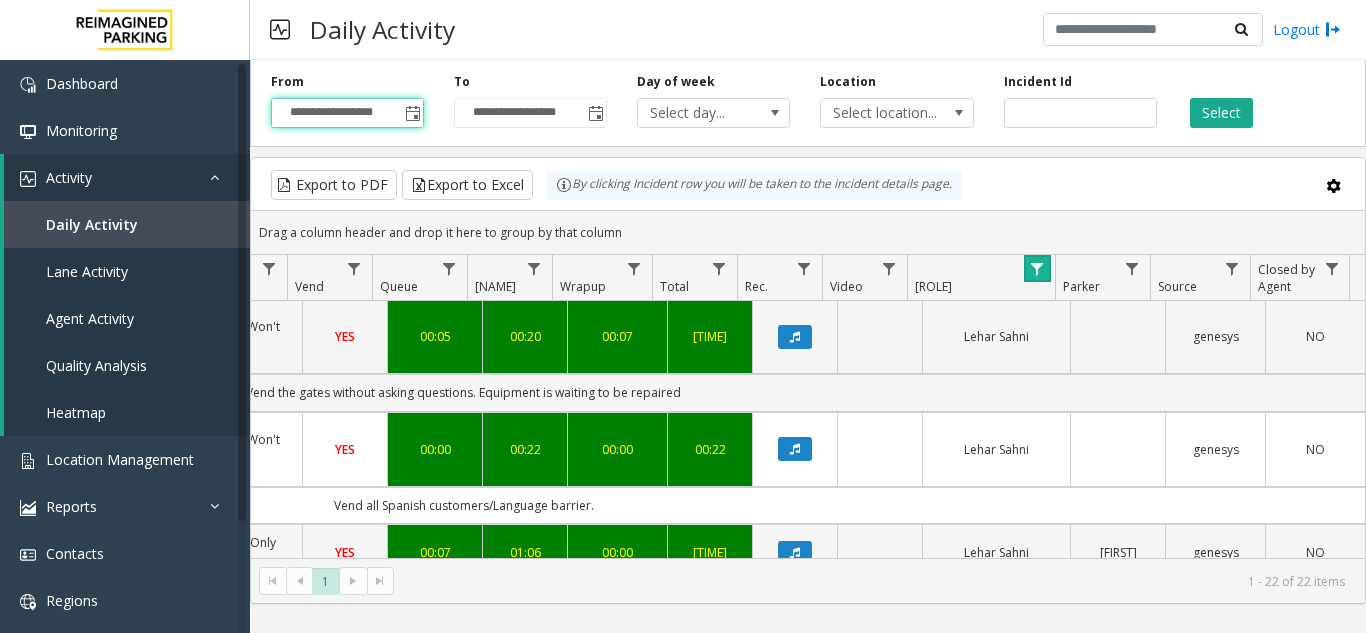 scroll, scrollTop: 2027, scrollLeft: 736, axis: both 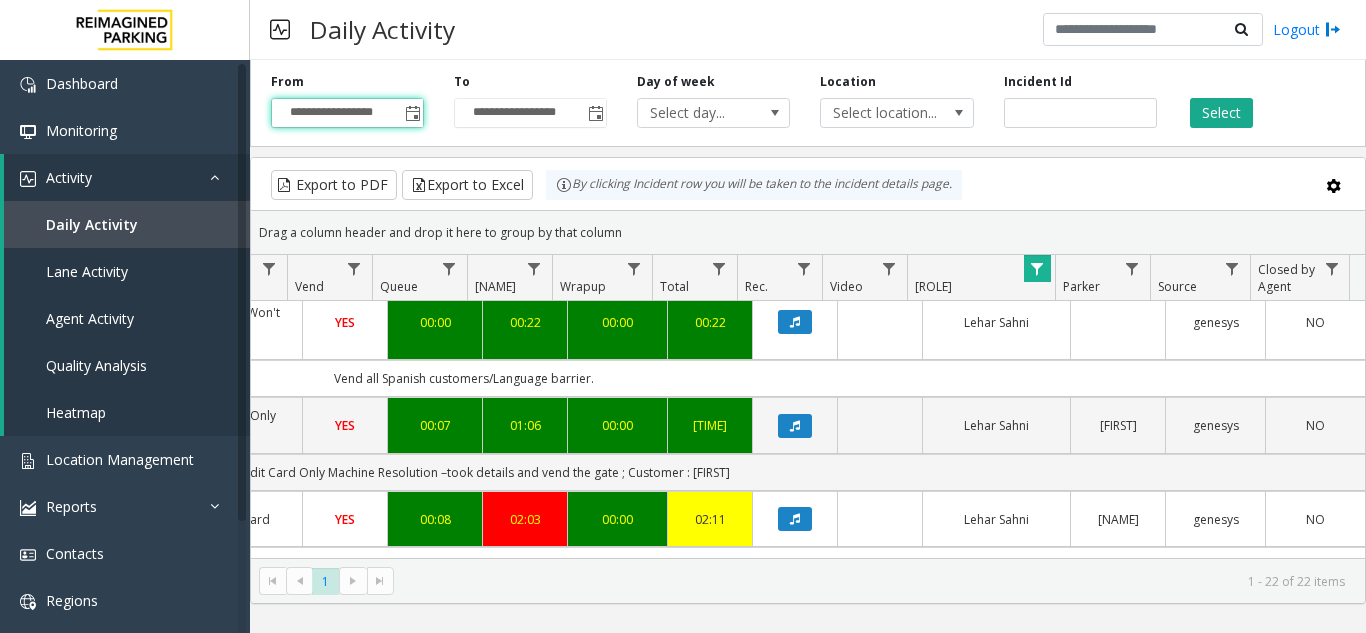 click 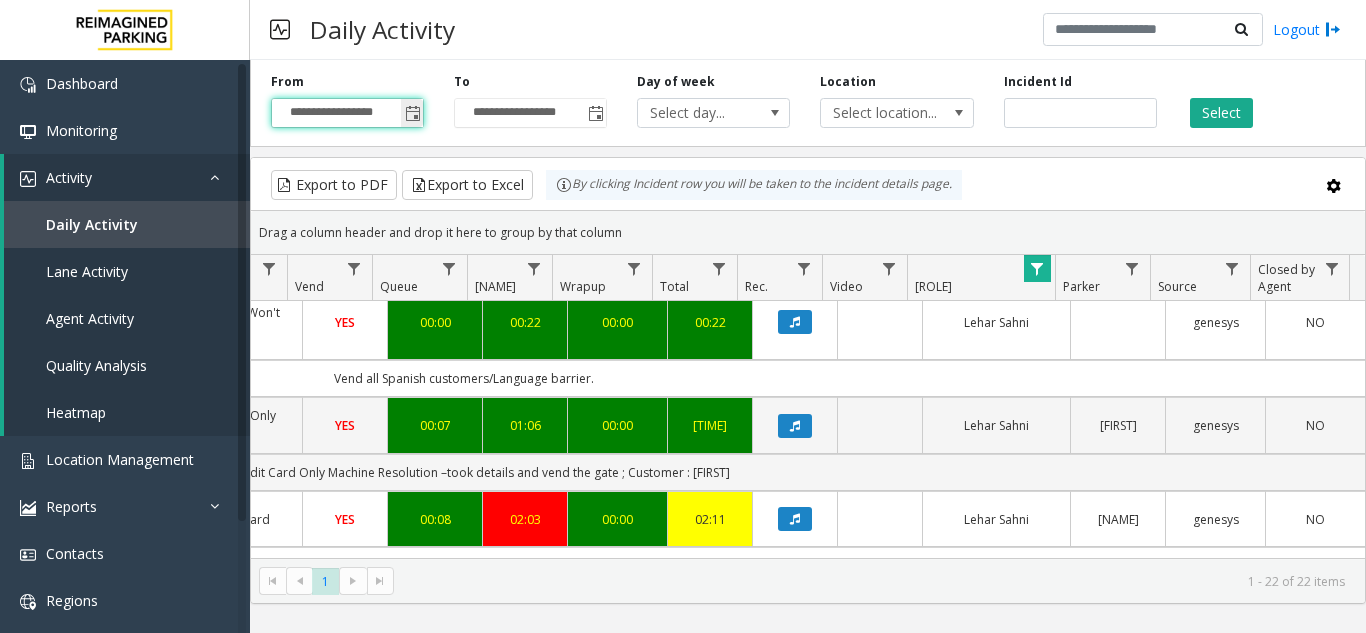 click 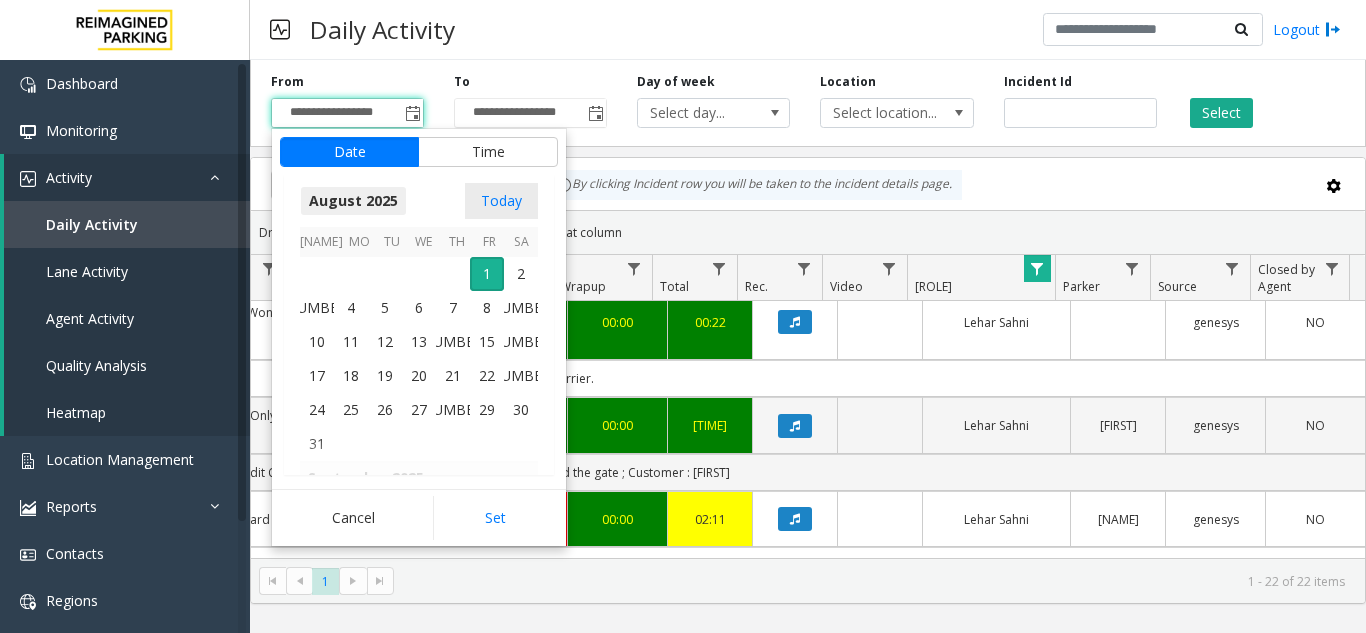 click on "August 2025" at bounding box center [353, 201] 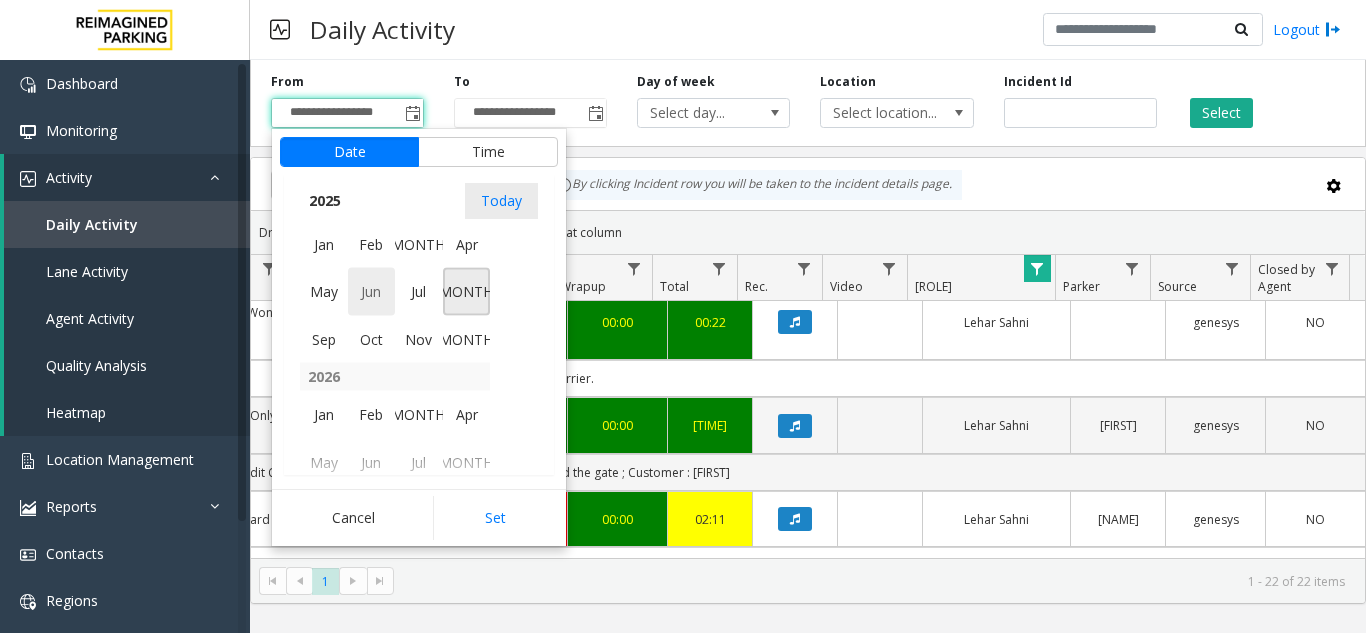 click on "Jun" at bounding box center [372, 292] 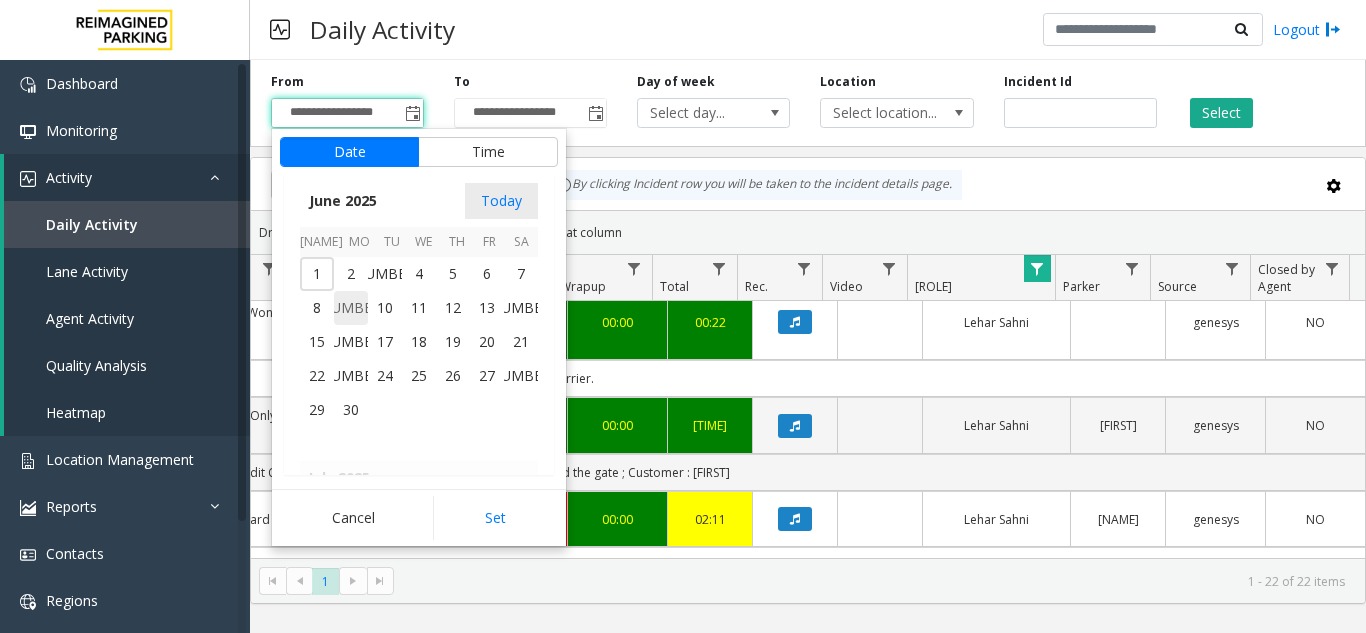 click on "3" at bounding box center (385, 274) 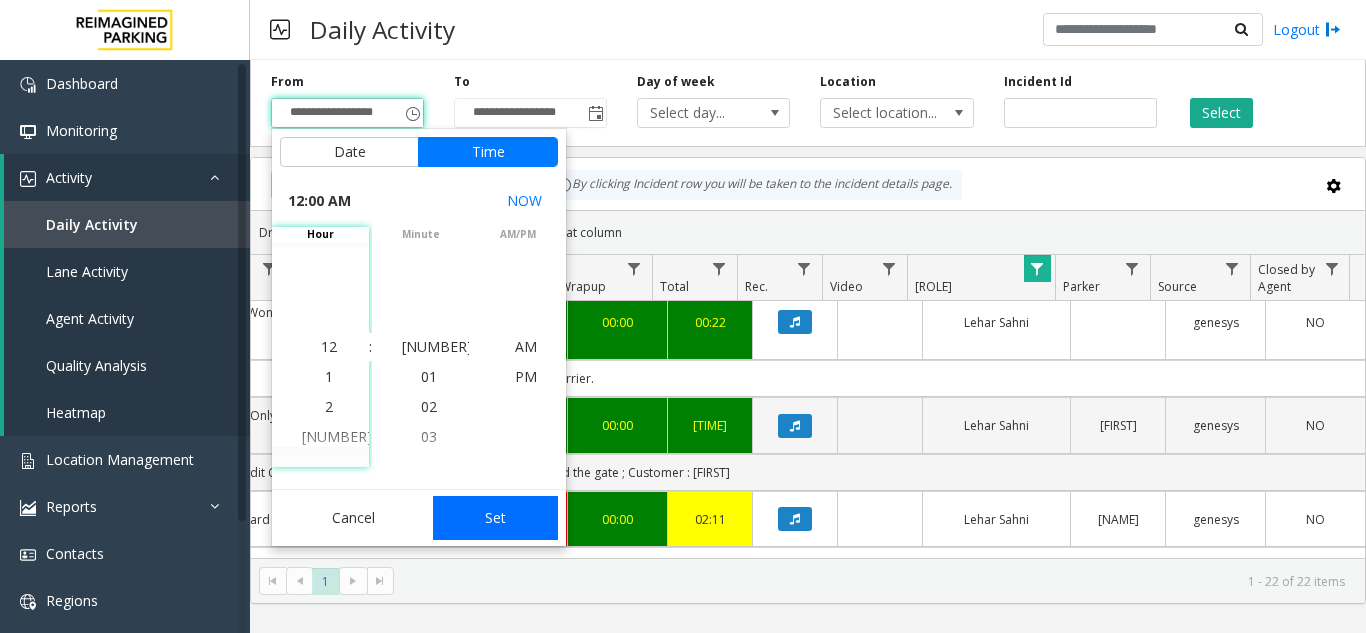 click on "Set" 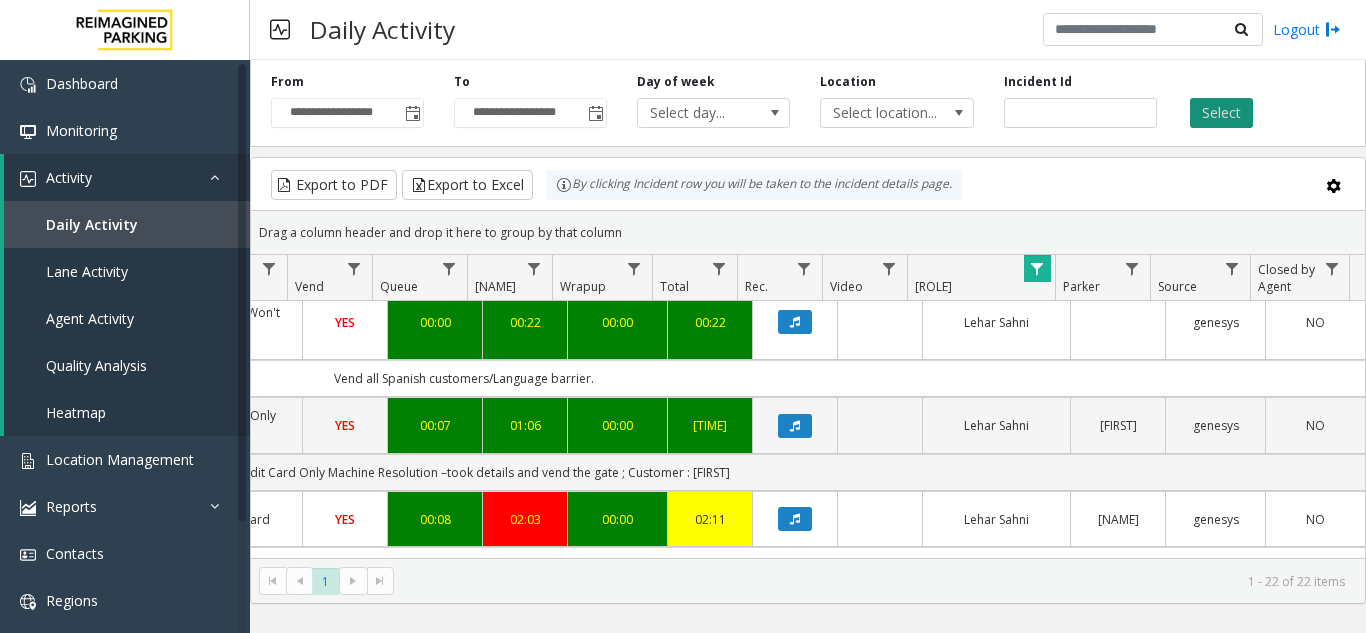 click on "Select" 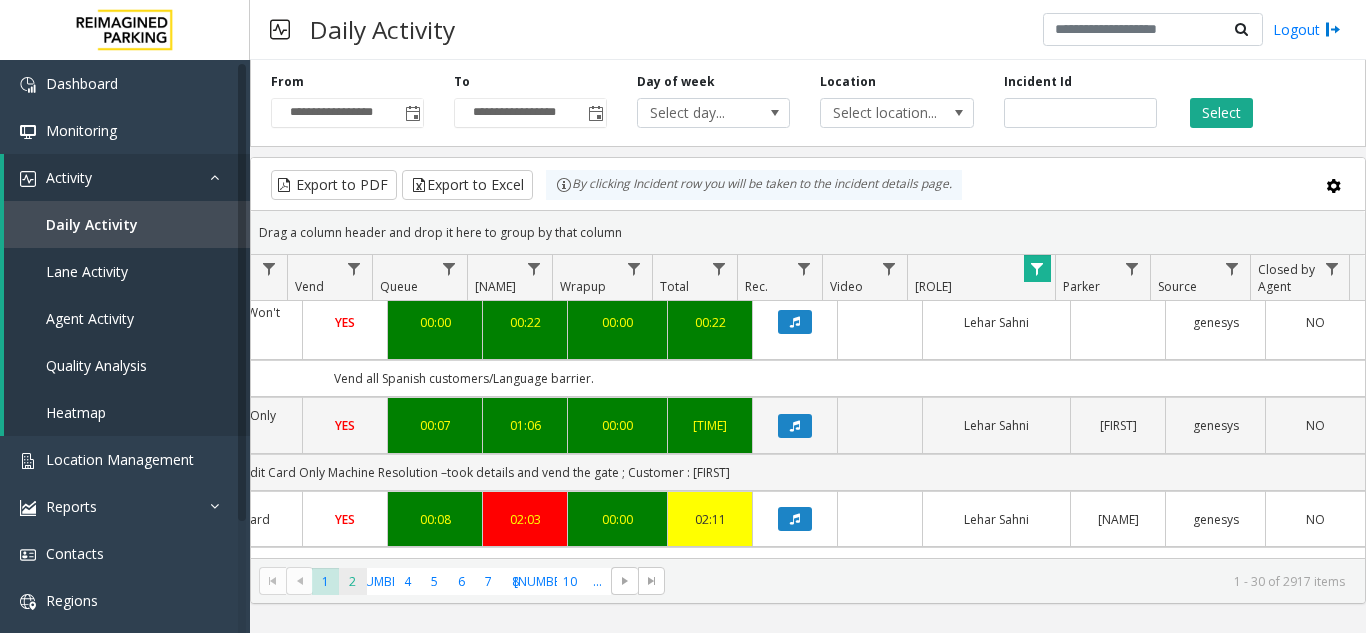 click on "2" 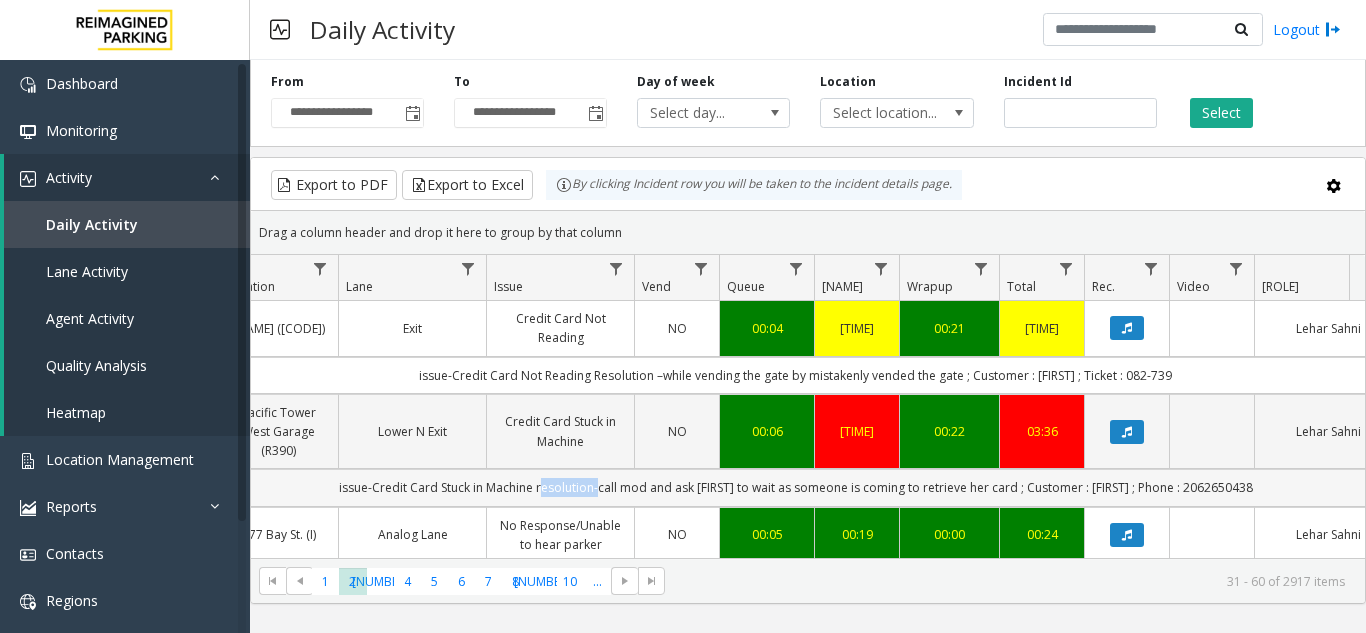 click on "issue-Credit Card Stuck in Machine
resolution-call mod and ask parker to wait as someone is coming to retrieve her card ; Customer : manami ; Phone : 2062650438" 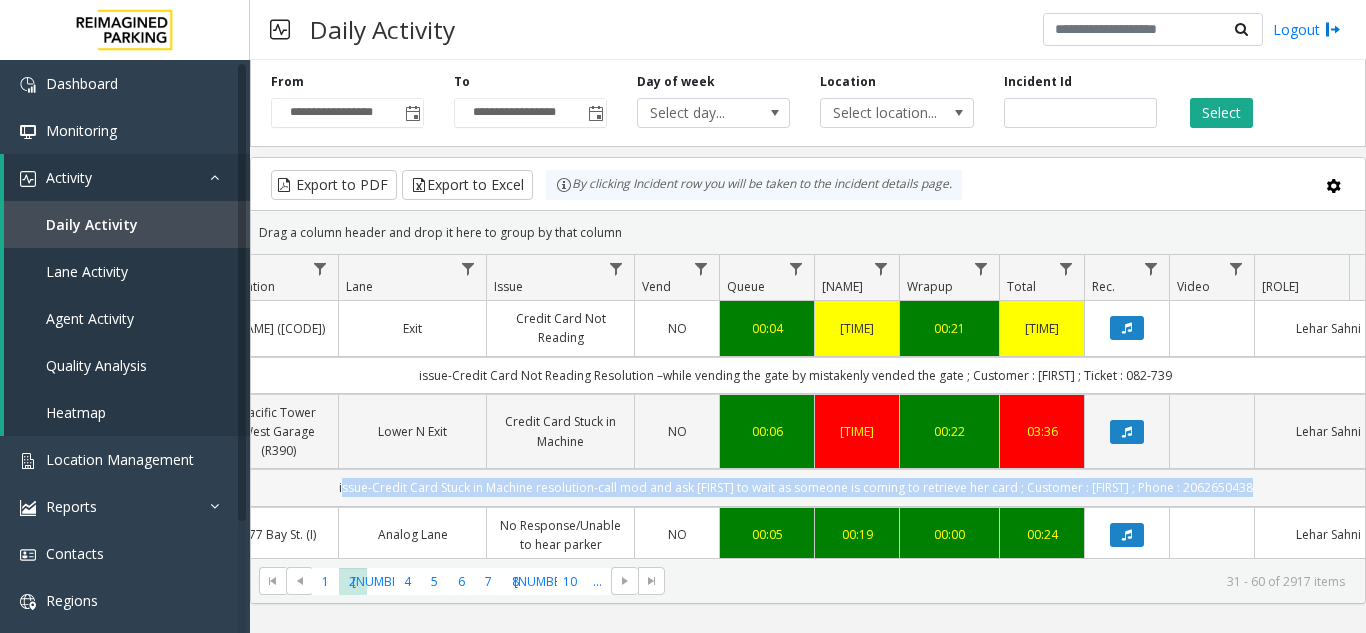 click on "issue-Credit Card Stuck in Machine
resolution-call mod and ask parker to wait as someone is coming to retrieve her card ; Customer : manami ; Phone : 2062650438" 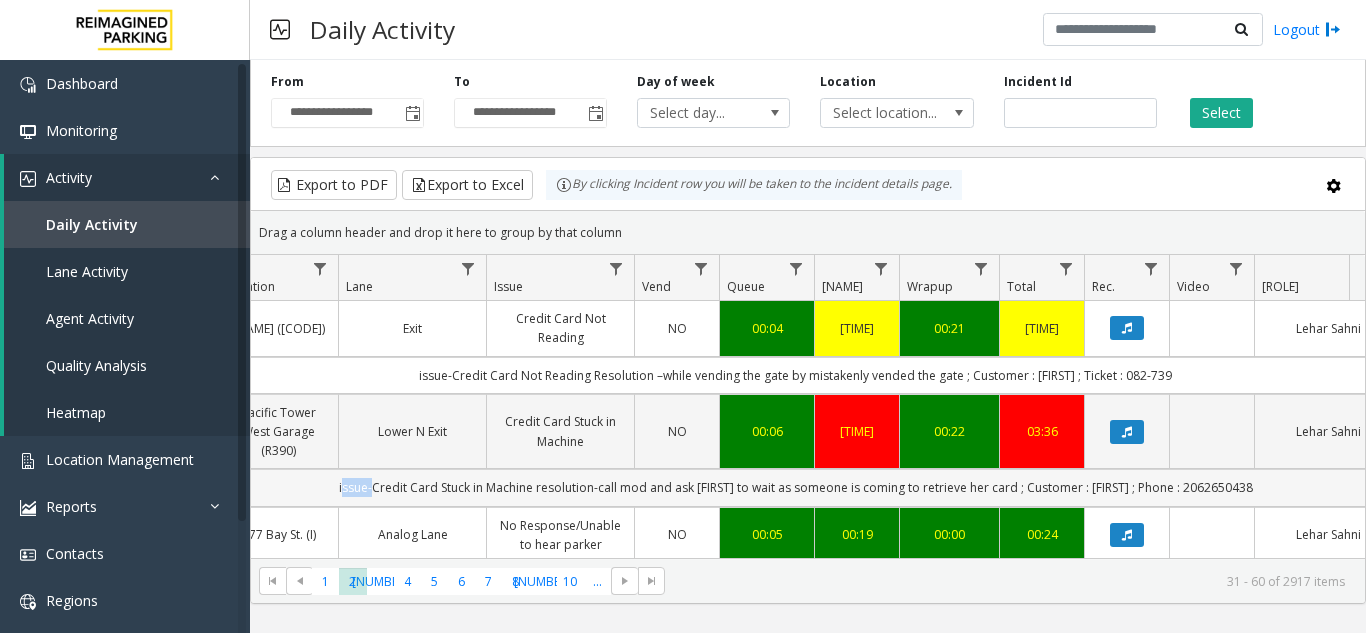 click on "issue-Credit Card Stuck in Machine
resolution-call mod and ask parker to wait as someone is coming to retrieve her card ; Customer : manami ; Phone : 2062650438" 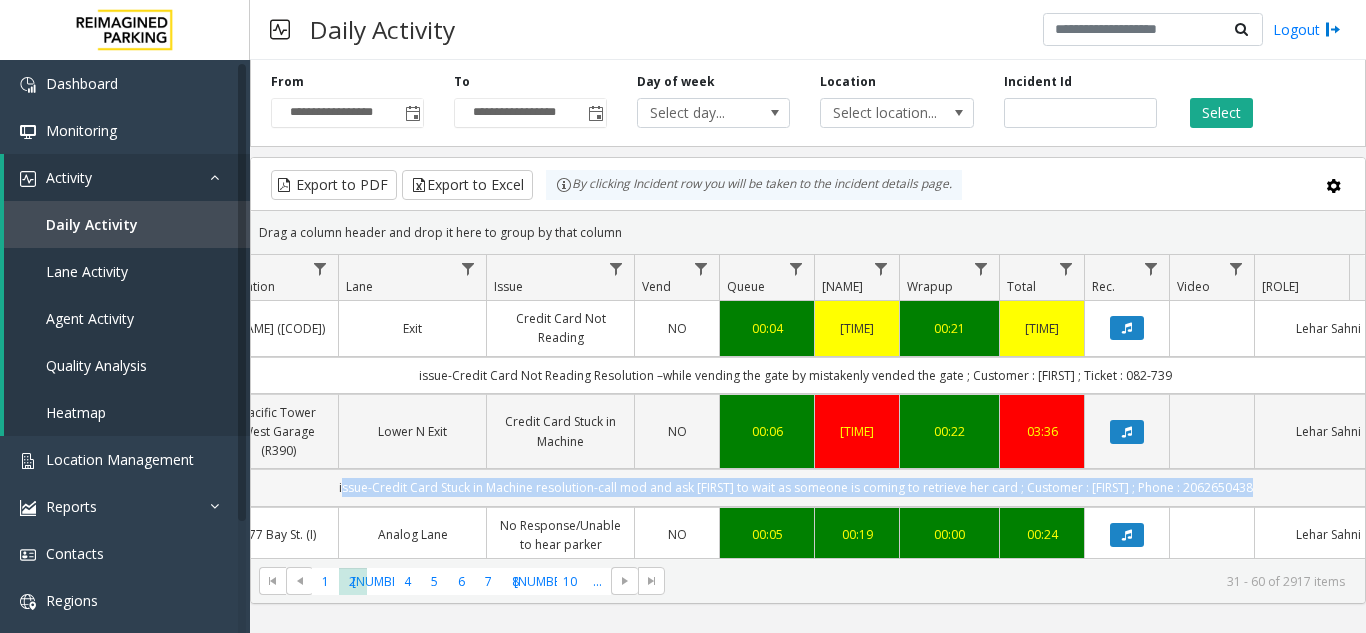 click on "issue-Credit Card Stuck in Machine
resolution-call mod and ask parker to wait as someone is coming to retrieve her card ; Customer : manami ; Phone : 2062650438" 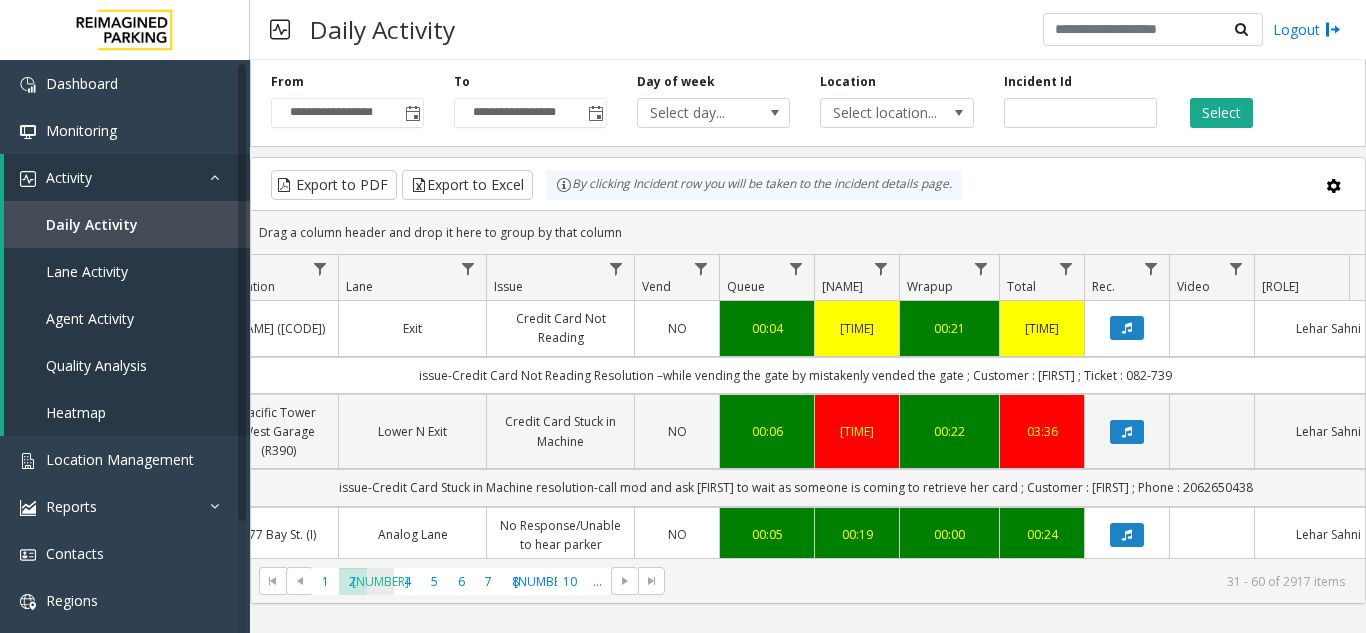 click on "3" 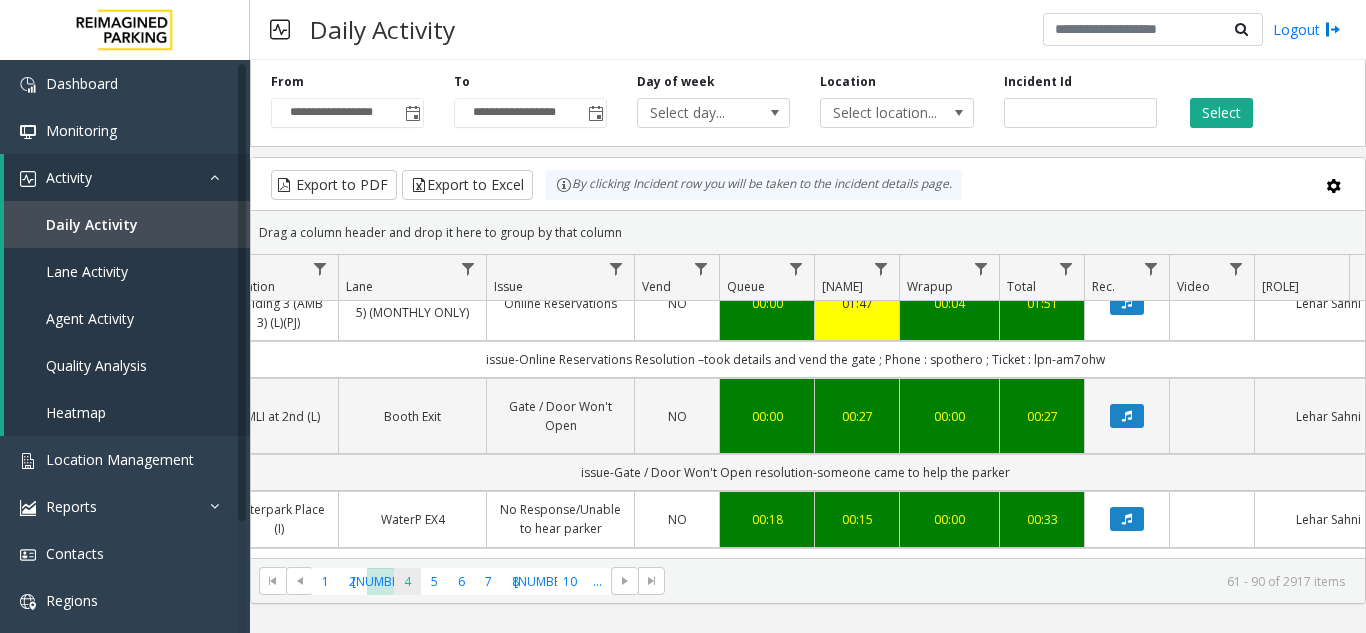 click on "4" 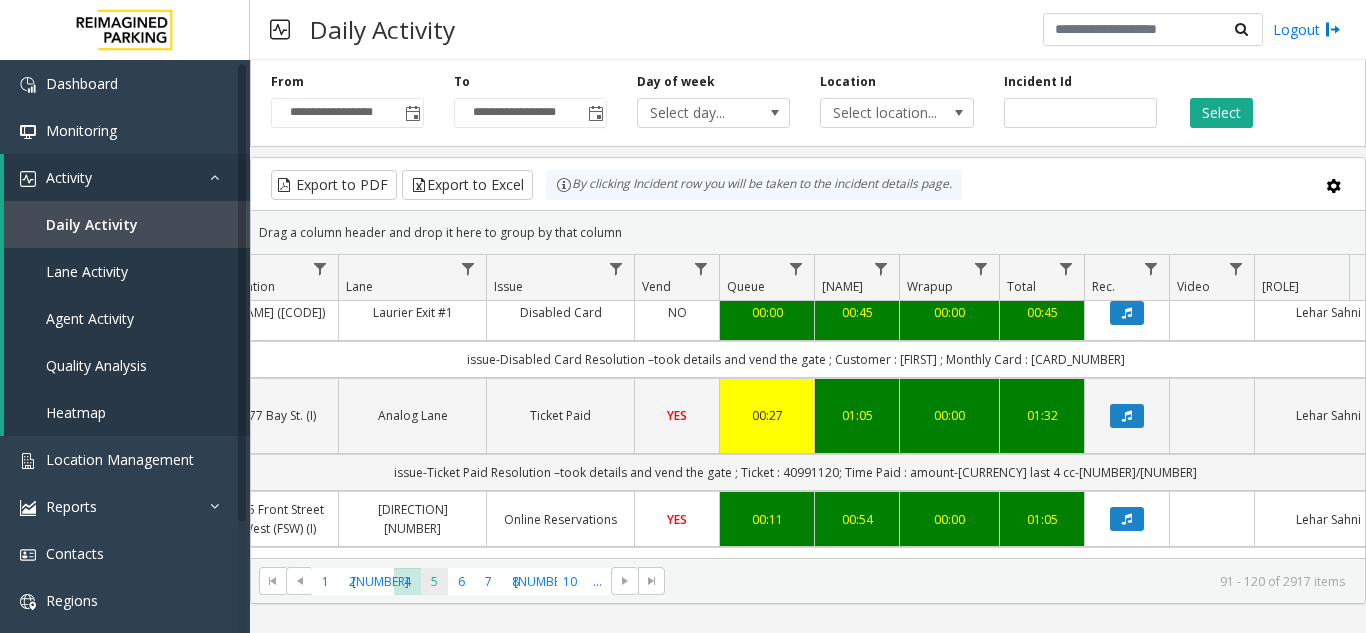 click on "5" 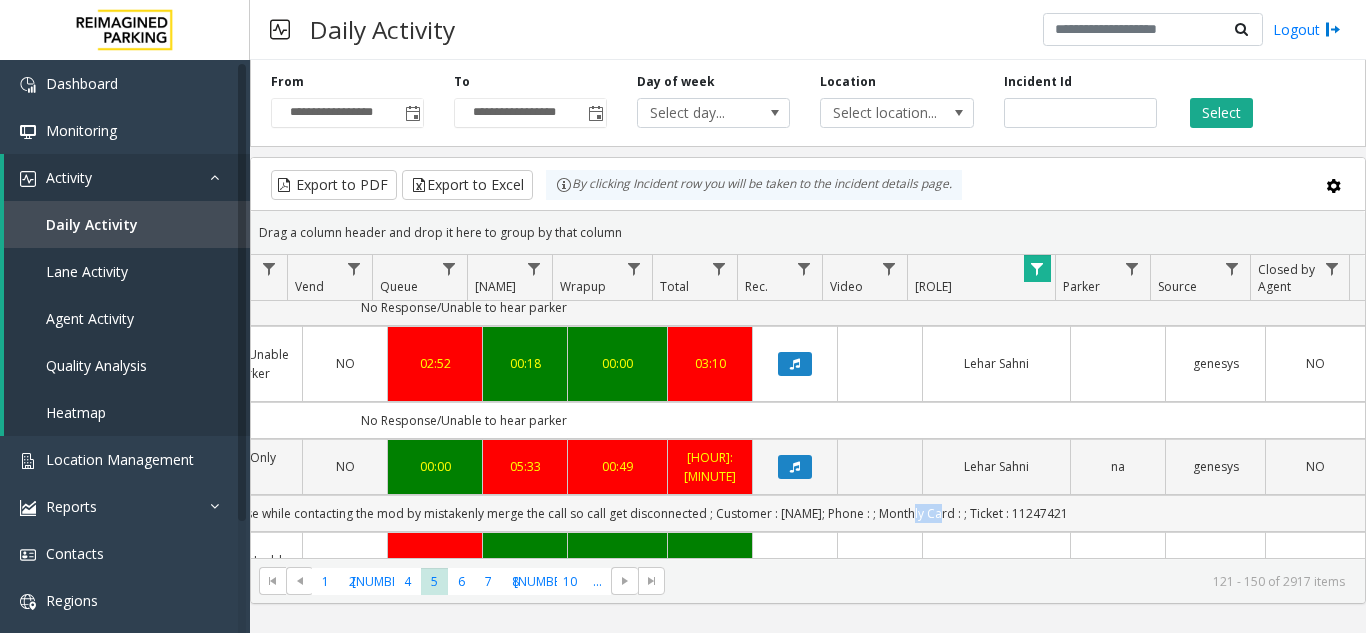click on "issue-Credit Card Only Machine
Resolution –call mod and no response while contacting the mod by mistakenly merge the call so call get disconnected ; Customer : na; Phone : ​; Monthly Card : ​; Ticket : 11247421" 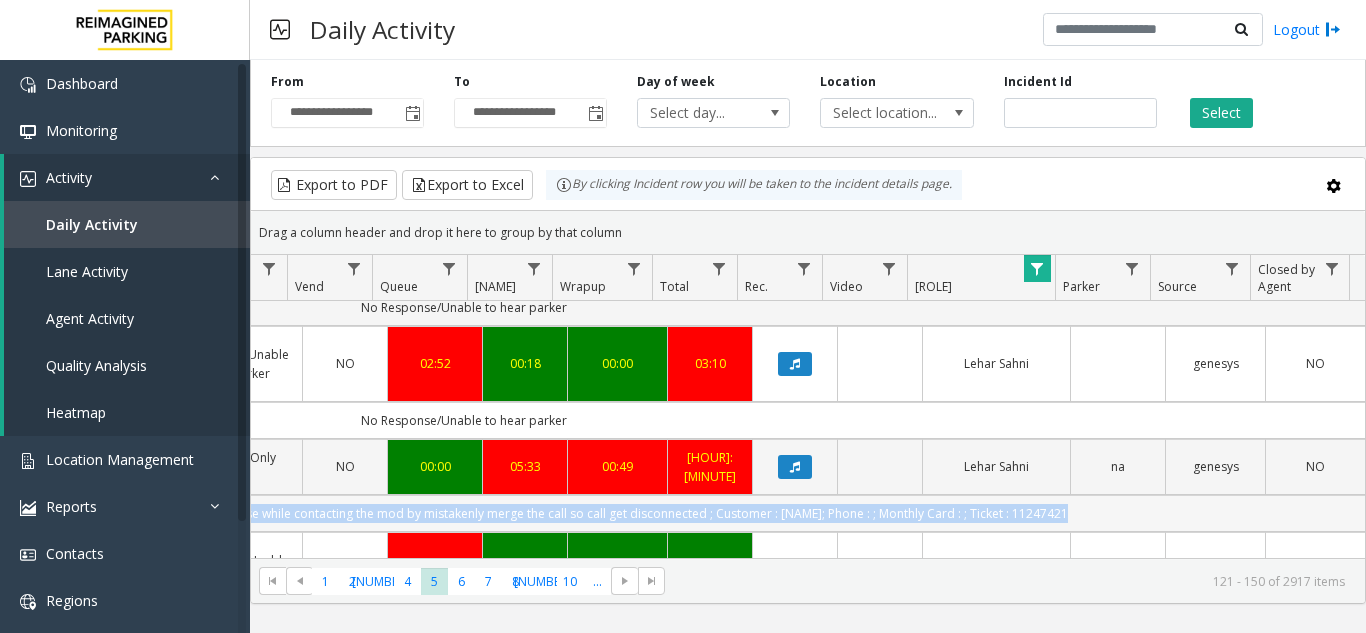 click on "issue-Credit Card Only Machine
Resolution –call mod and no response while contacting the mod by mistakenly merge the call so call get disconnected ; Customer : na; Phone : ​; Monthly Card : ​; Ticket : 11247421" 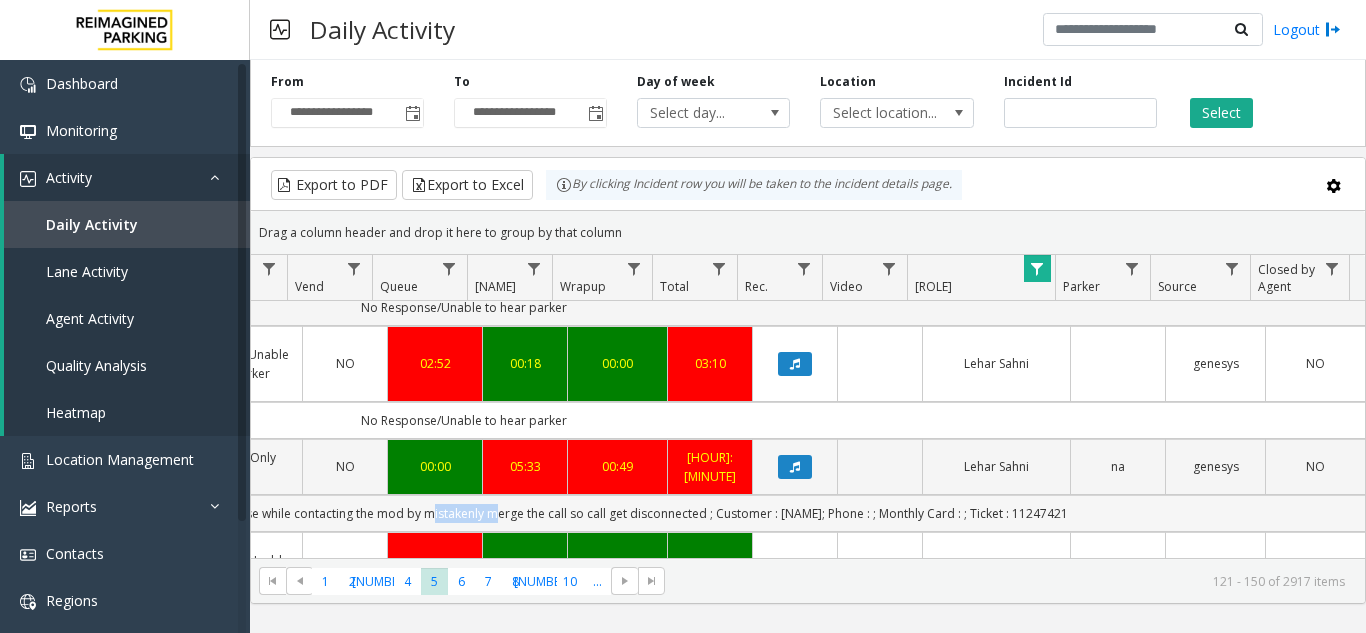 click on "issue-Credit Card Only Machine
Resolution –call mod and no response while contacting the mod by mistakenly merge the call so call get disconnected ; Customer : na; Phone : ​; Monthly Card : ​; Ticket : 11247421" 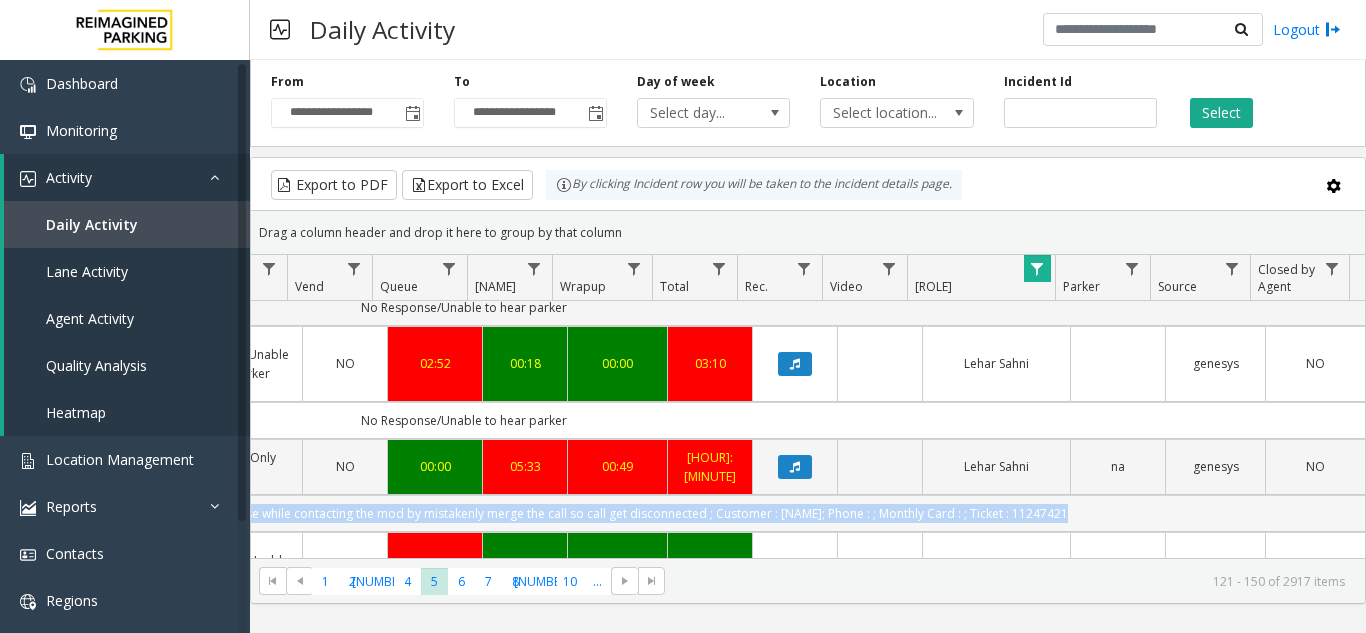 drag, startPoint x: 447, startPoint y: 468, endPoint x: 694, endPoint y: 460, distance: 247.12952 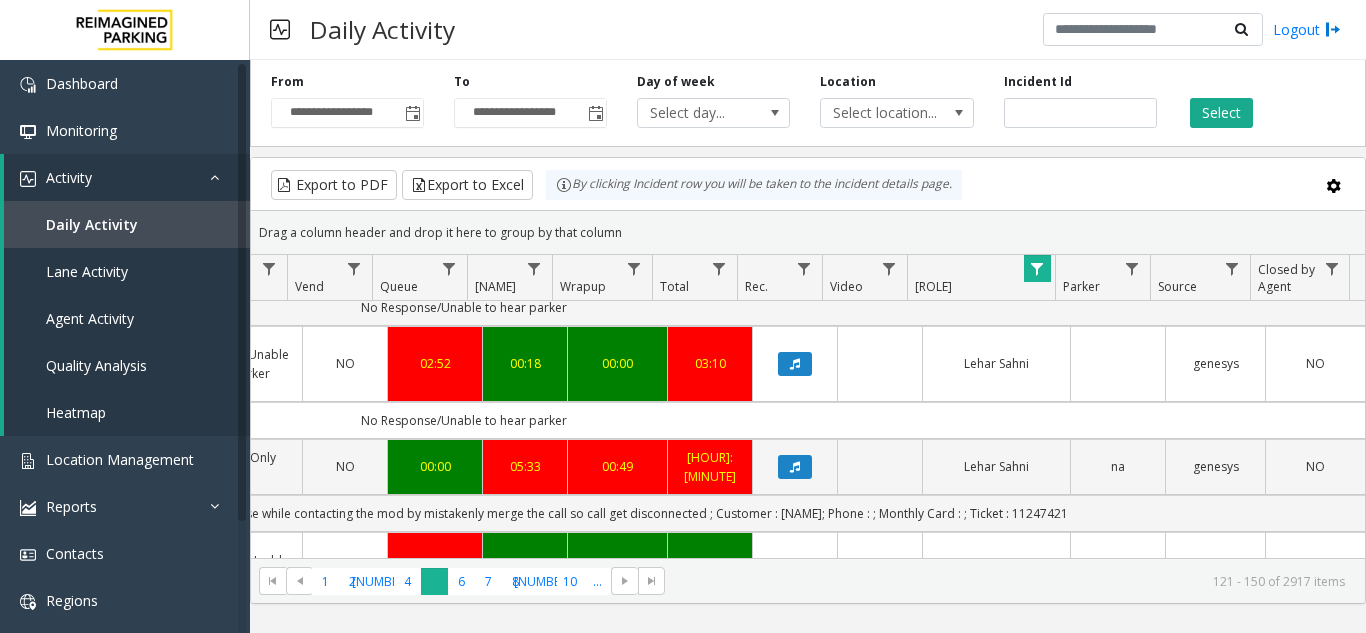 click on "5" 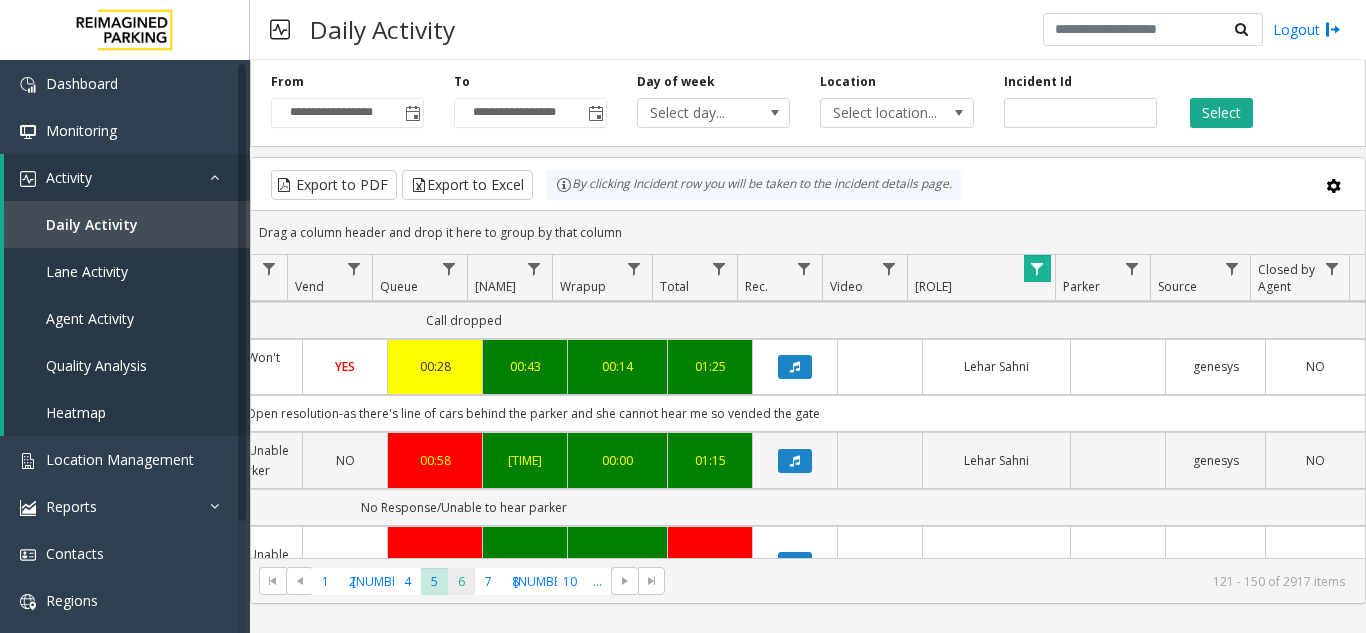 click on "6" 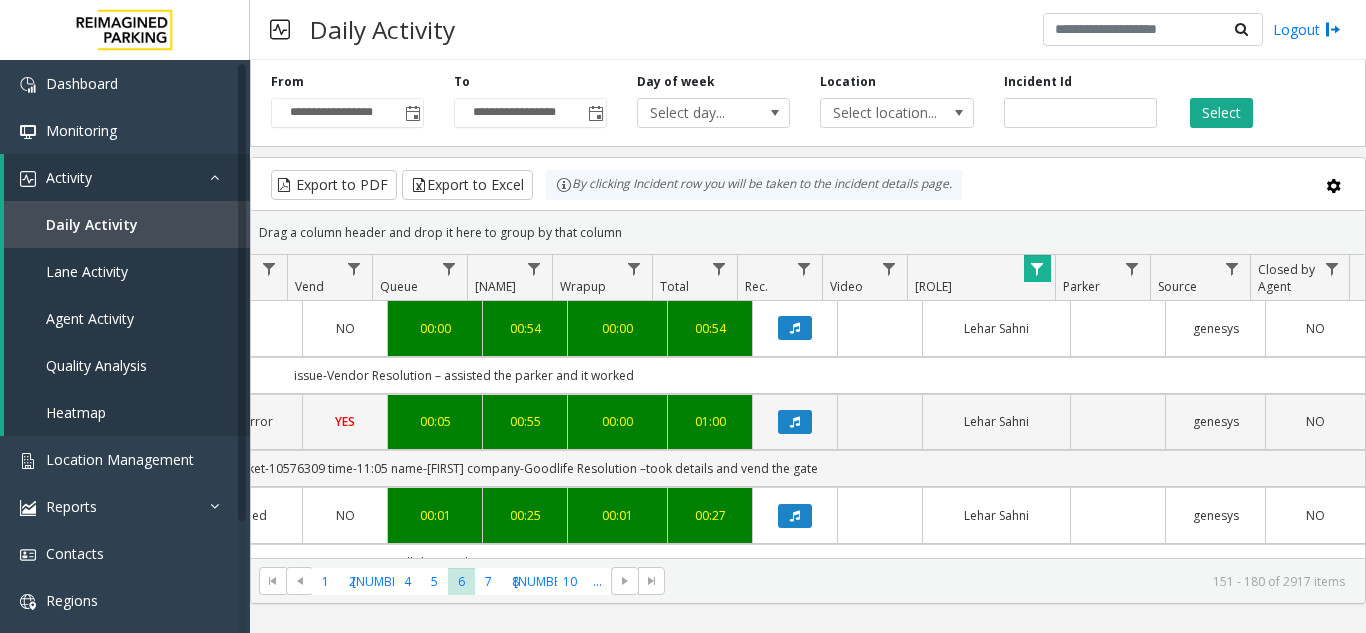 scroll, scrollTop: 0, scrollLeft: 616, axis: horizontal 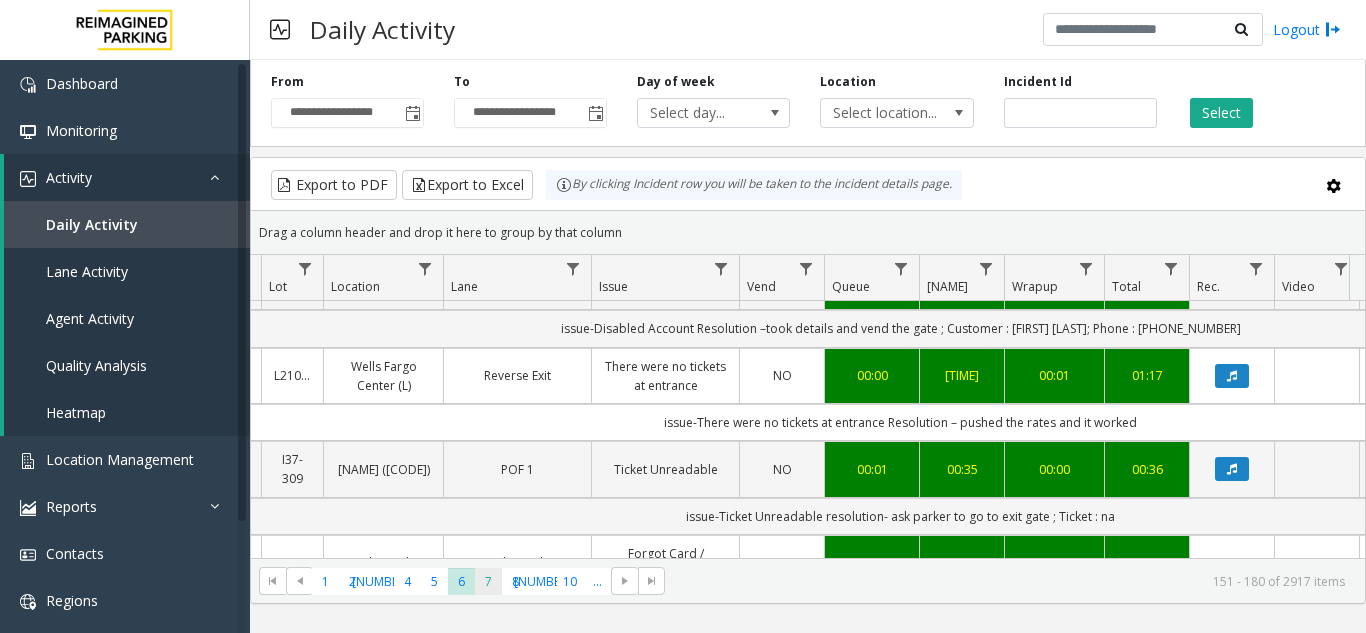 click on "7" 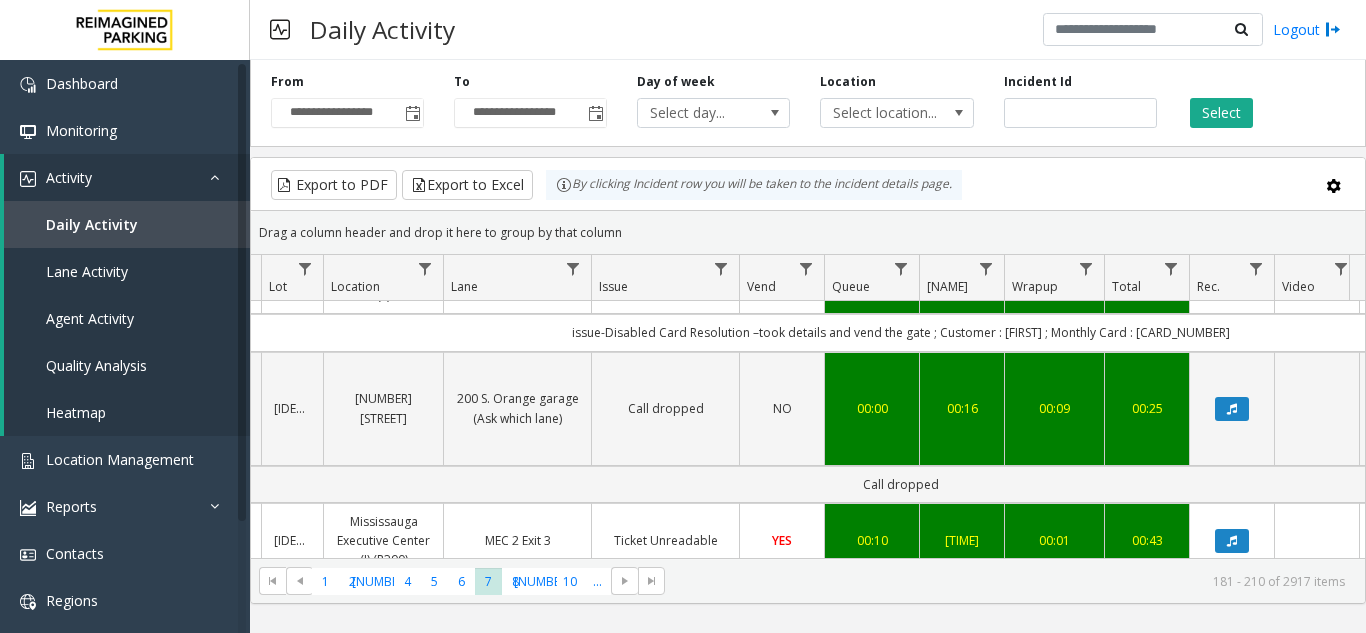 scroll, scrollTop: 2852, scrollLeft: 284, axis: both 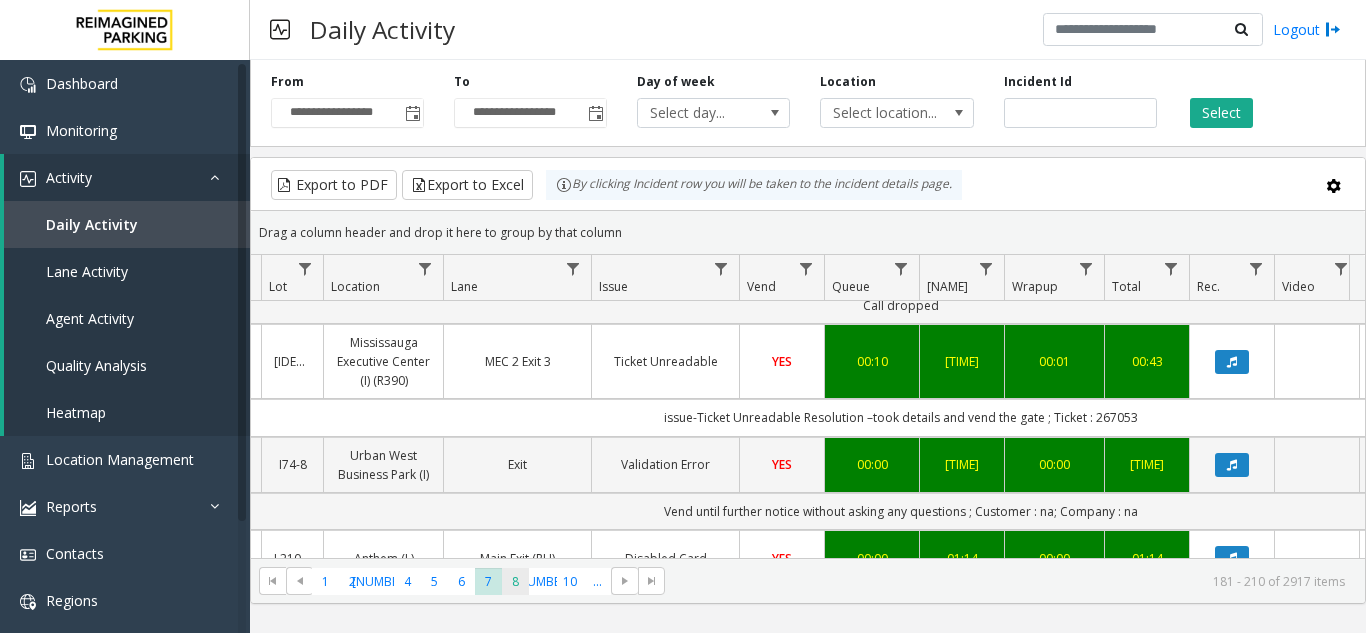 click on "8" 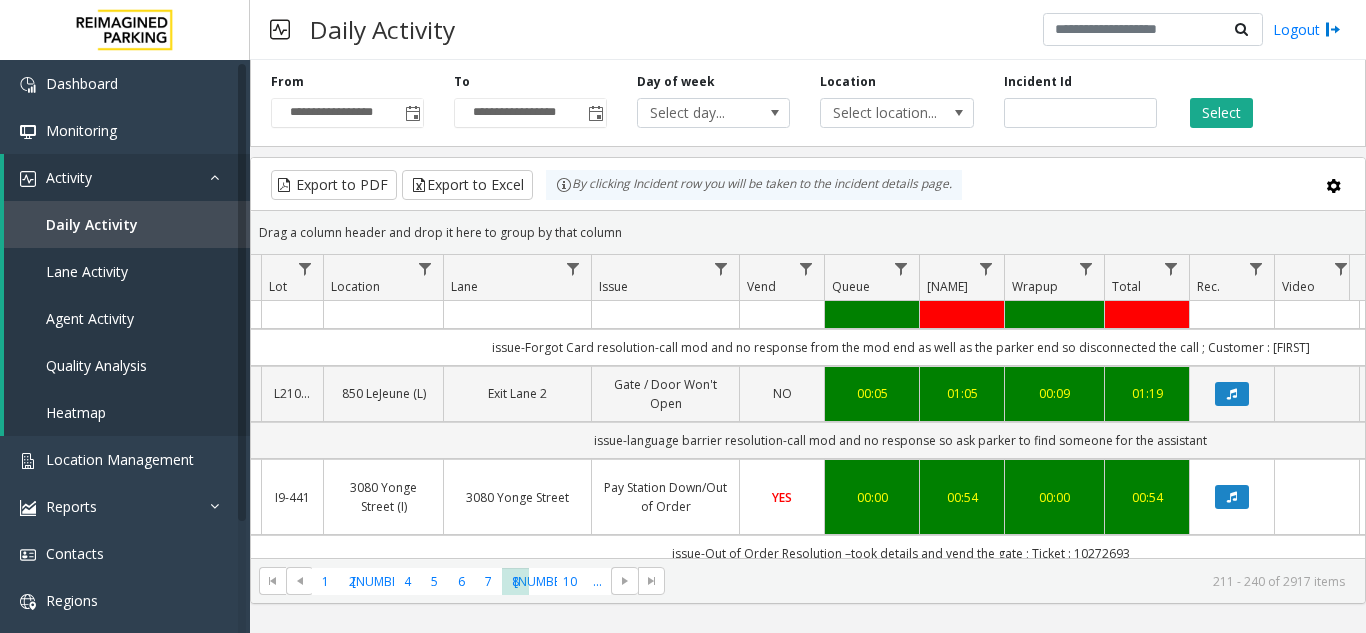 scroll, scrollTop: 700, scrollLeft: 284, axis: both 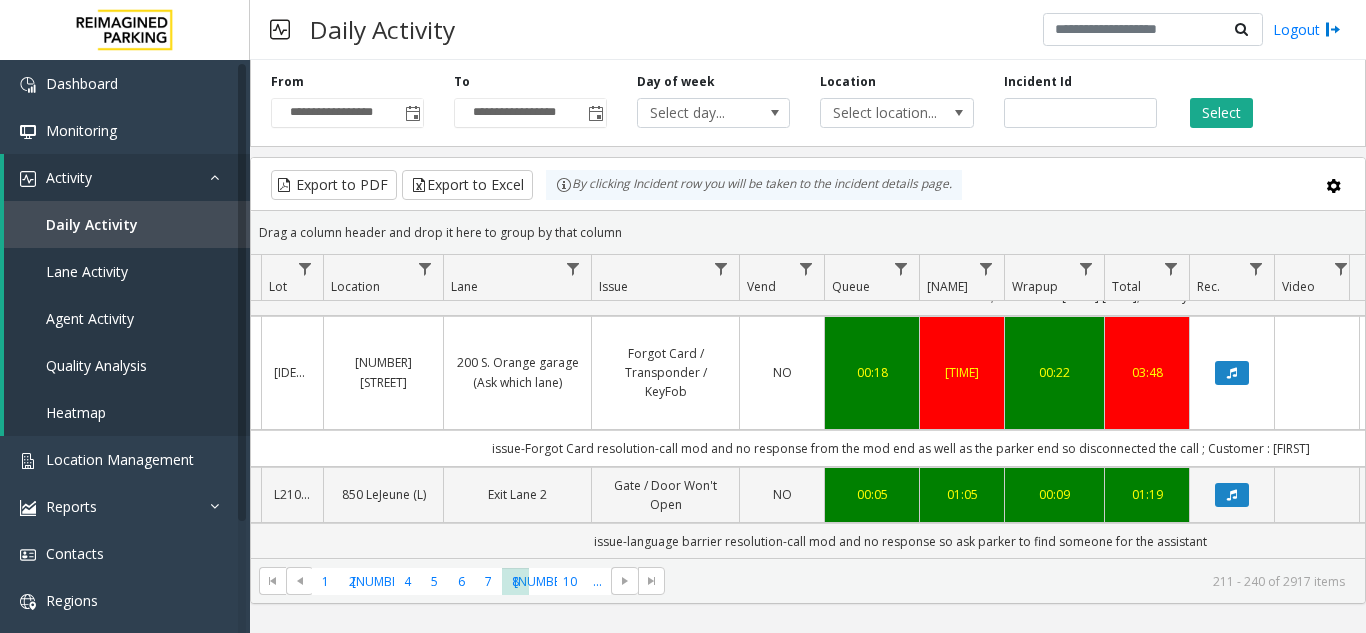 click on "**********" 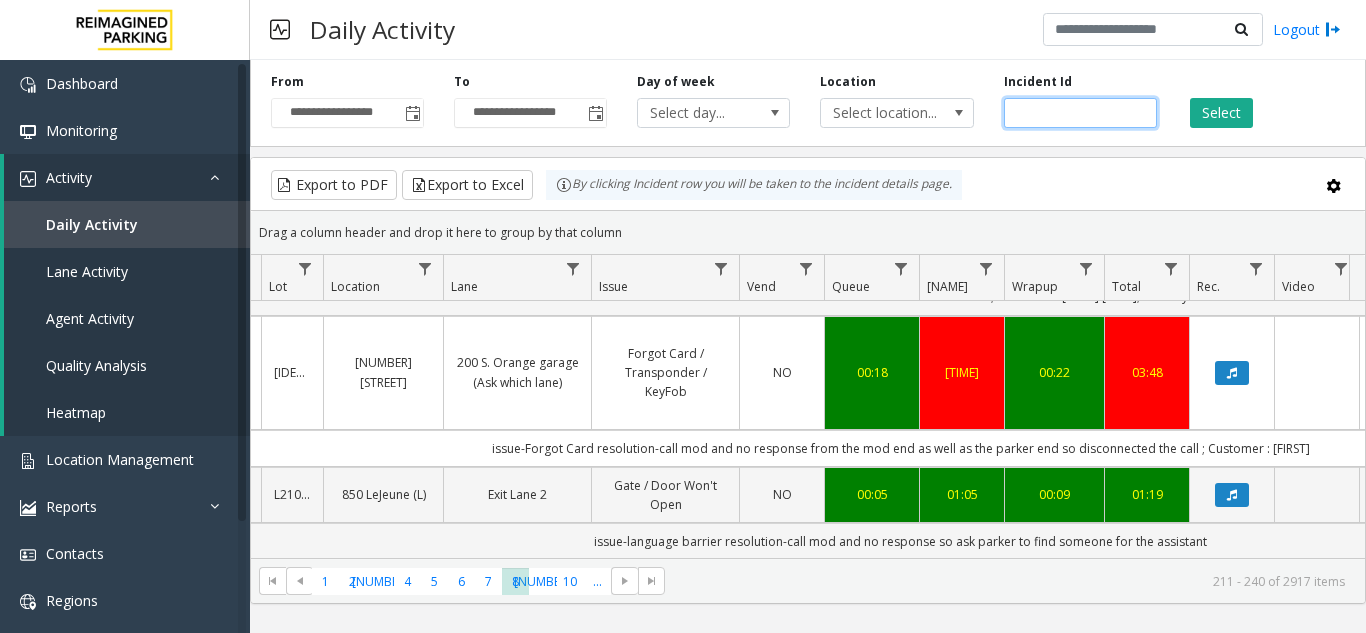 click 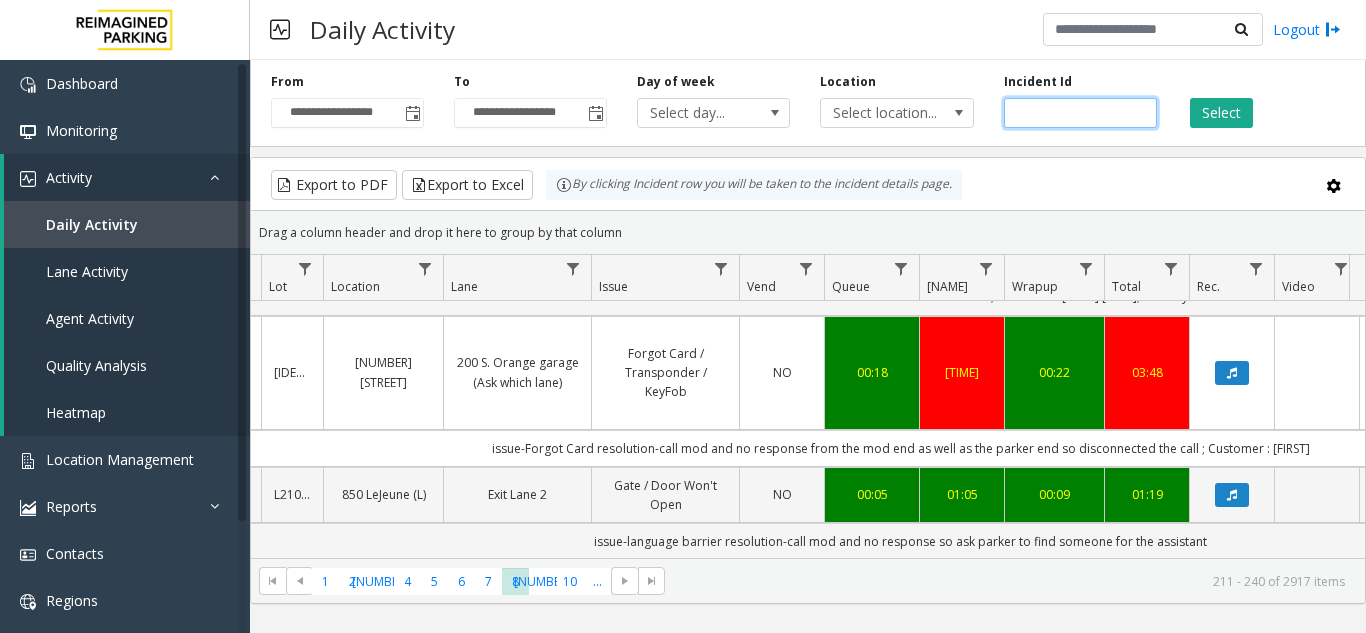 scroll, scrollTop: 0, scrollLeft: 0, axis: both 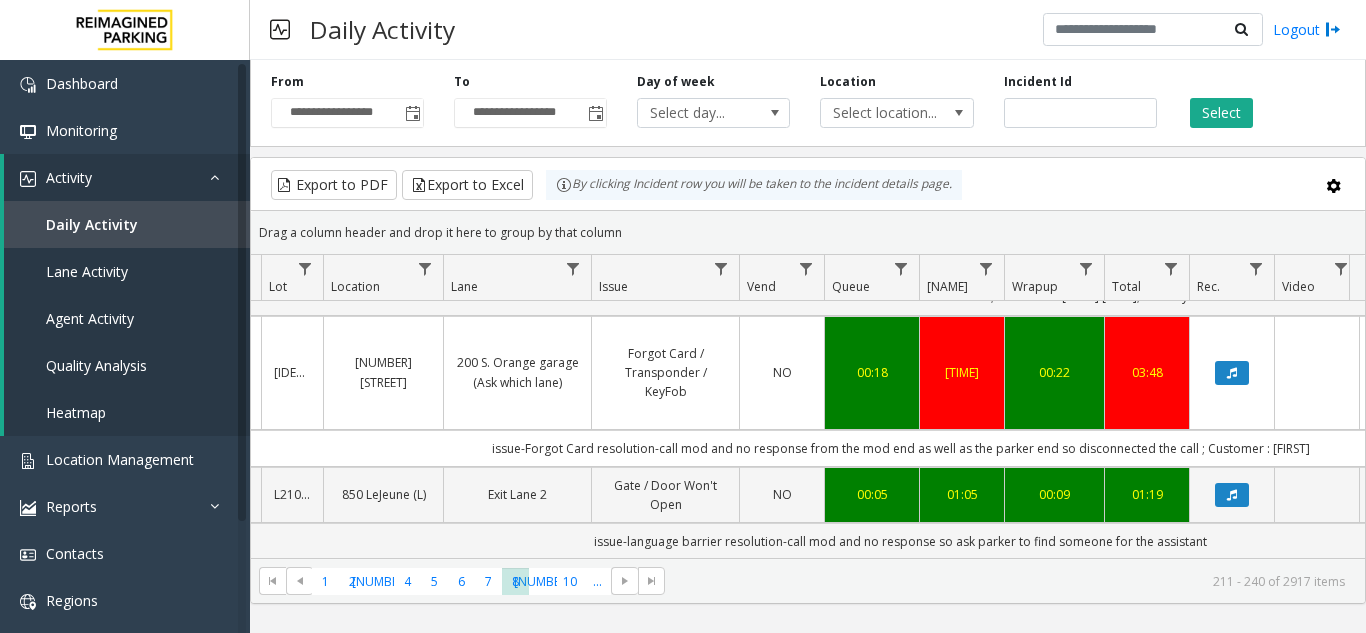 click on "Select" 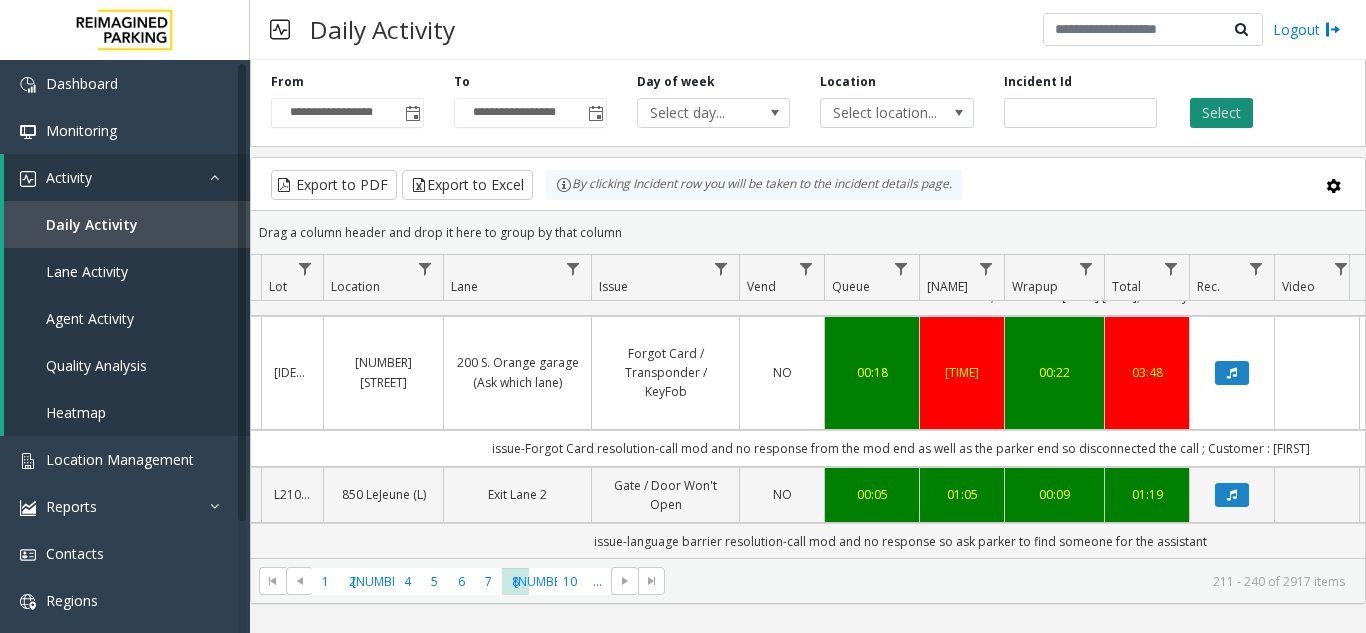 click on "Select" 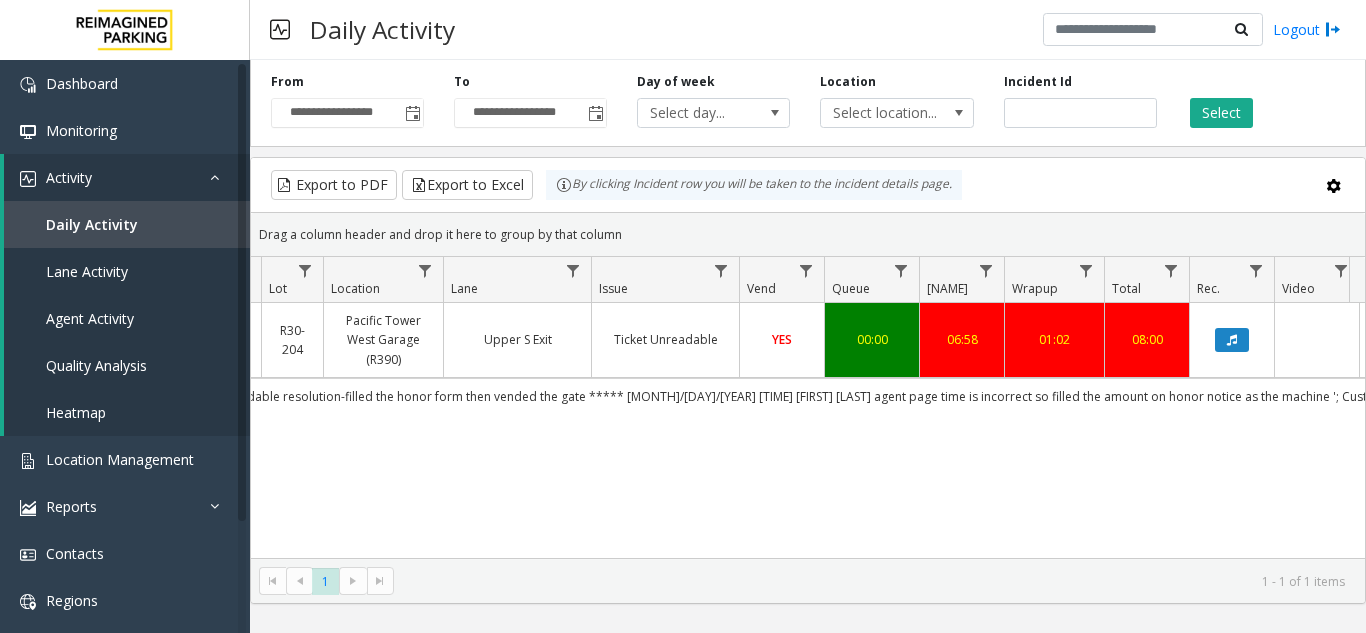 scroll, scrollTop: 0, scrollLeft: 207, axis: horizontal 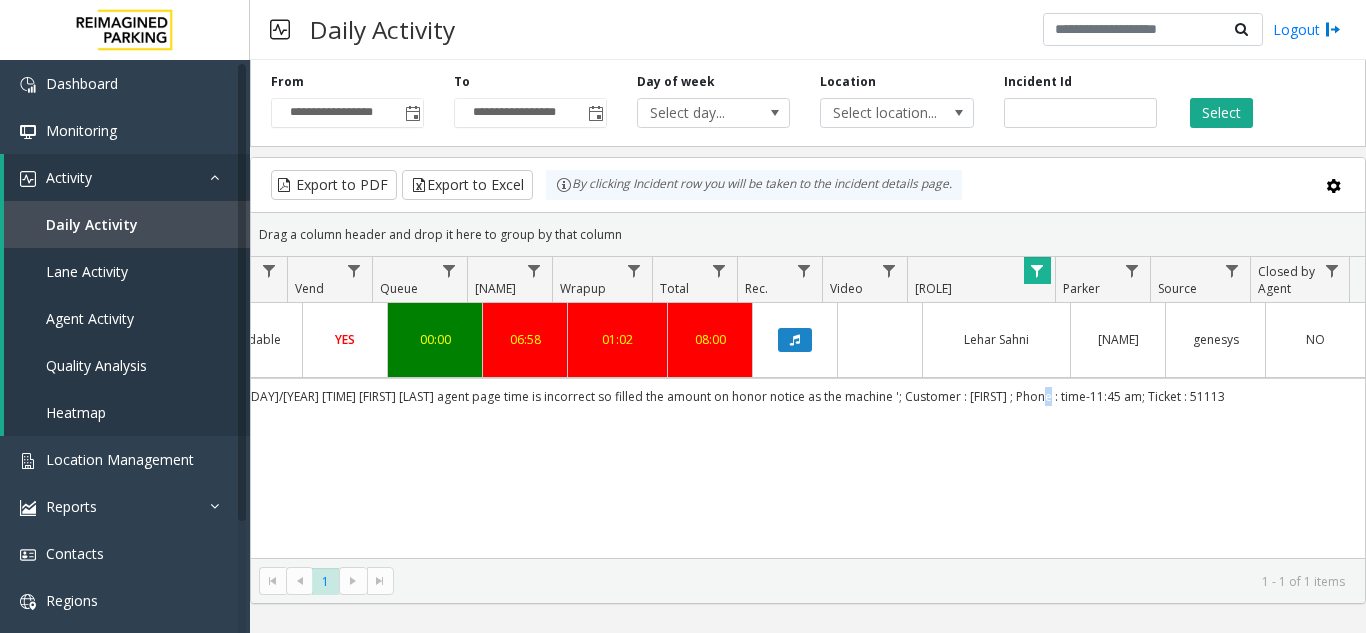 click on "'issue-Ticket Unreadable
resolution-filled the honor form then vended the gate
***** 7/31/2025 4:03:11 PM Lehar Sahni
agent page time is incorrect so filled the amount on honor notice as the machine '; Customer : Caroline ; Phone : time-11:45 am; Ticket : 51113" 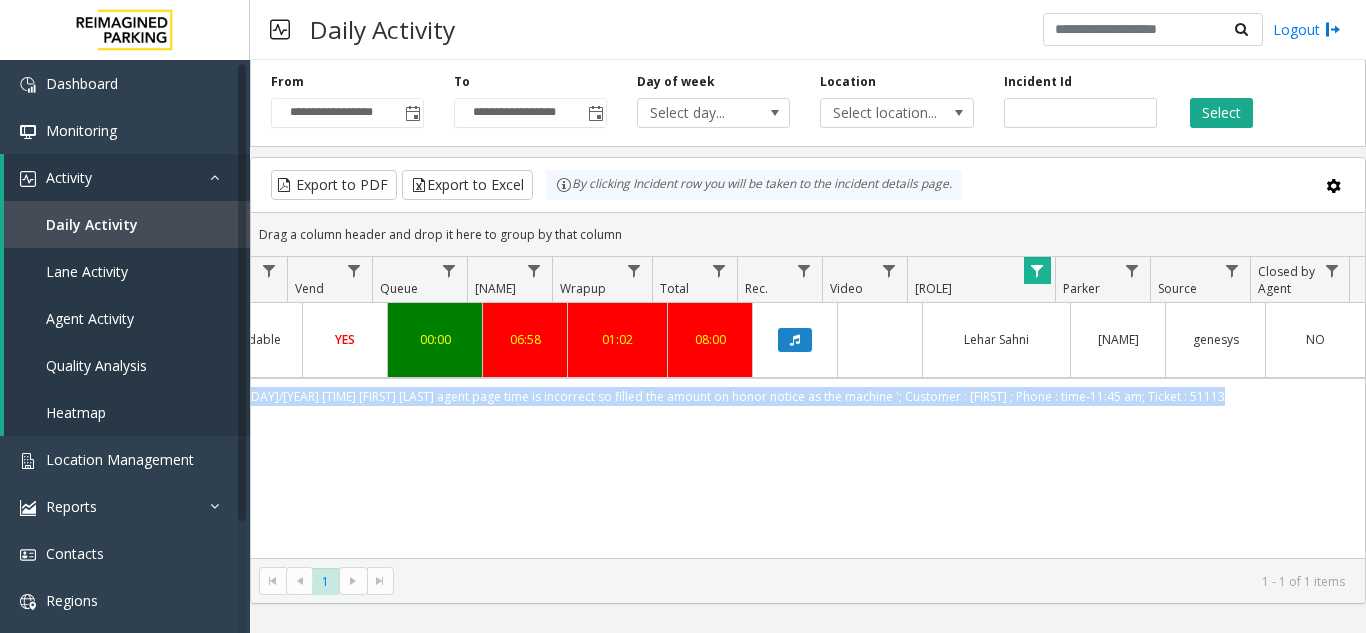 click on "'issue-Ticket Unreadable
resolution-filled the honor form then vended the gate
***** 7/31/2025 4:03:11 PM Lehar Sahni
agent page time is incorrect so filled the amount on honor notice as the machine '; Customer : Caroline ; Phone : time-11:45 am; Ticket : 51113" 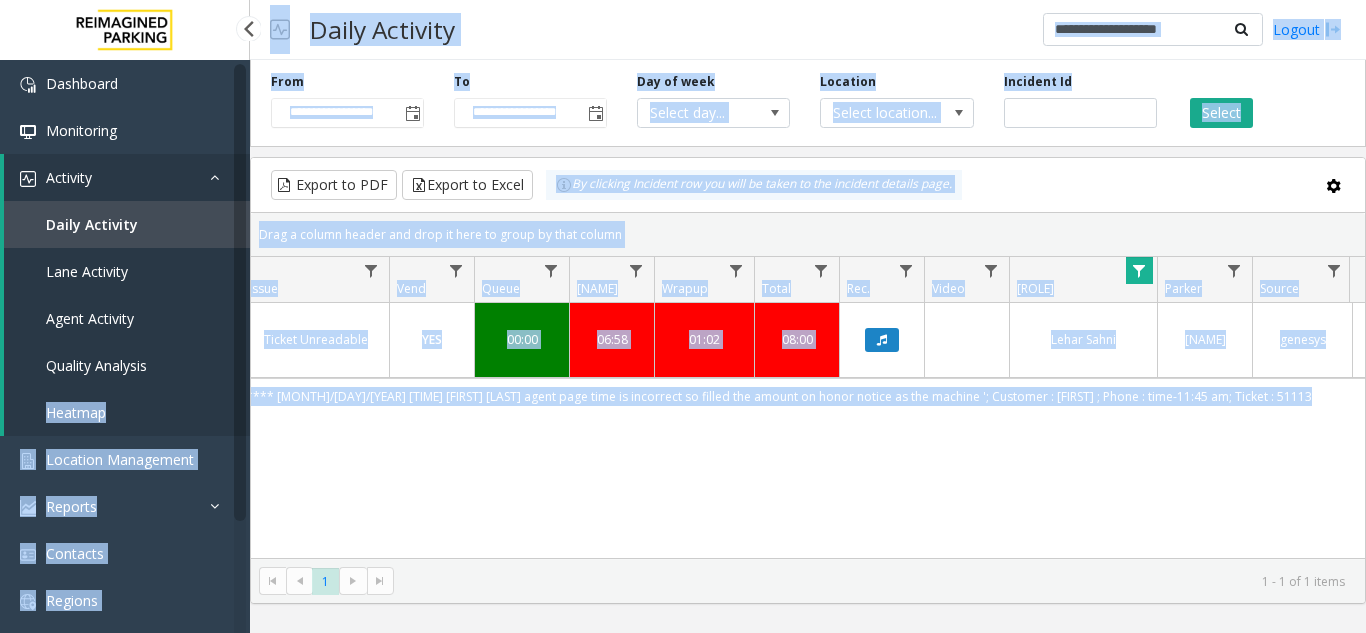 scroll, scrollTop: 0, scrollLeft: 409, axis: horizontal 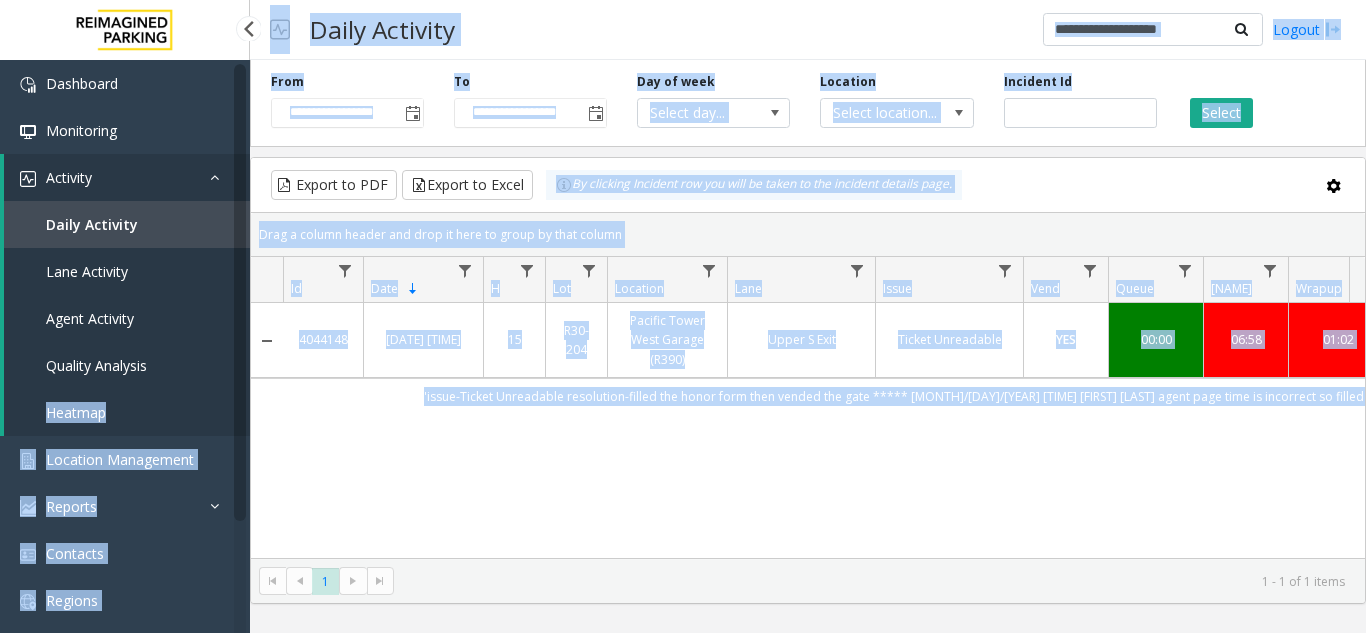drag, startPoint x: 1044, startPoint y: 413, endPoint x: 238, endPoint y: 389, distance: 806.35724 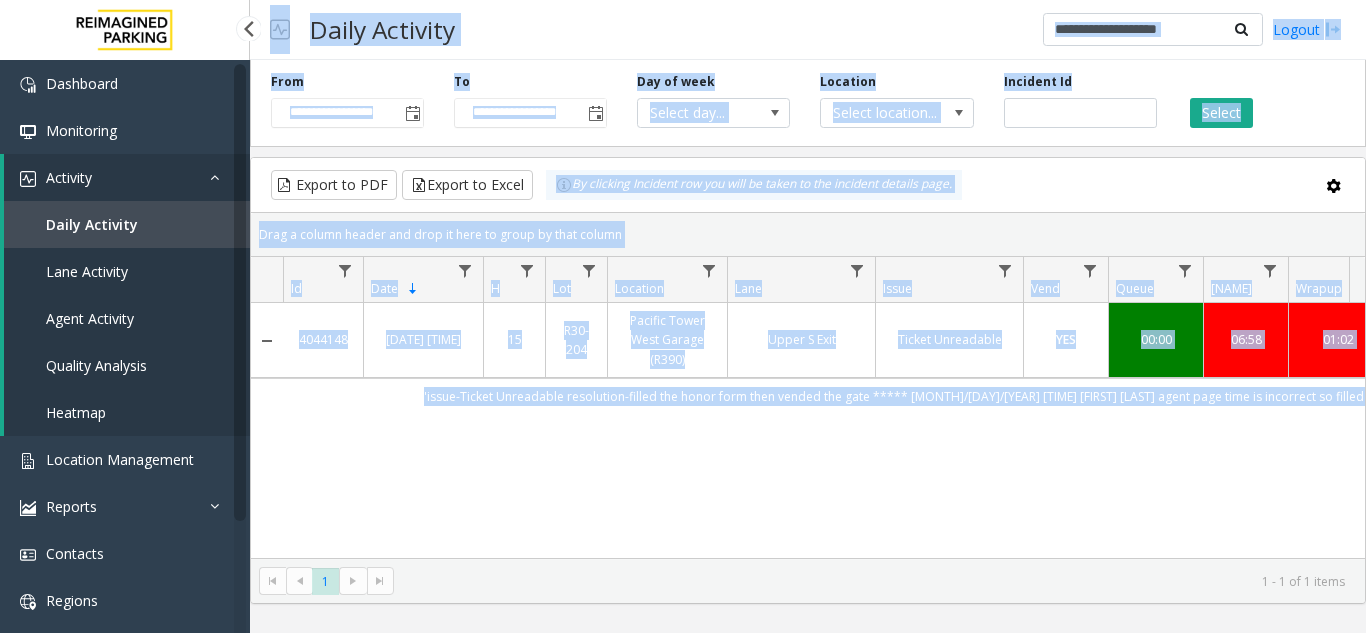 click on "Heatmap" at bounding box center (127, 412) 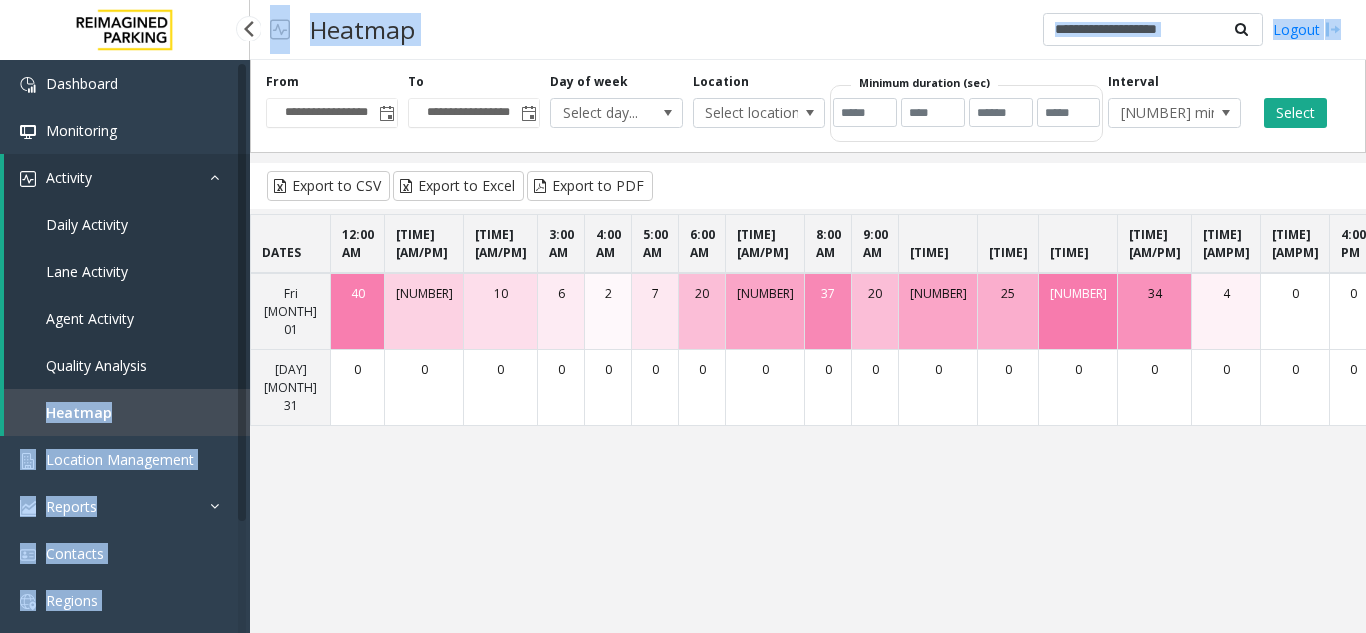 click on "Lane Activity" at bounding box center (87, 271) 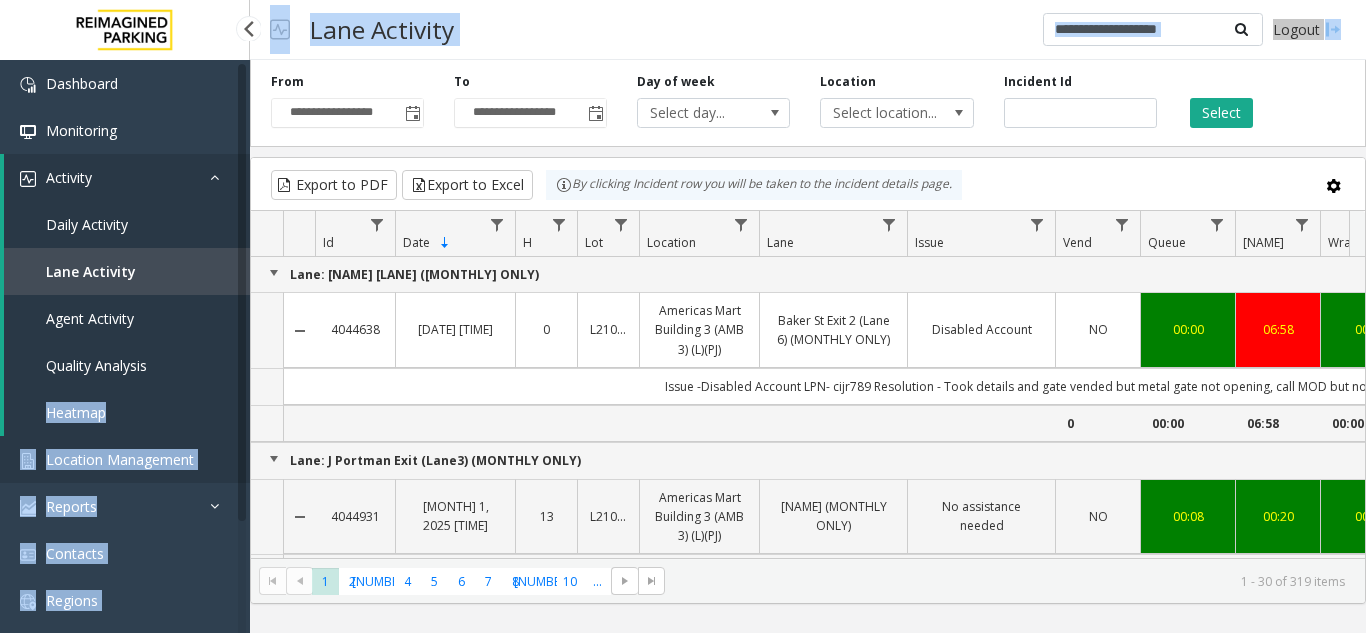 click on "Location Management" at bounding box center [120, 459] 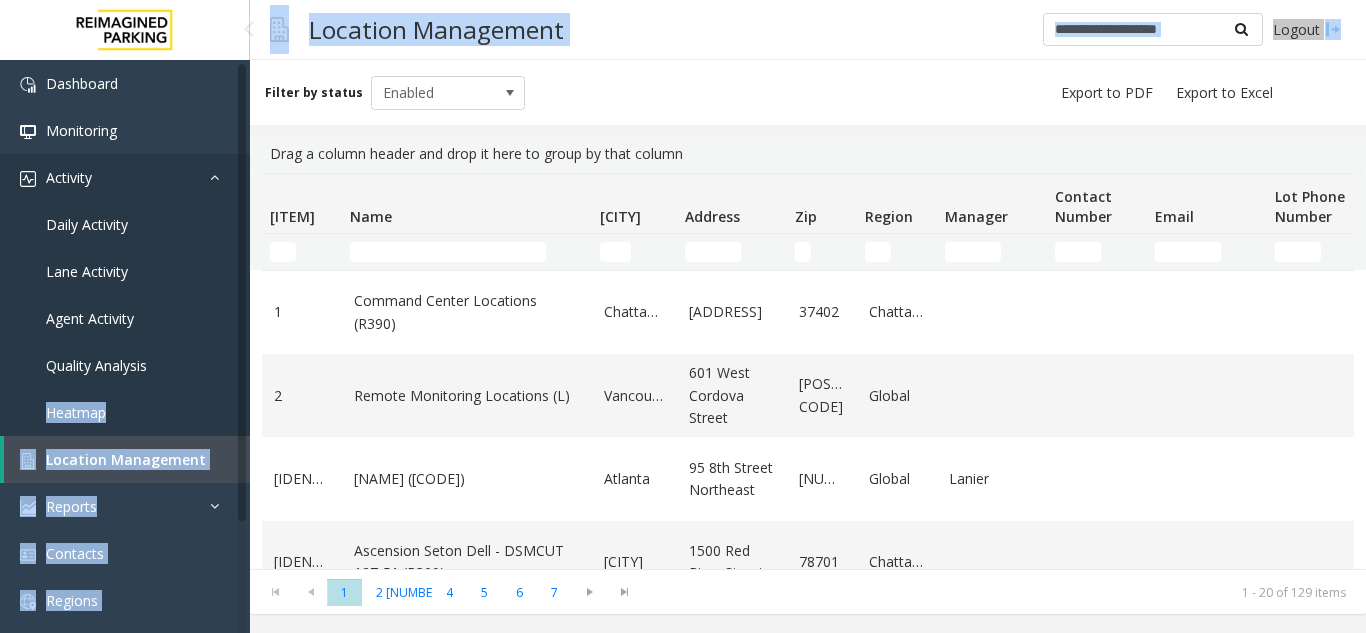 click on "Activity" at bounding box center [125, 177] 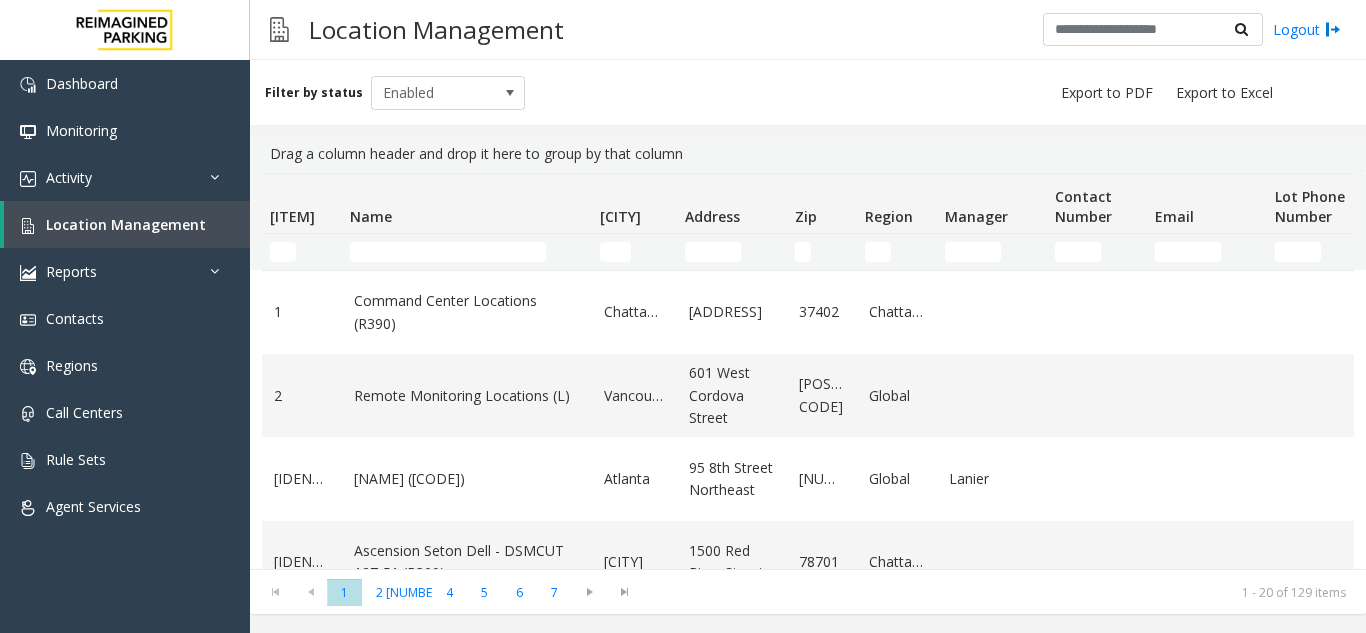 click 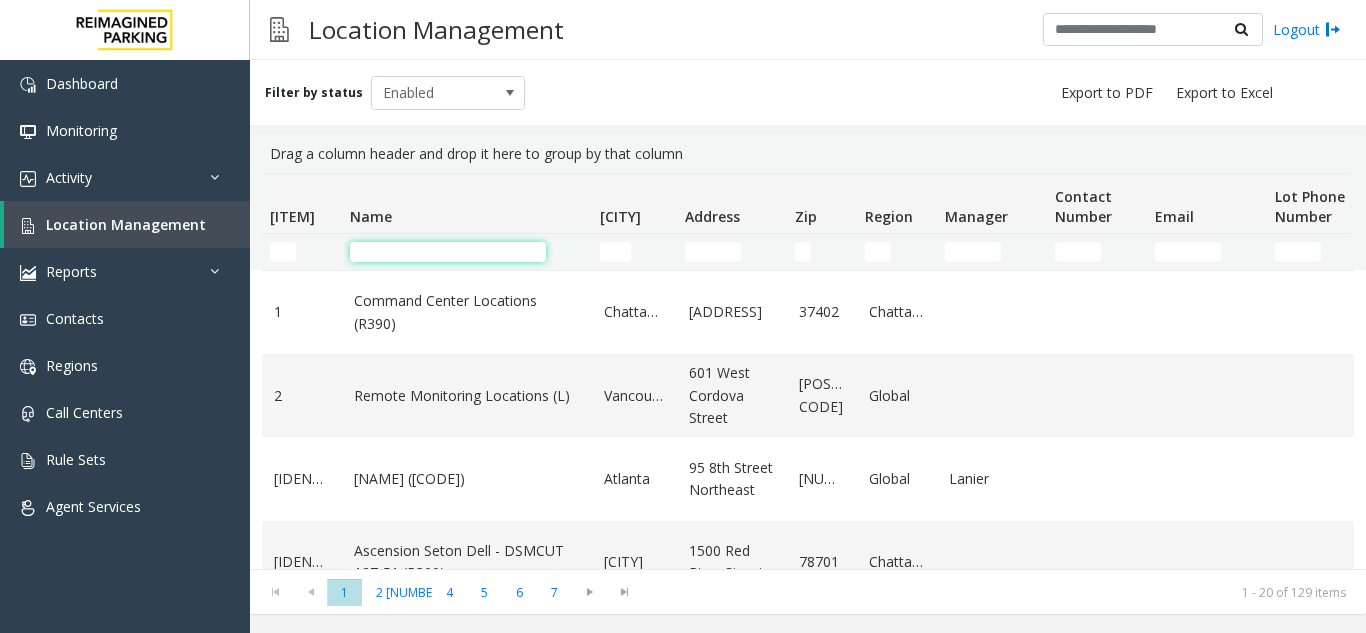 click 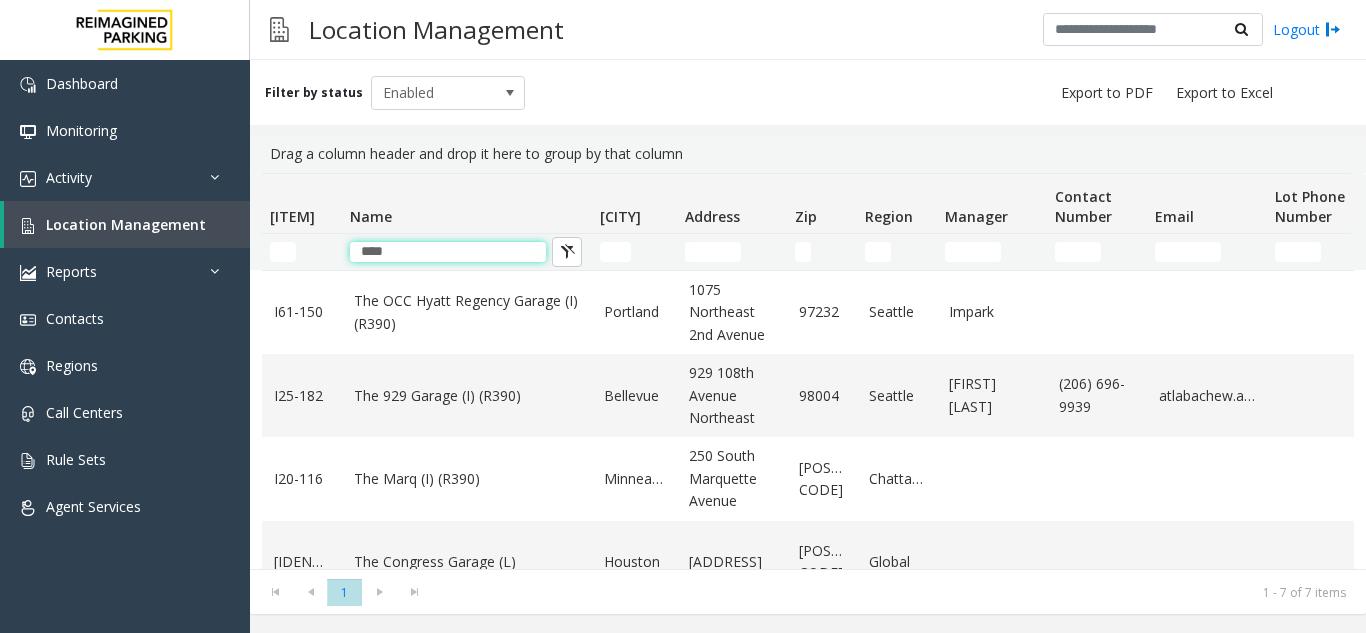 type on "***" 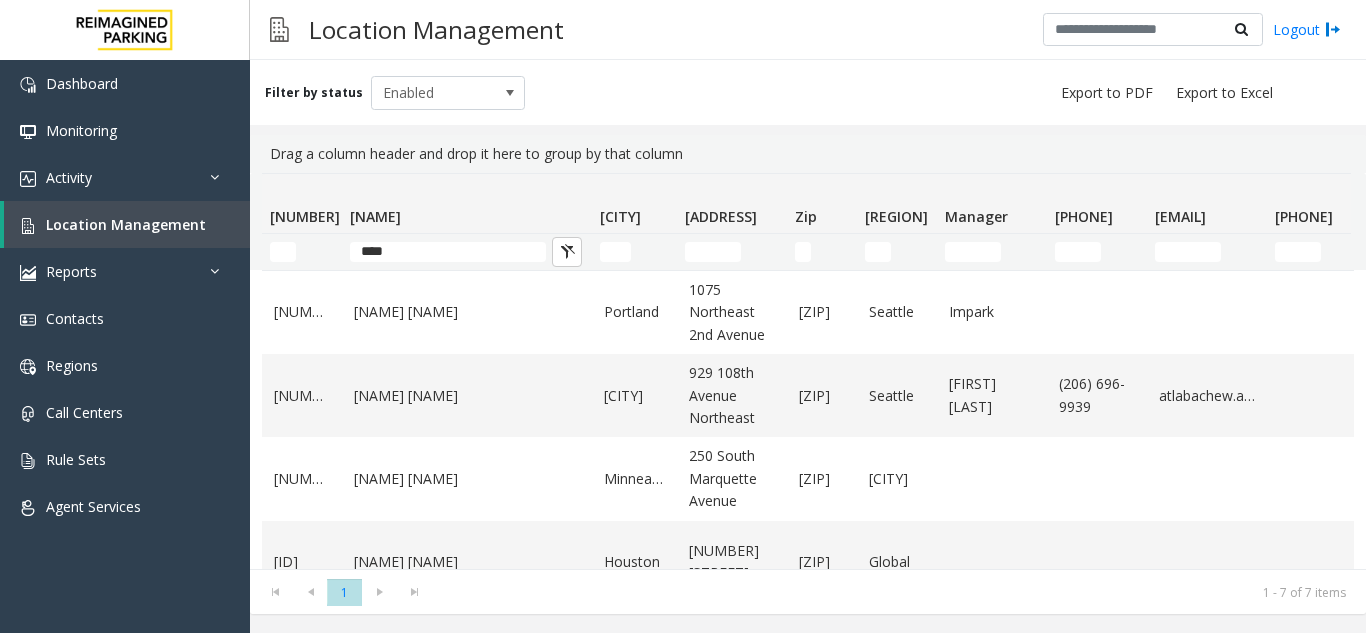 scroll, scrollTop: 0, scrollLeft: 0, axis: both 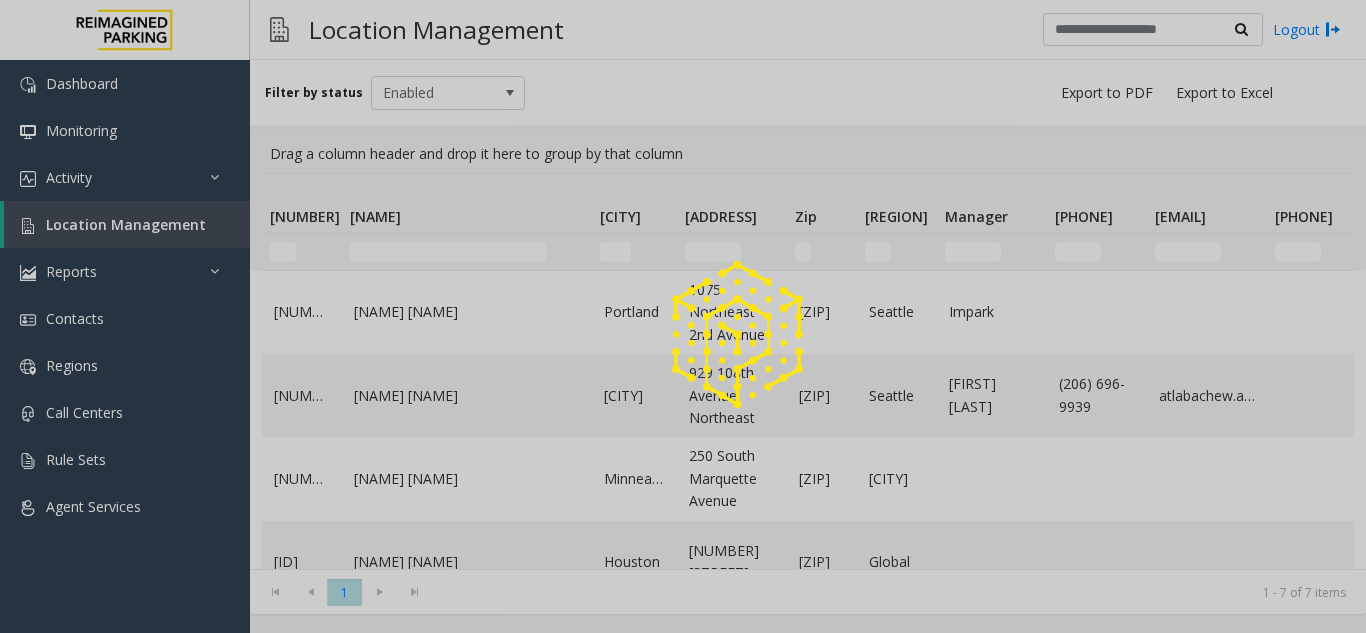 type 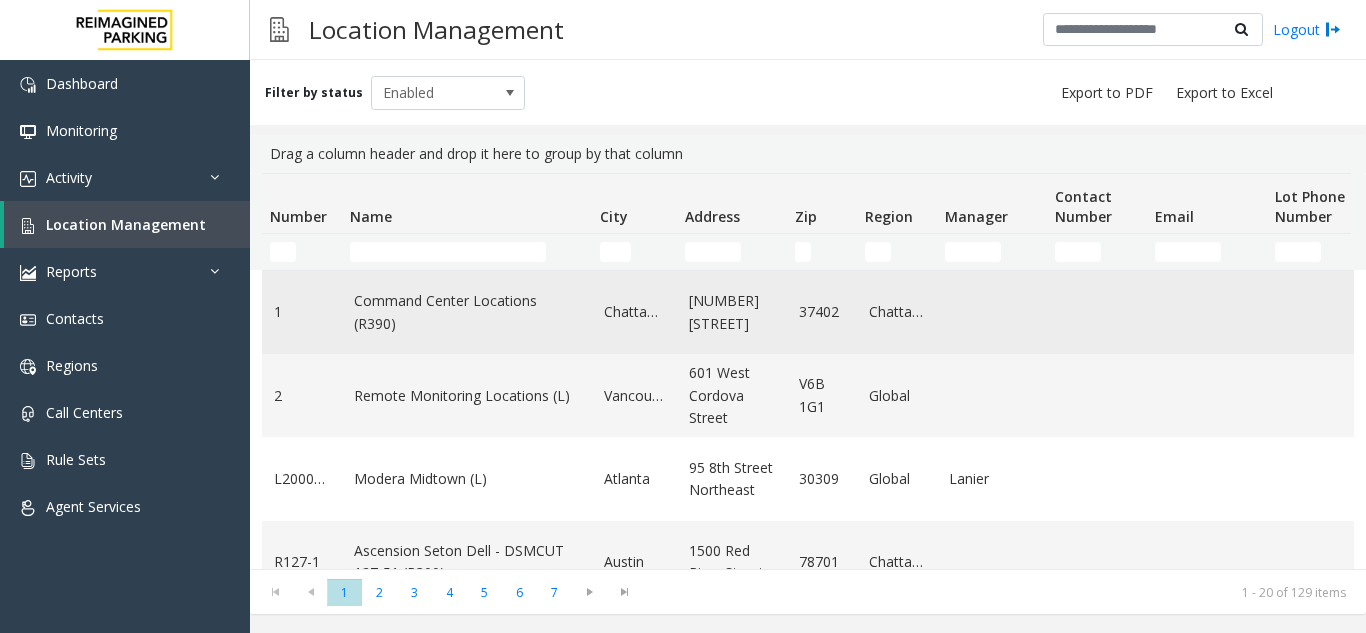scroll, scrollTop: 0, scrollLeft: 0, axis: both 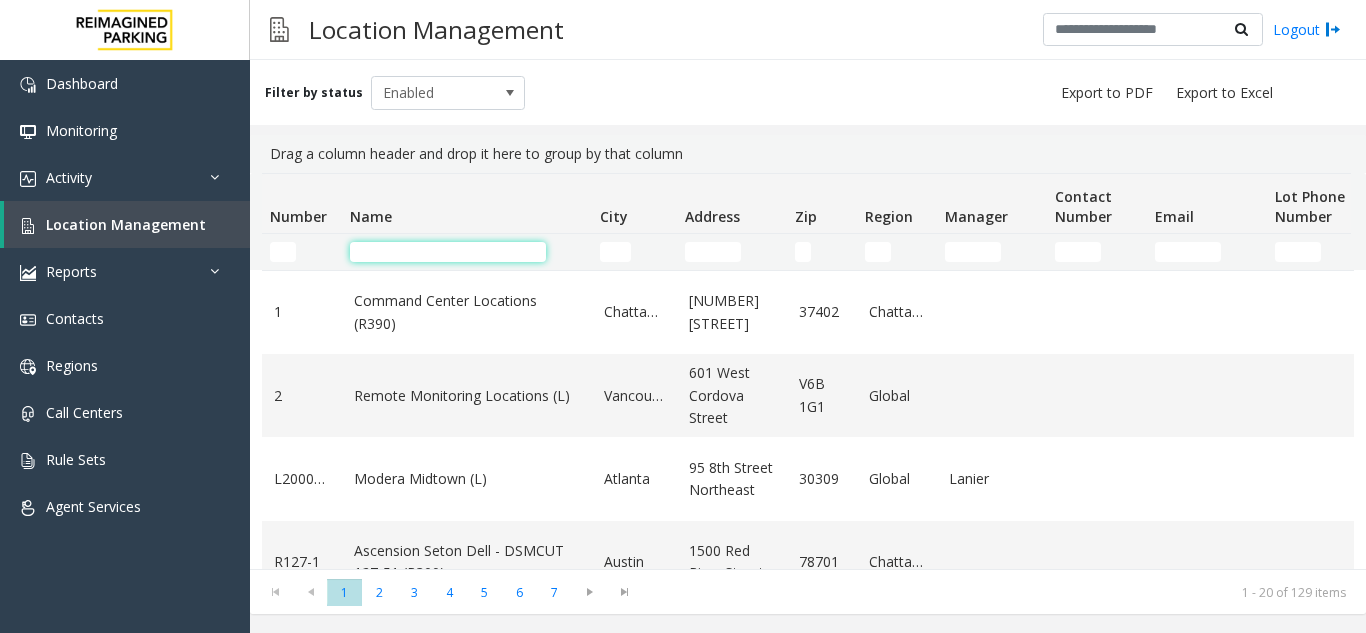 click 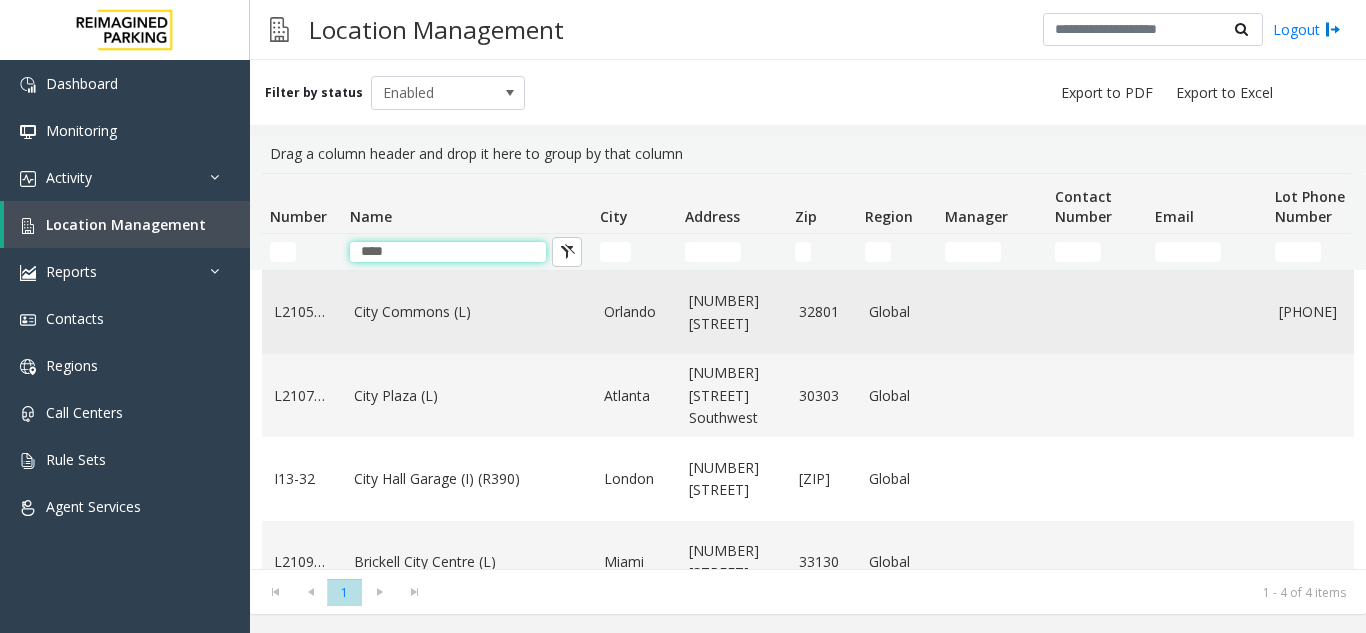 type on "****" 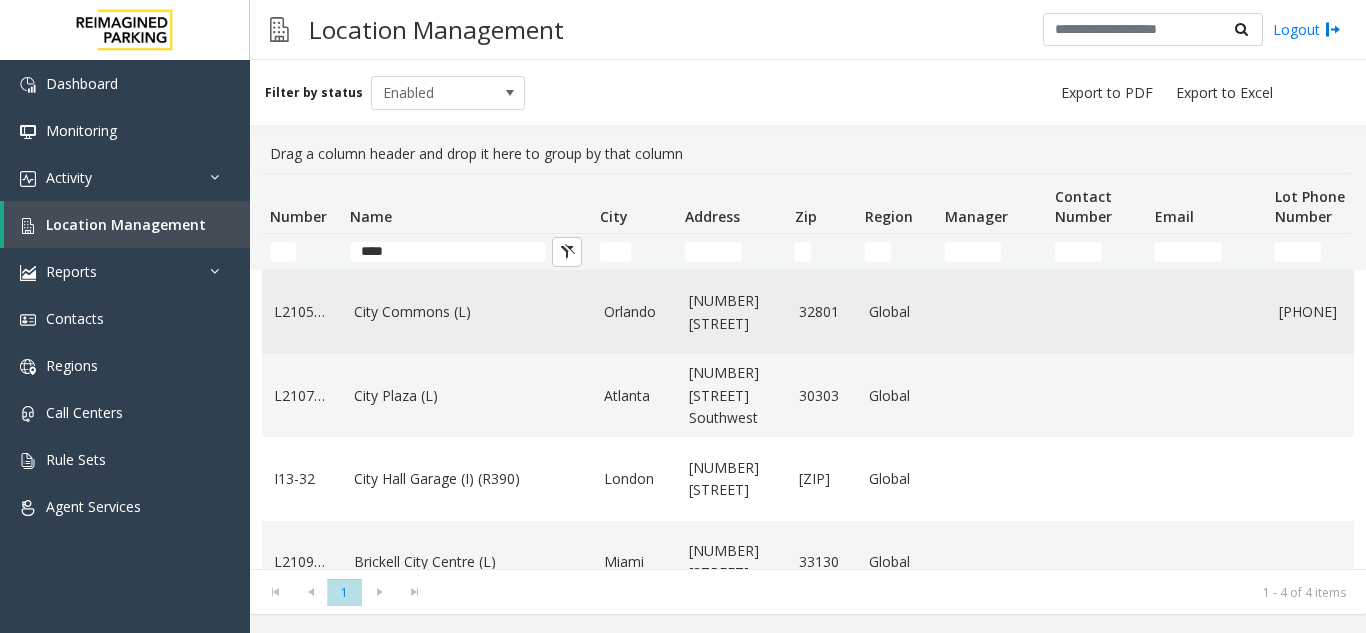 click on "City Commons (L)" 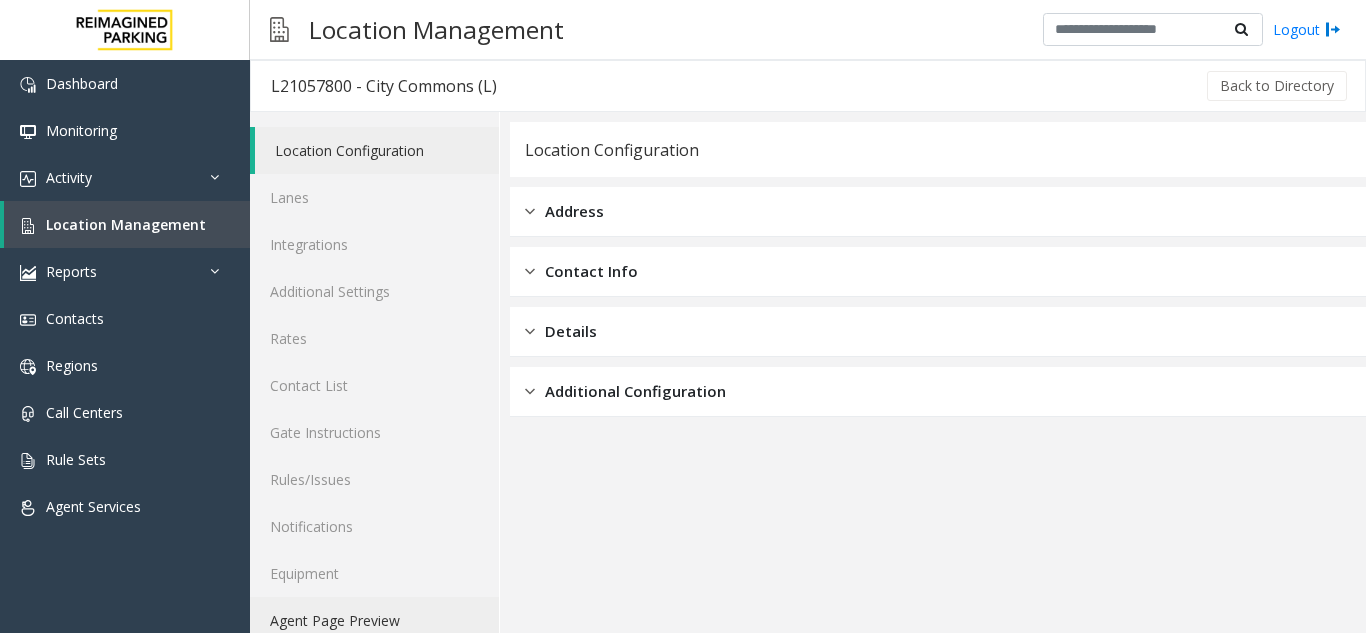 click on "Agent Page Preview" 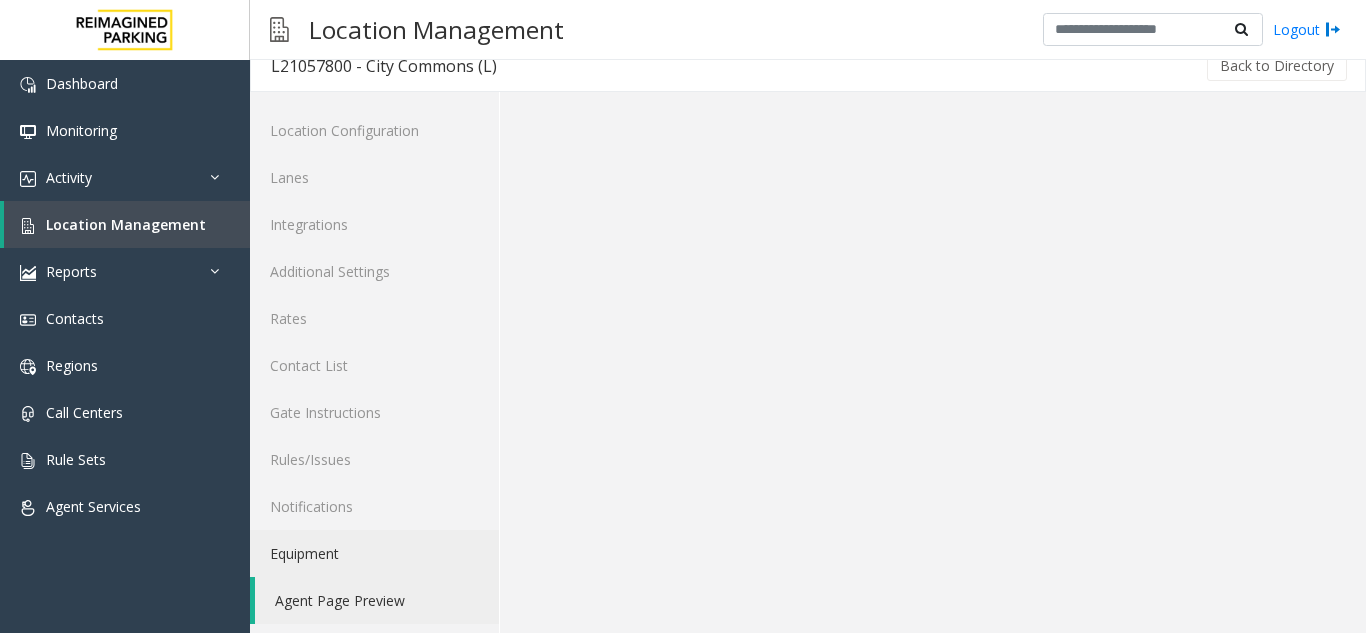 scroll, scrollTop: 26, scrollLeft: 0, axis: vertical 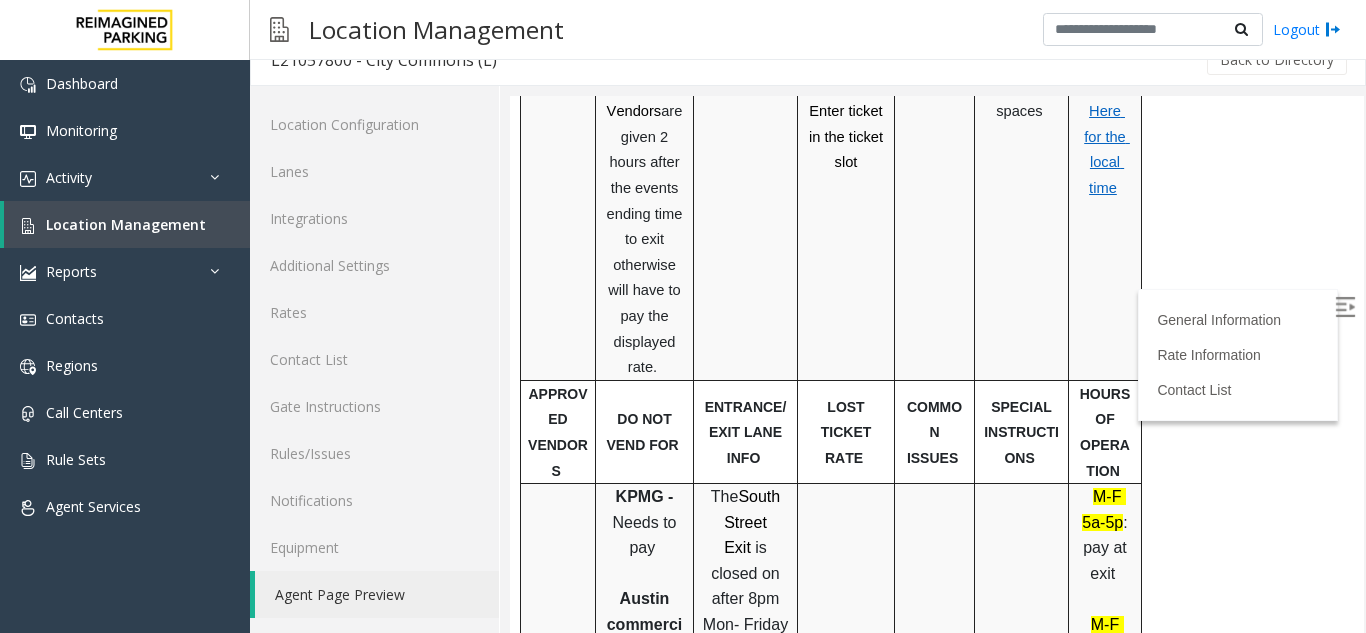 click at bounding box center (1345, 307) 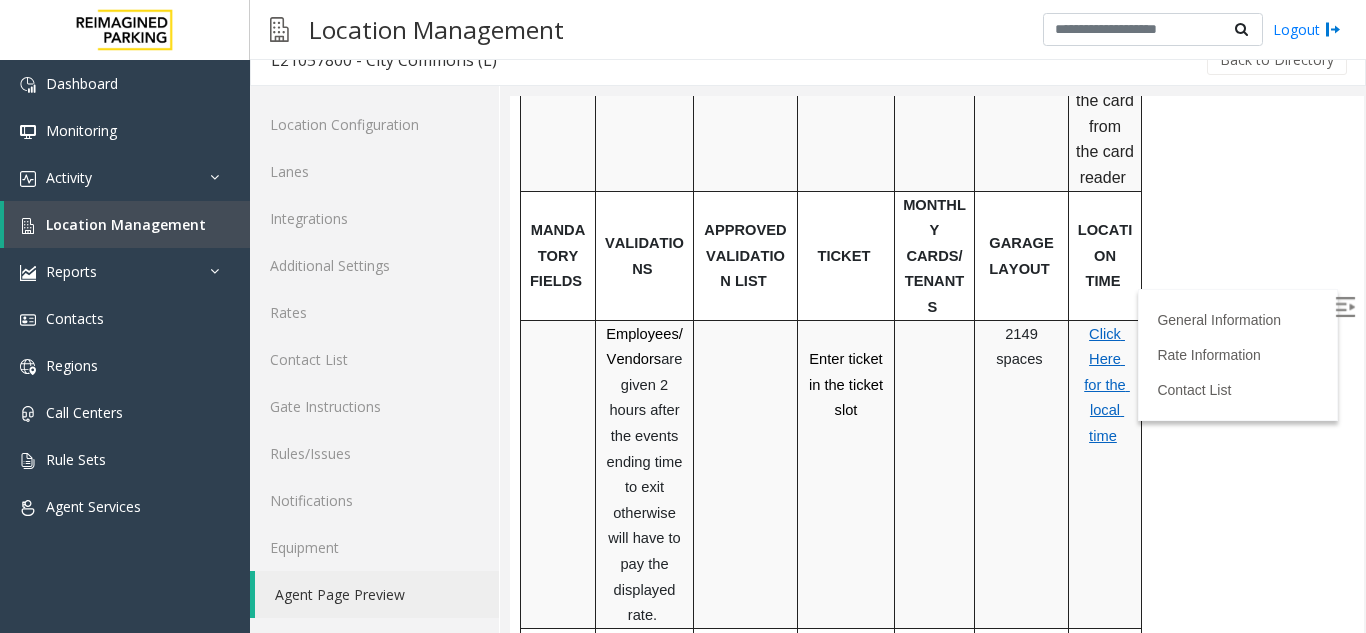 scroll, scrollTop: 1200, scrollLeft: 0, axis: vertical 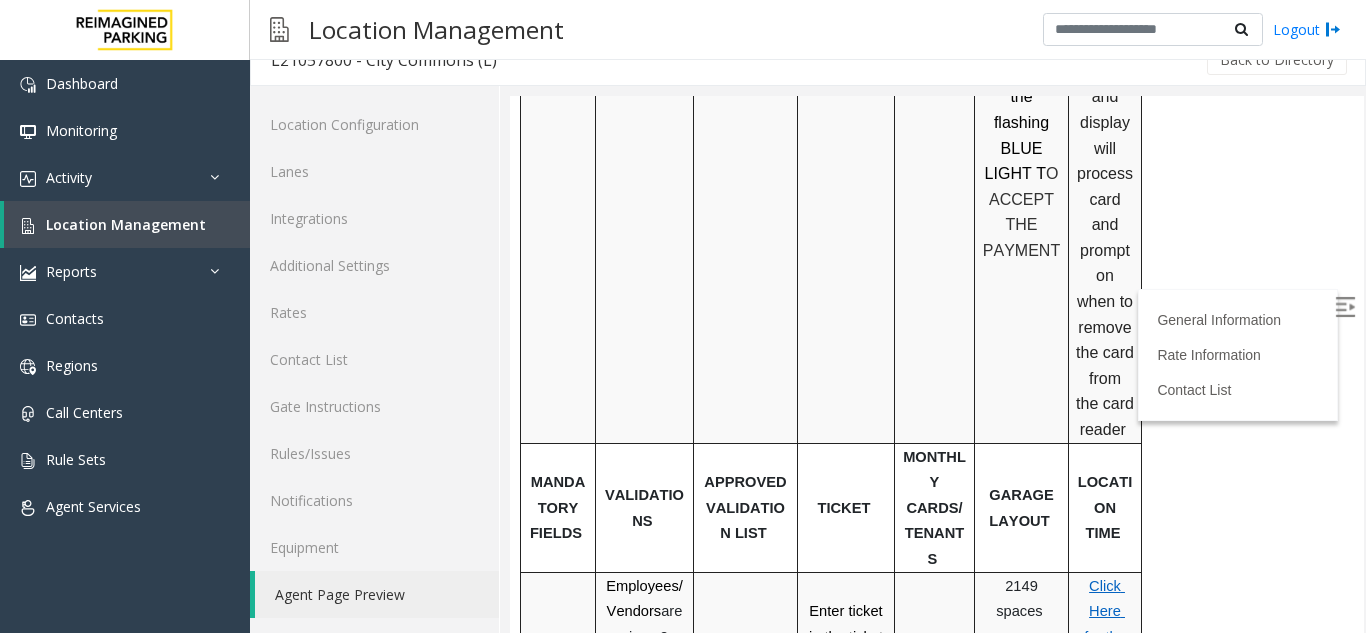 click on "Click Here for the local time" at bounding box center (1107, 637) 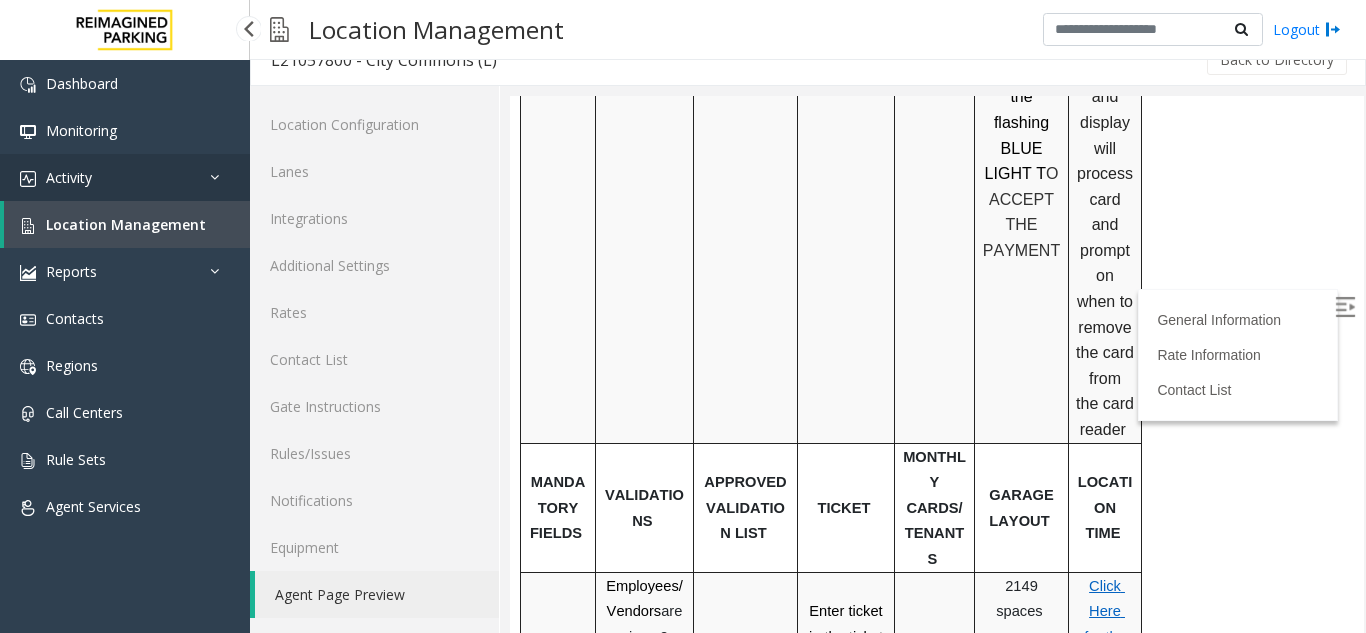 click on "Activity" at bounding box center [125, 177] 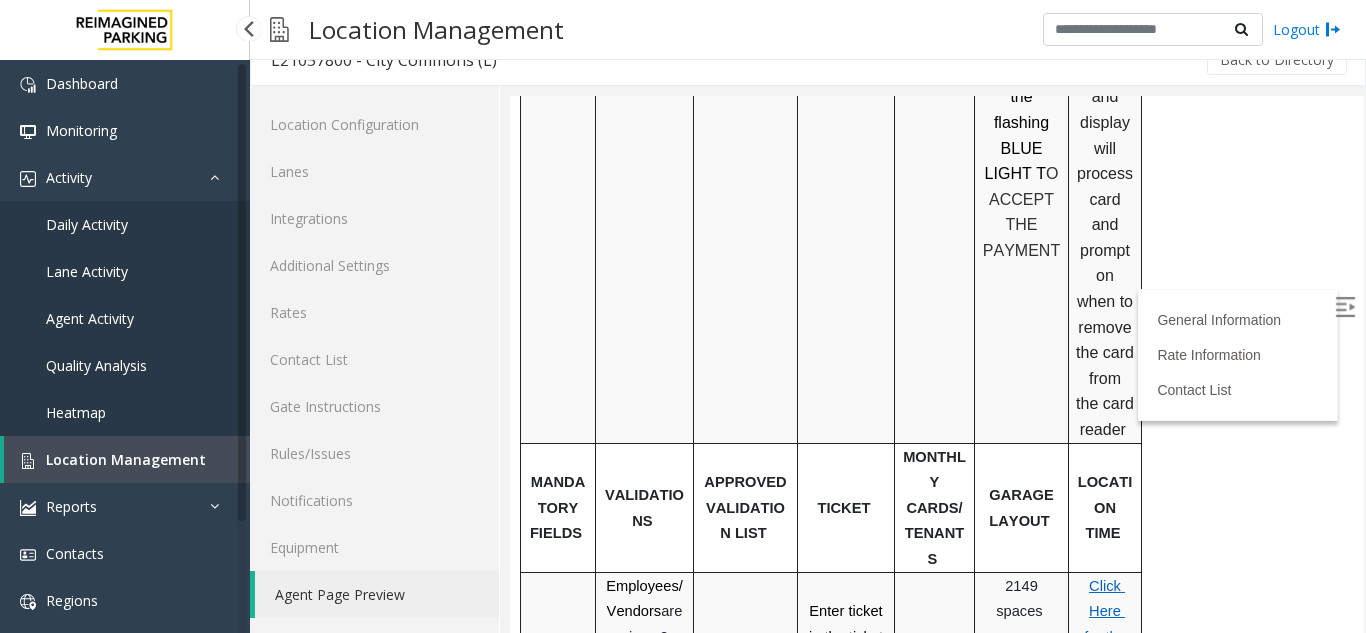 click on "Agent Activity" at bounding box center (125, 318) 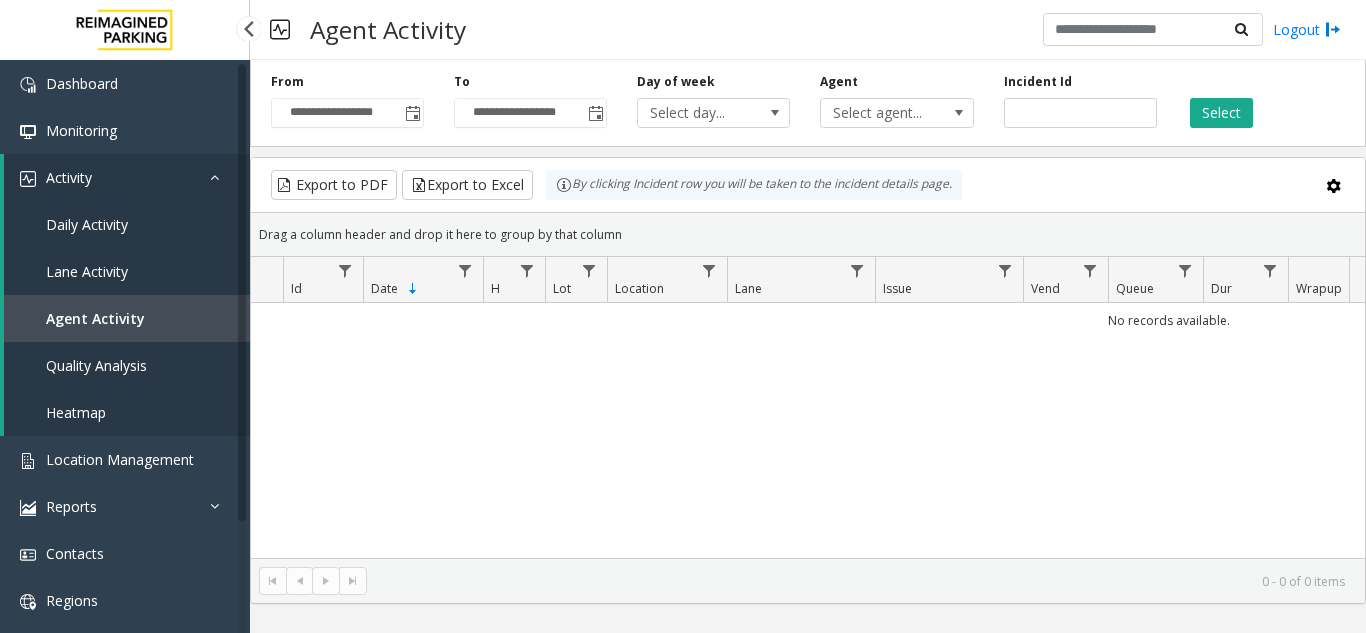 click on "Agent Activity" at bounding box center [127, 318] 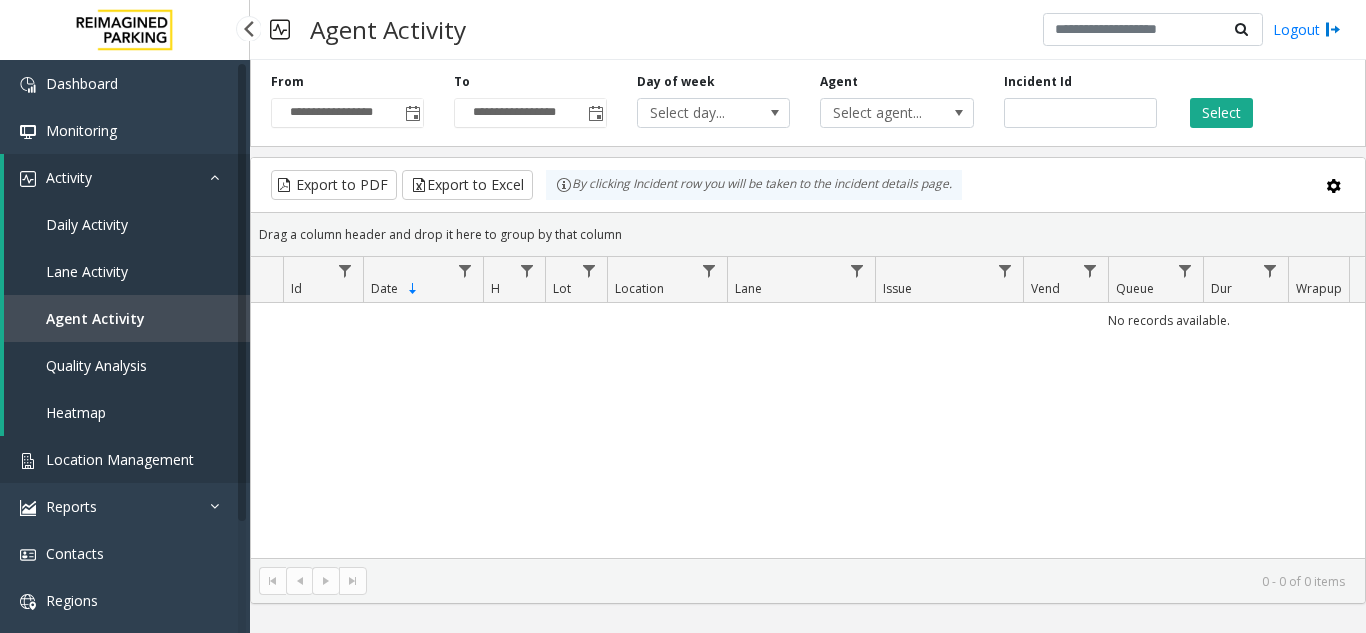 click on "Location Management" at bounding box center [125, 459] 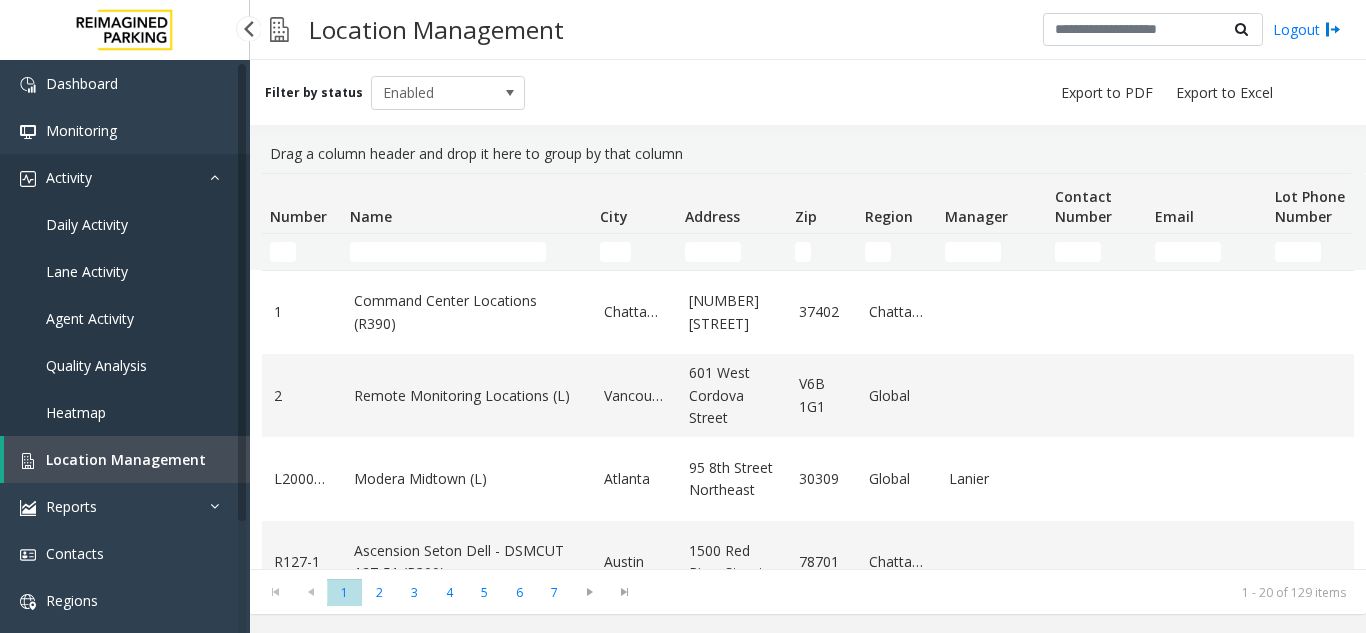 click on "Activity" at bounding box center [125, 177] 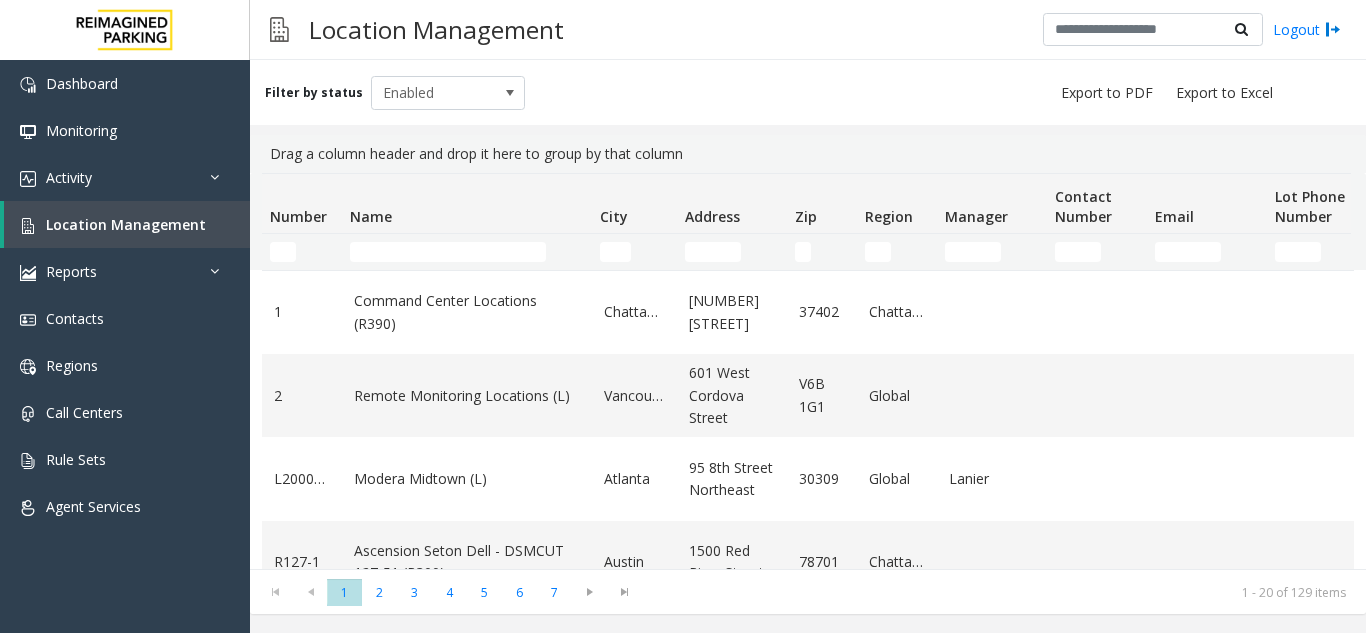 click 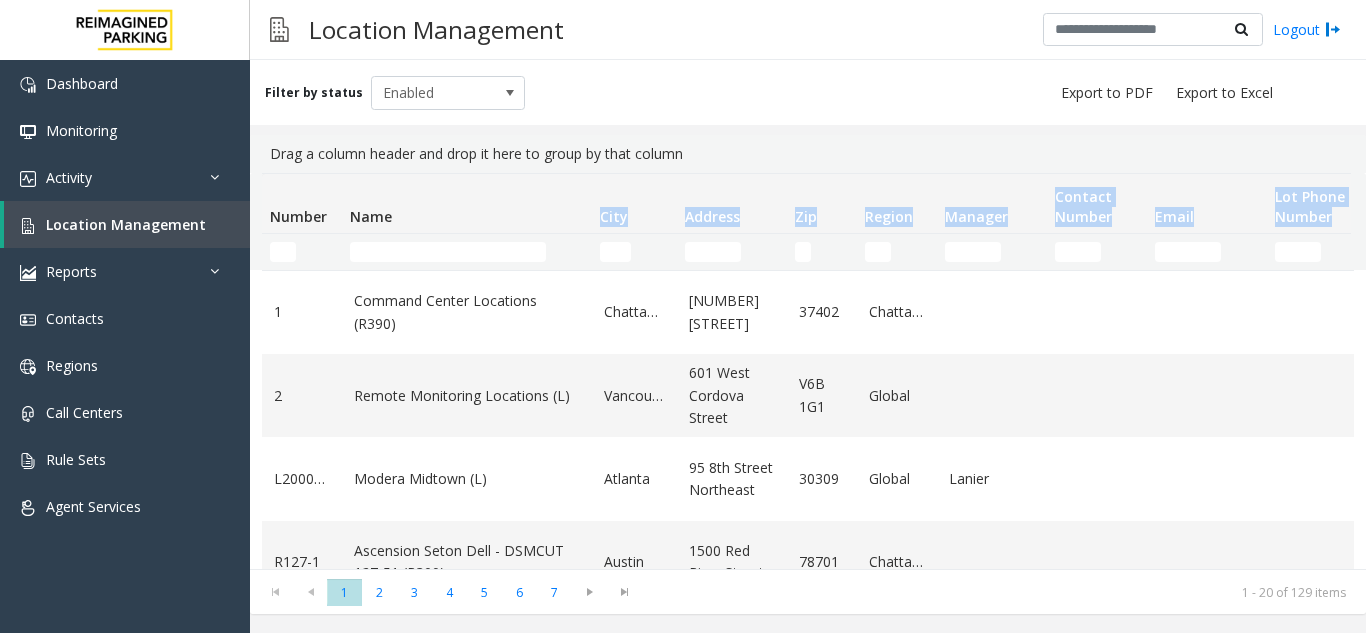 drag, startPoint x: 410, startPoint y: 262, endPoint x: 463, endPoint y: 200, distance: 81.565926 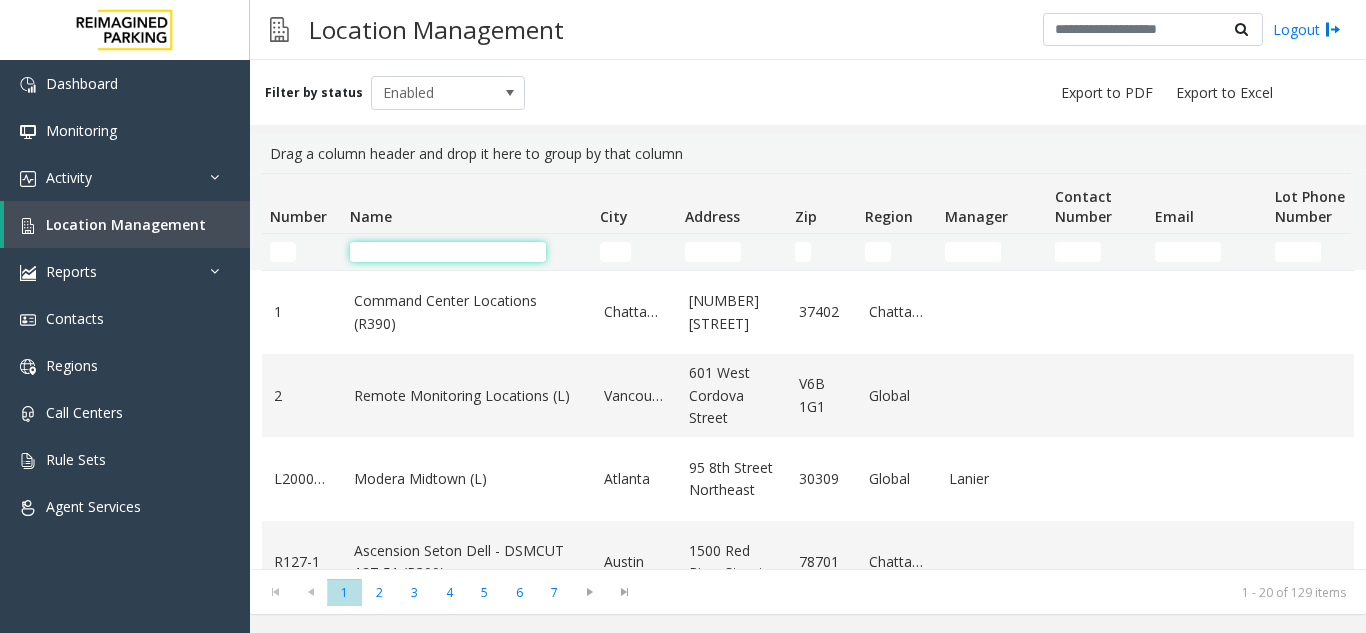 click 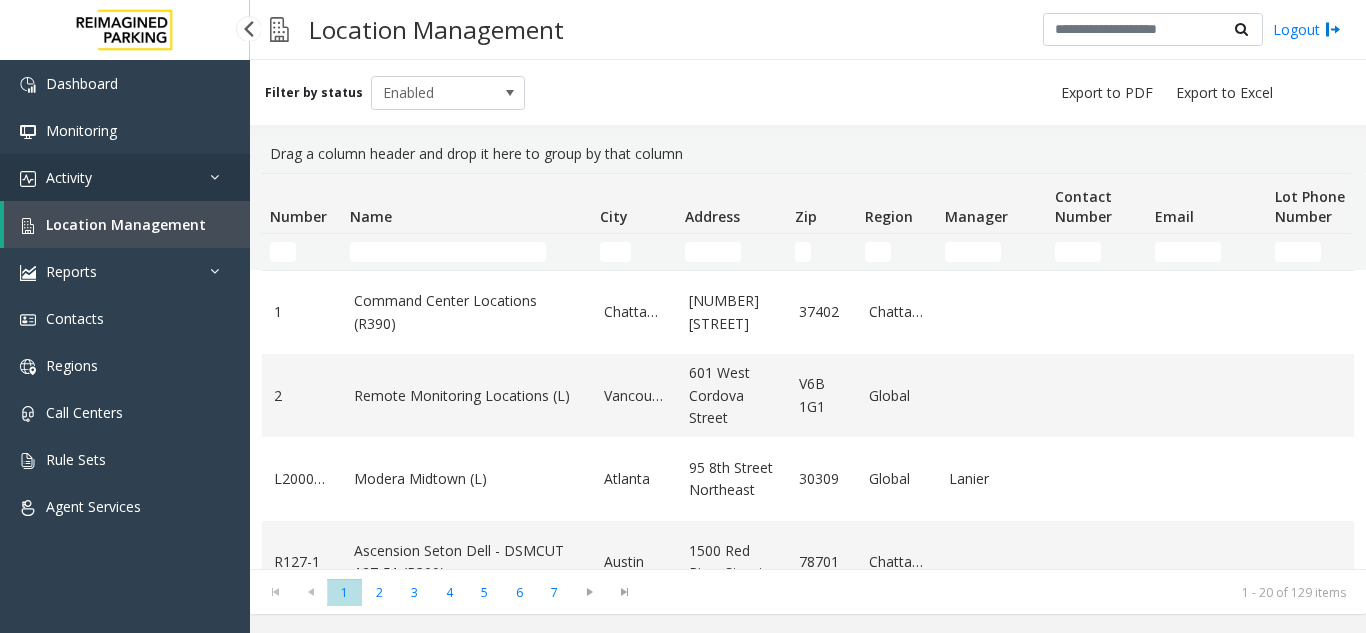 click on "Activity" at bounding box center [125, 177] 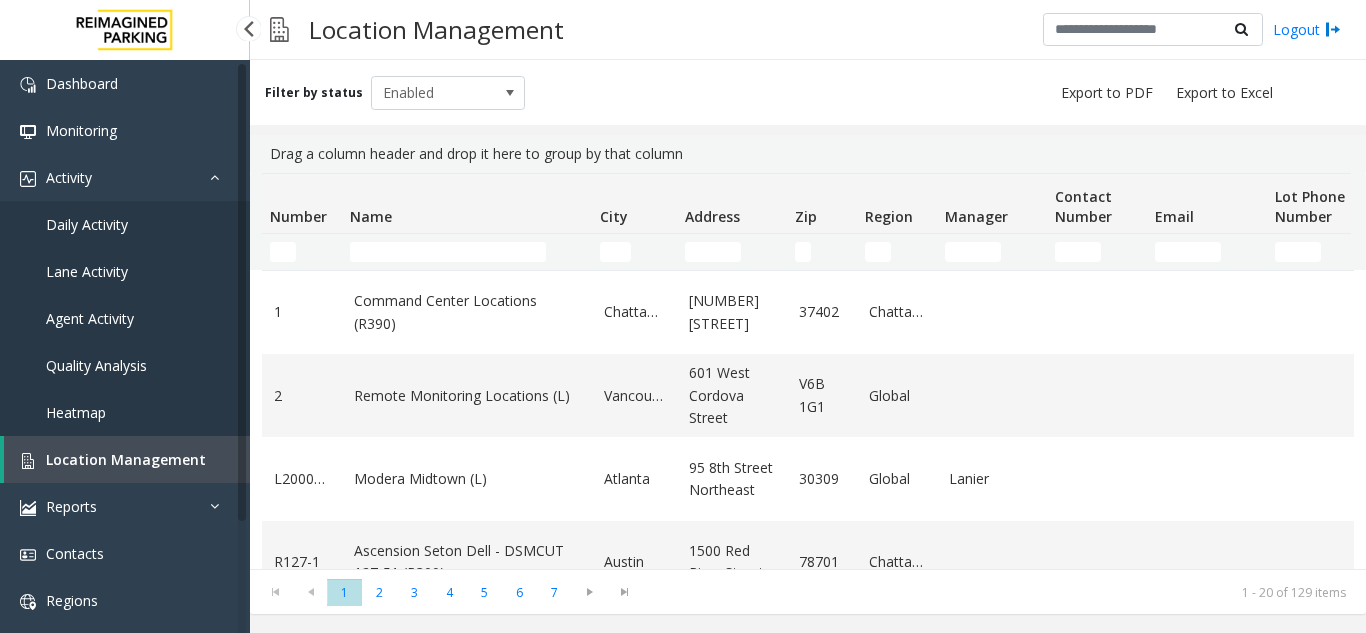 click on "Agent Activity" at bounding box center [125, 318] 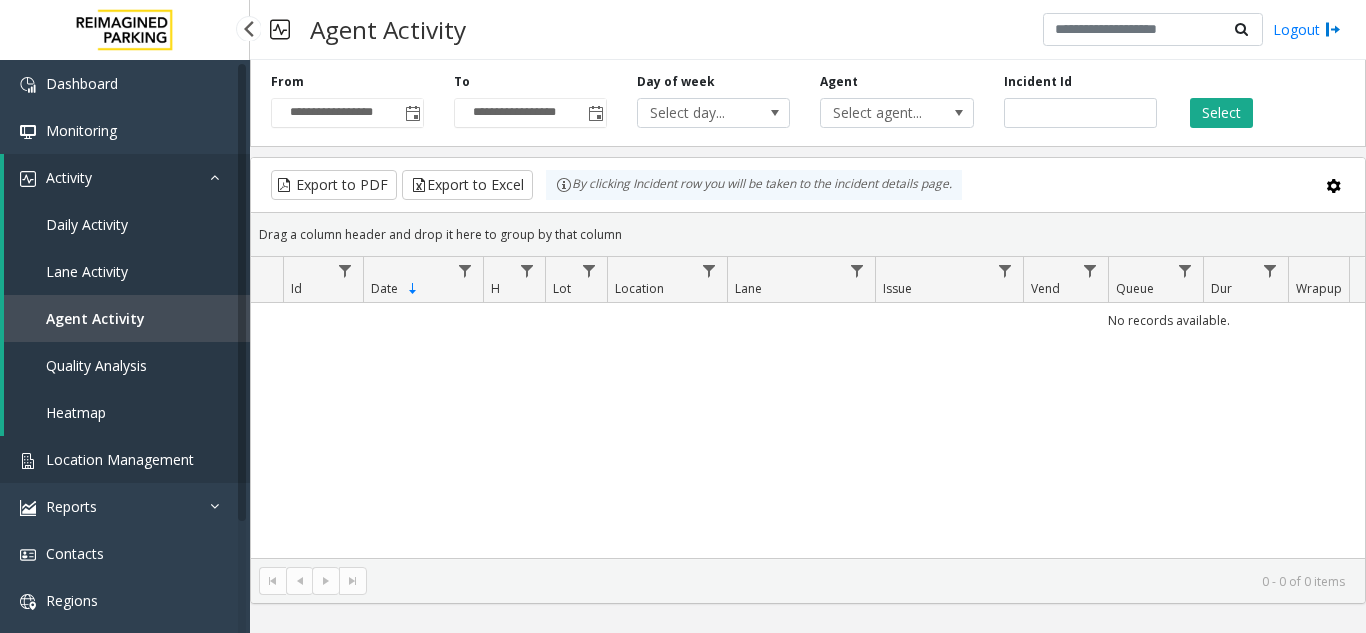 click on "Location Management" at bounding box center [125, 459] 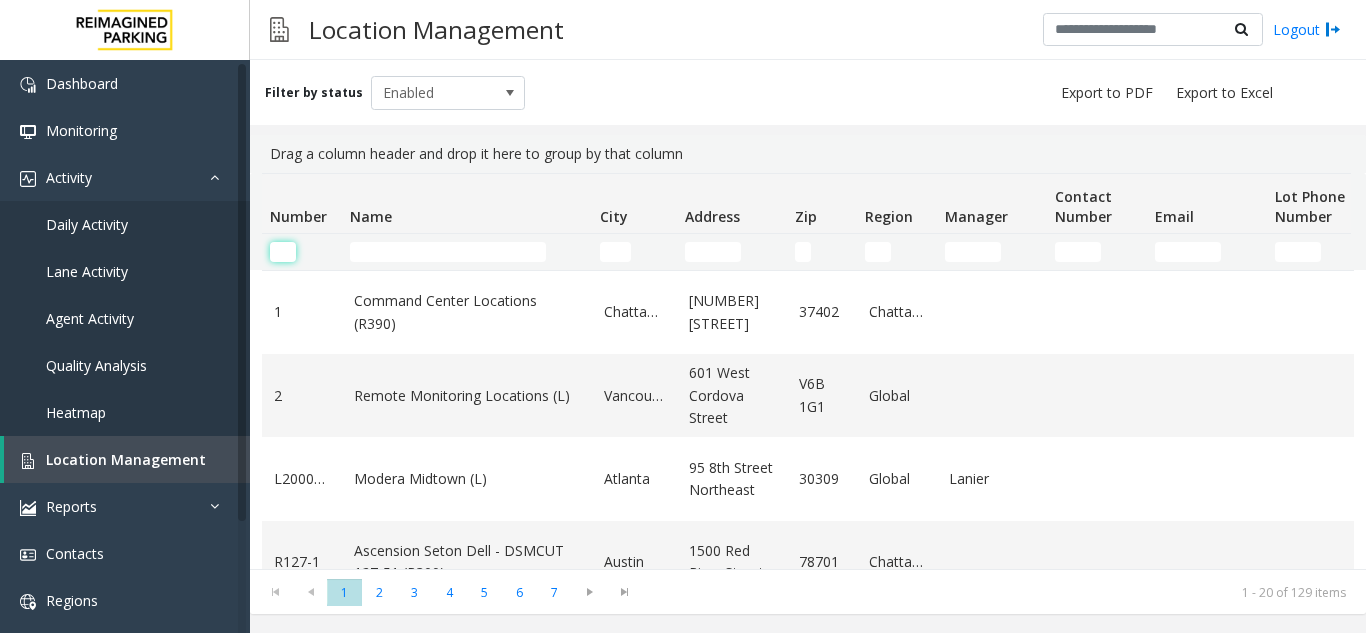 click 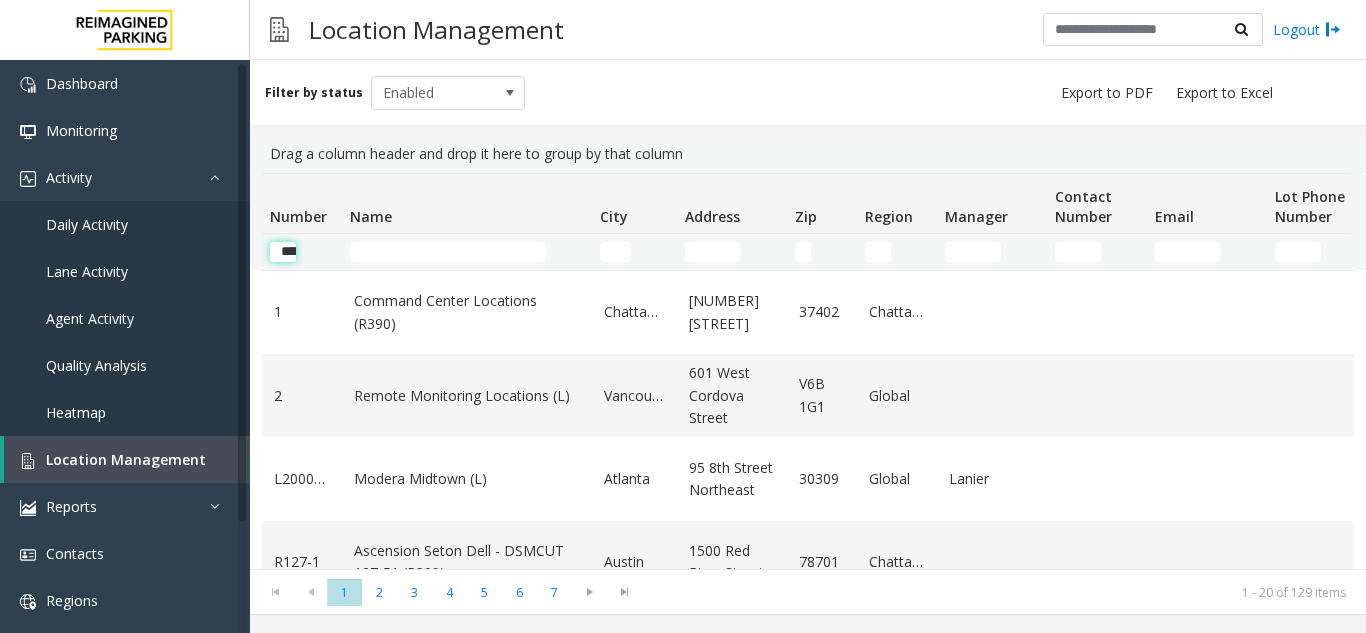 scroll, scrollTop: 0, scrollLeft: 52, axis: horizontal 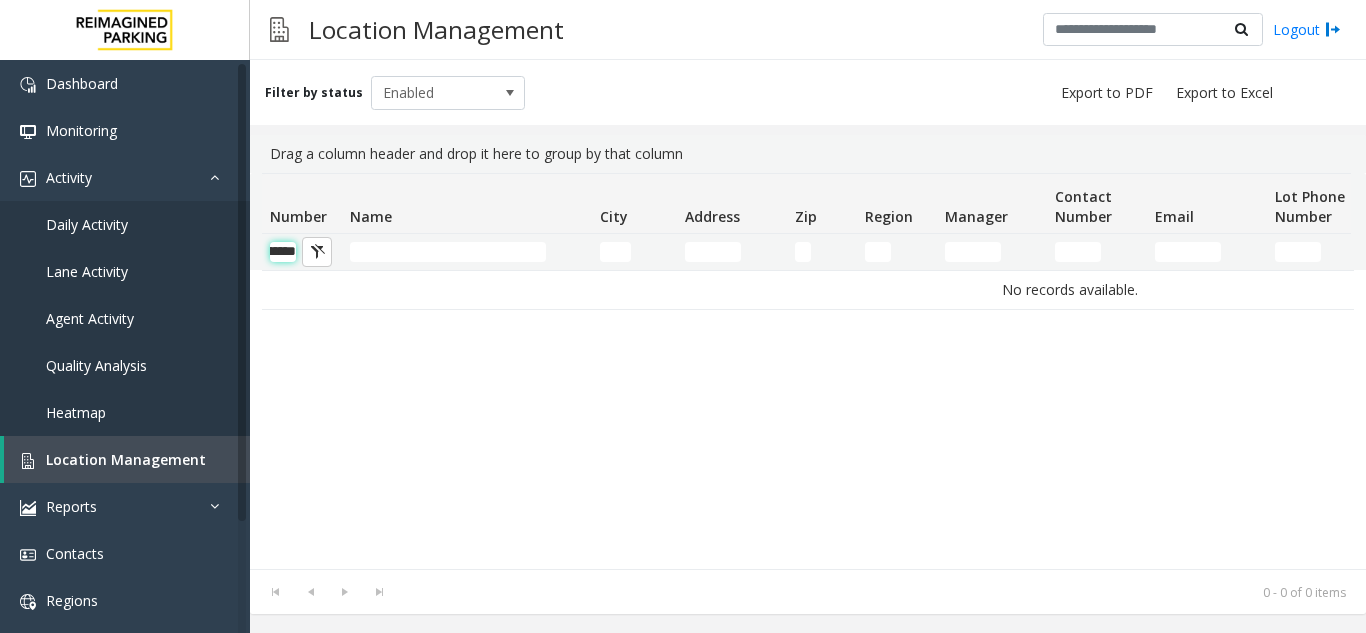 type 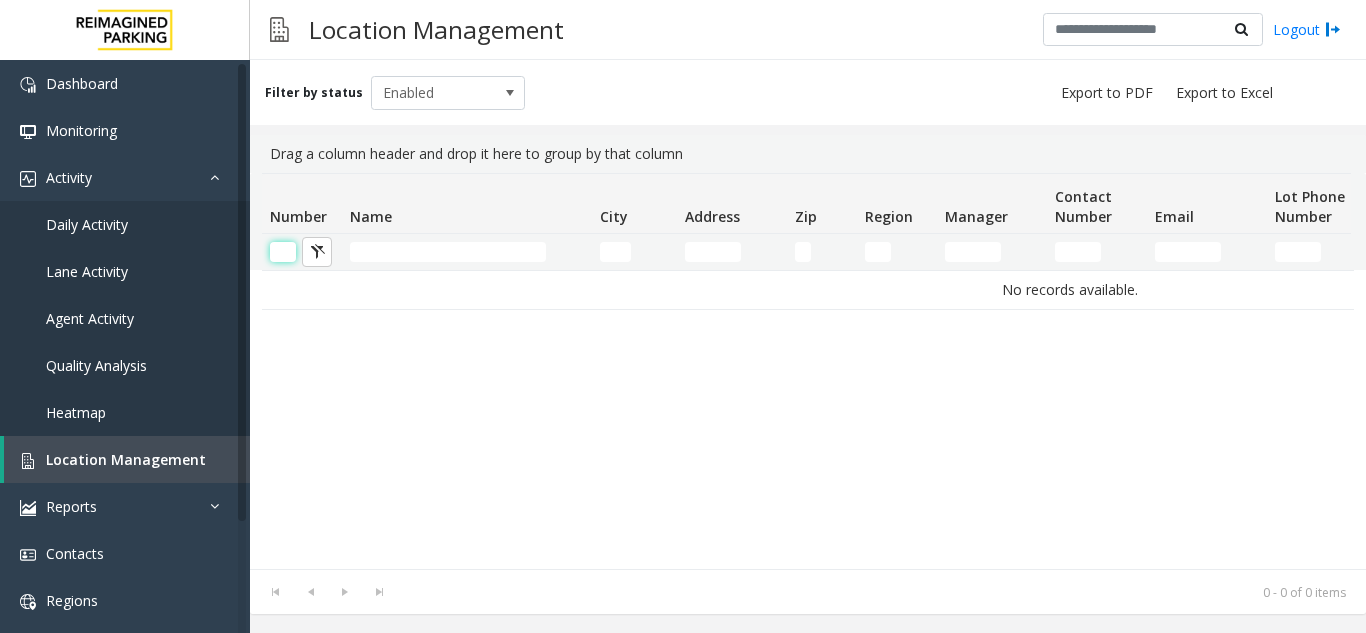 scroll, scrollTop: 0, scrollLeft: 0, axis: both 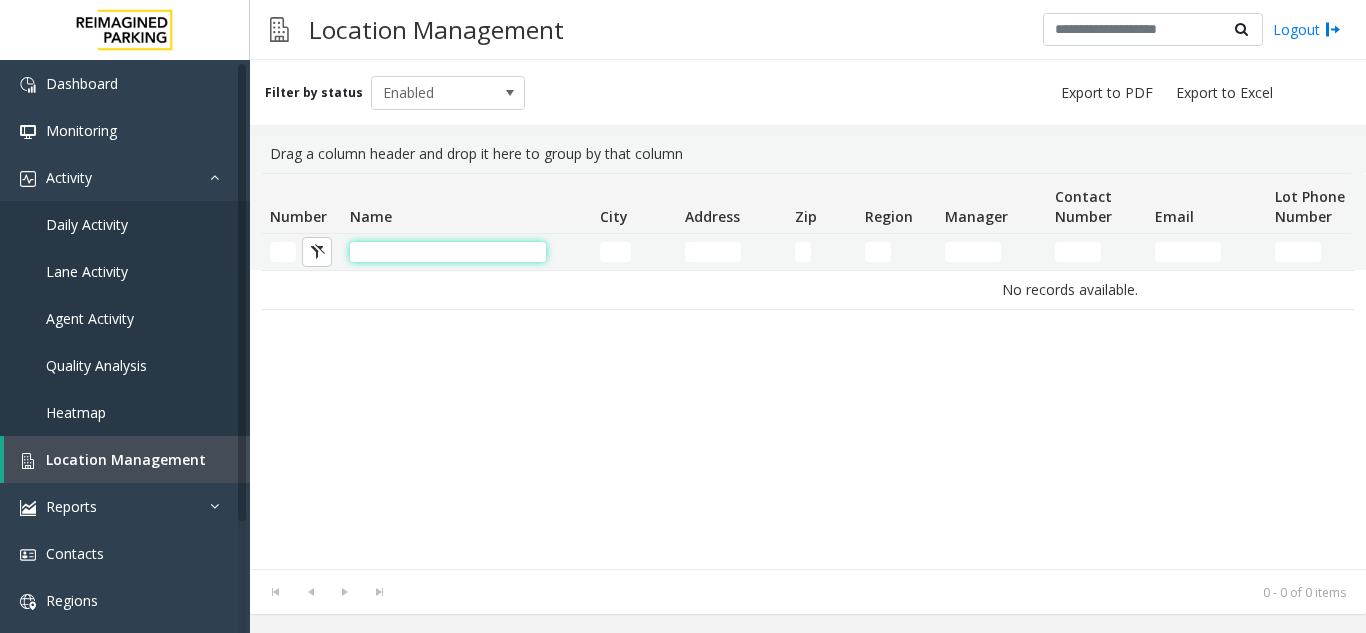 paste on "********" 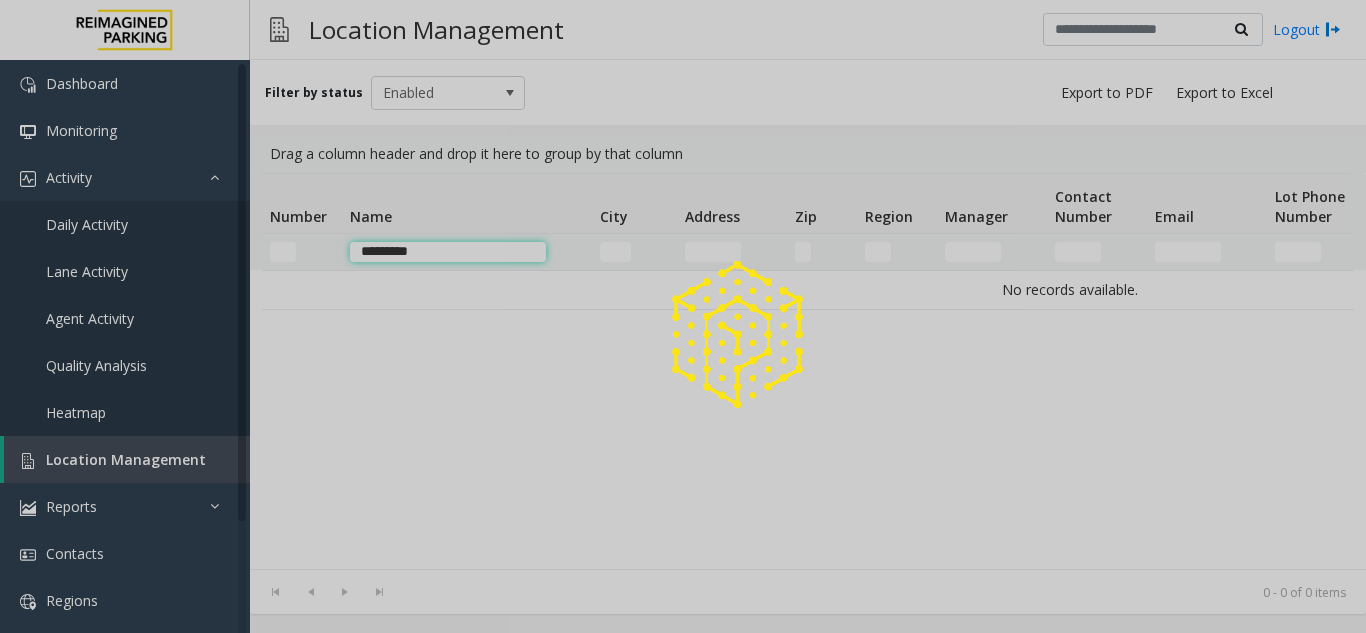 click on "Dashboard Monitoring Activity Daily Activity Lane Activity Agent Activity Quality Analysis Heatmap Location Management Reports Incidents by Location Incidents by Month Locations by Volume Agent Metrics Call Stats Contacts Regions Call Centers Rule Sets Agent Services Powered by Umojo © 2025 Location Management Logout  Filter by status Enabled  Drag a column header and drop it here to group by that column  Number Name City Address Zip Region Manager Contact Number Email Lot Phone Number Key Owner Status Last Update Actions ********  No records available.  0 - 0 of 0 items Export to PDF Export to Excel Create New Location × Confirm Action ×    Cancel Confirm" at bounding box center (683, 316) 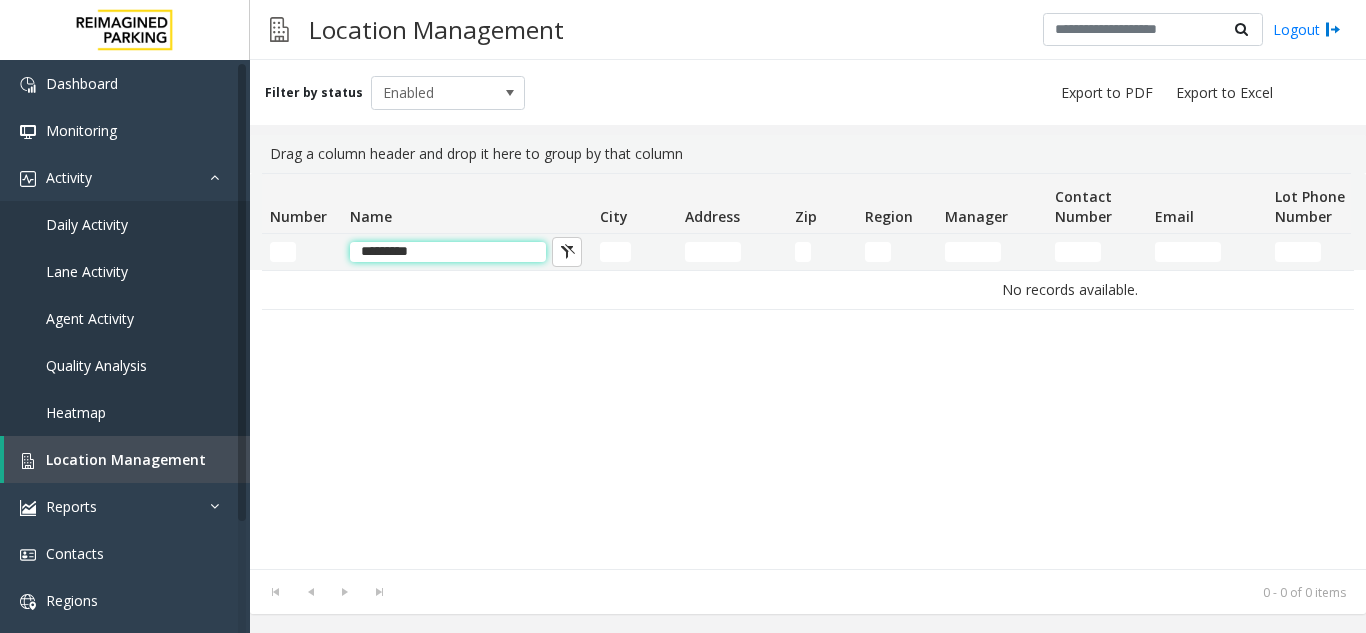 click on "********" 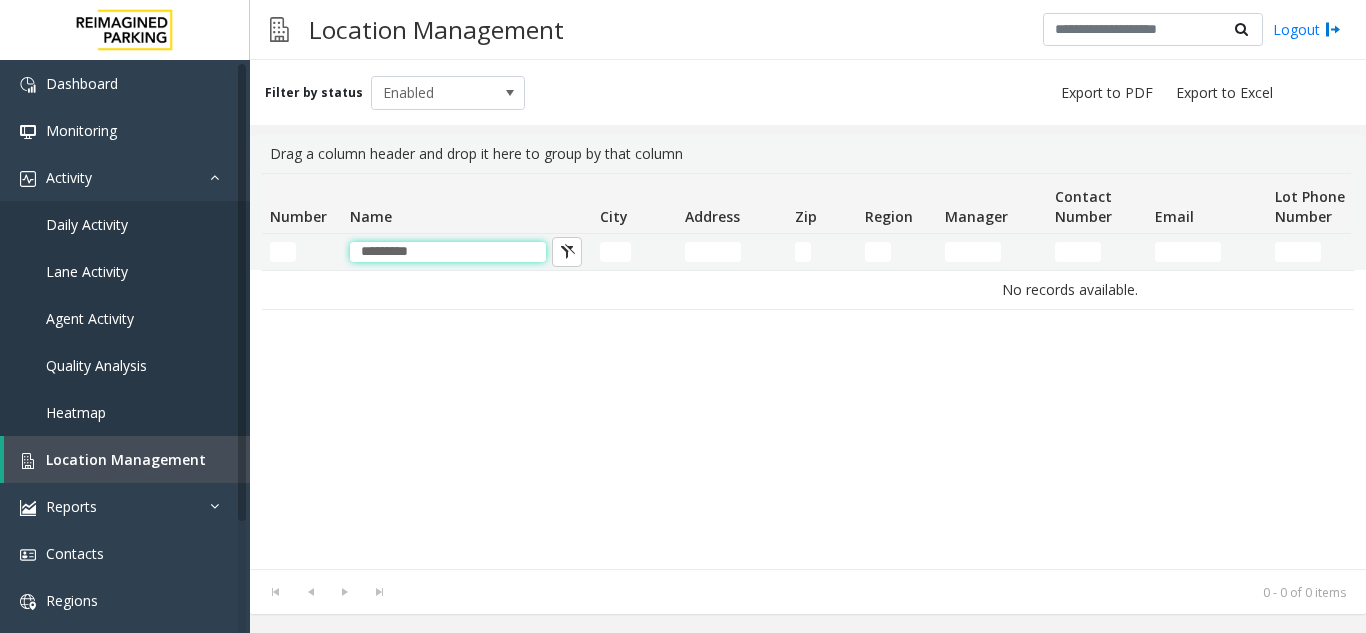 paste 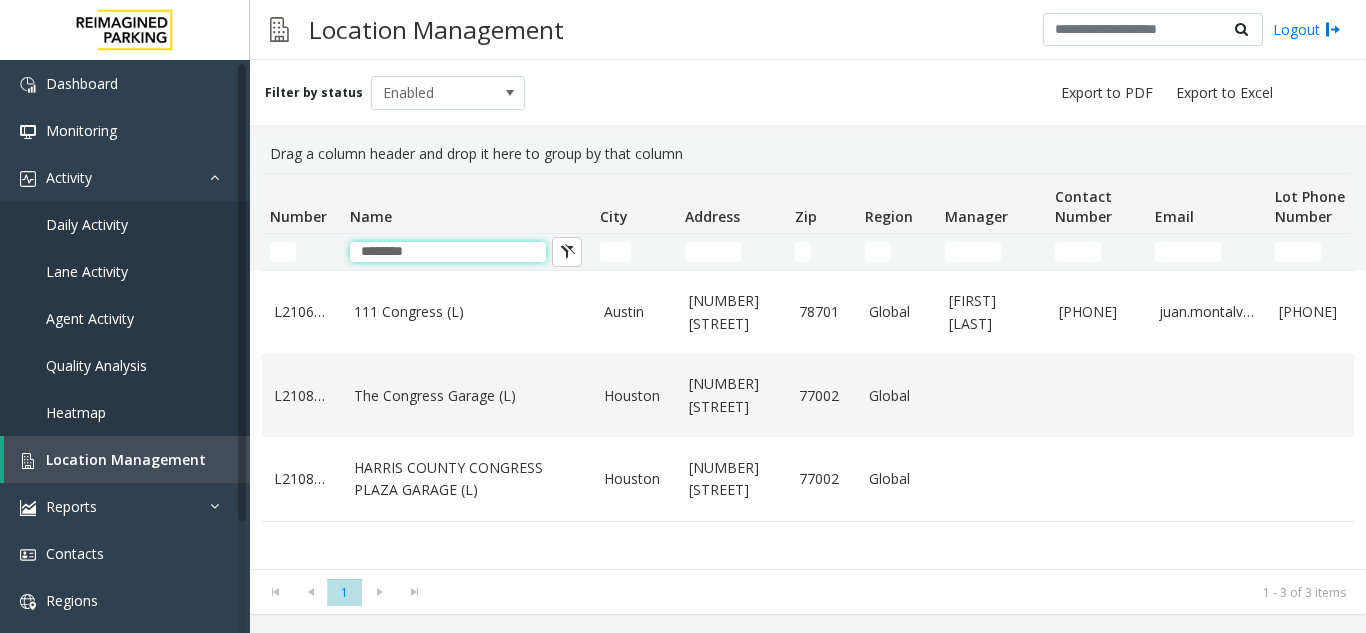 type on "********" 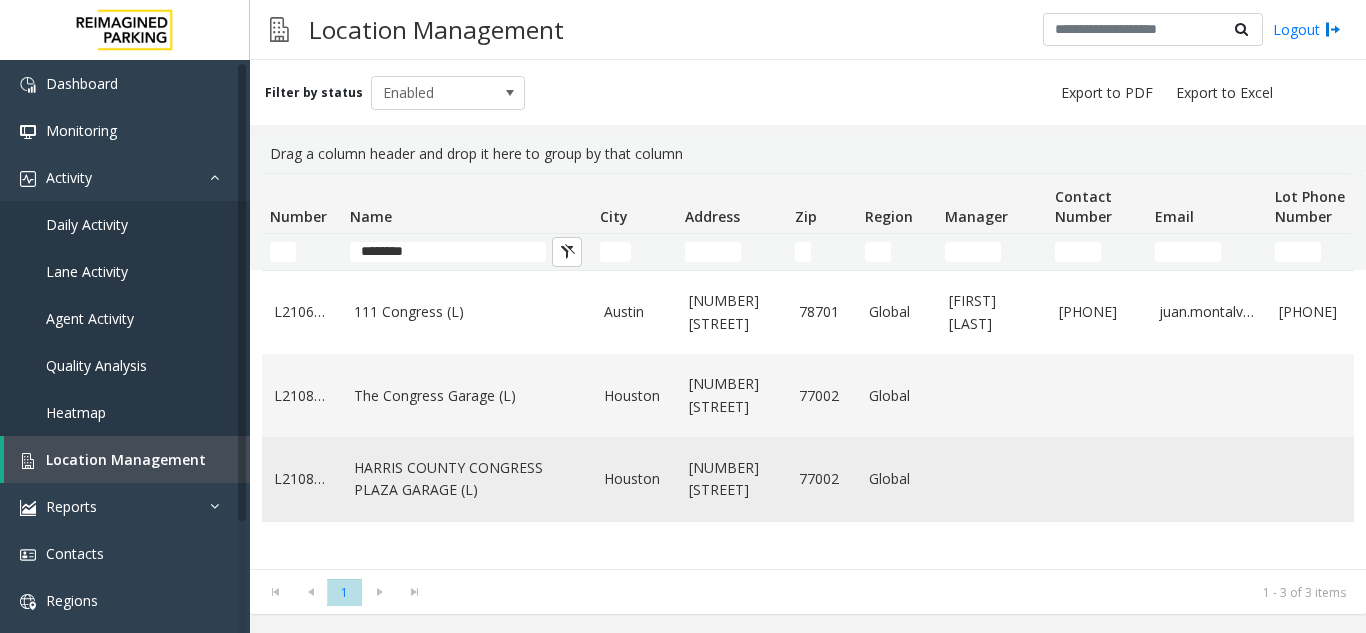 click on "HARRIS COUNTY CONGRESS PLAZA GARAGE (L)" 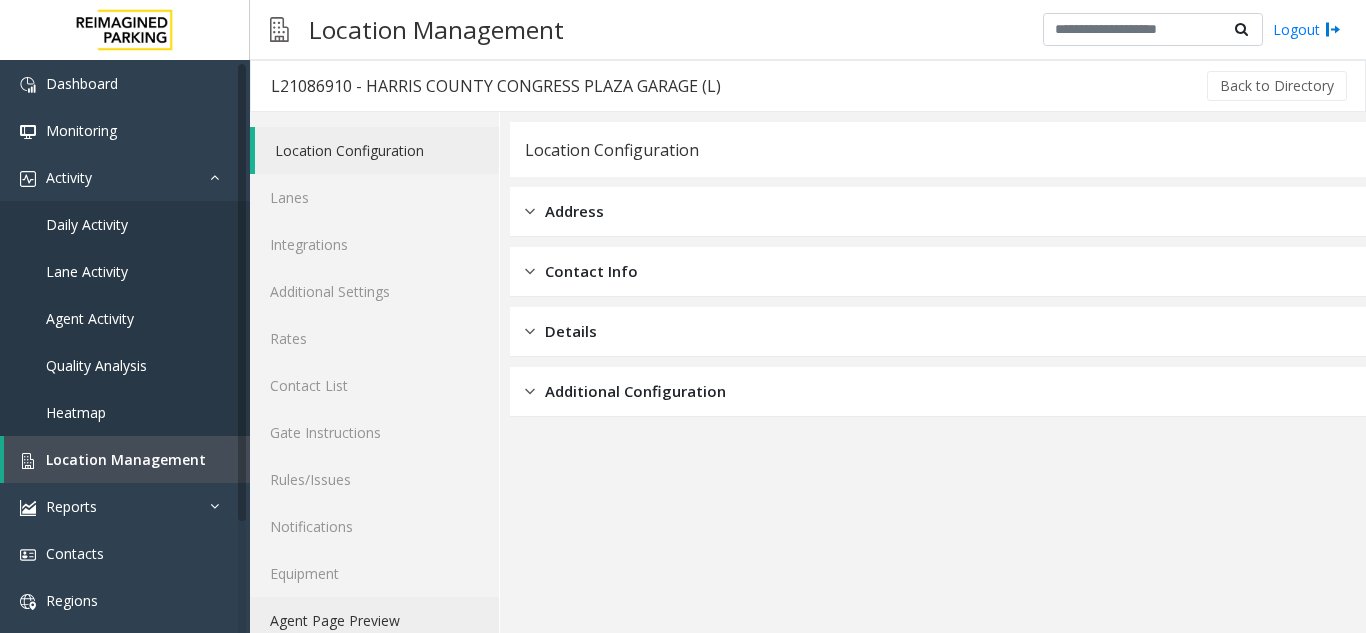 click on "Agent Page Preview" 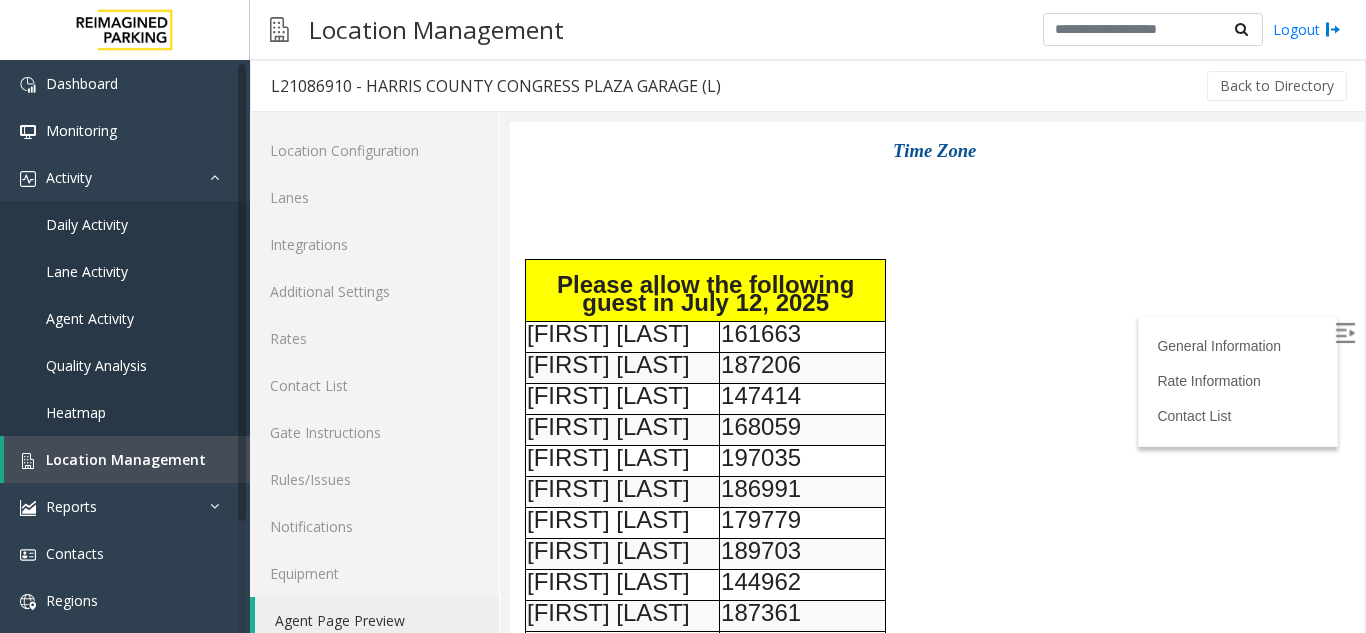 scroll, scrollTop: 700, scrollLeft: 0, axis: vertical 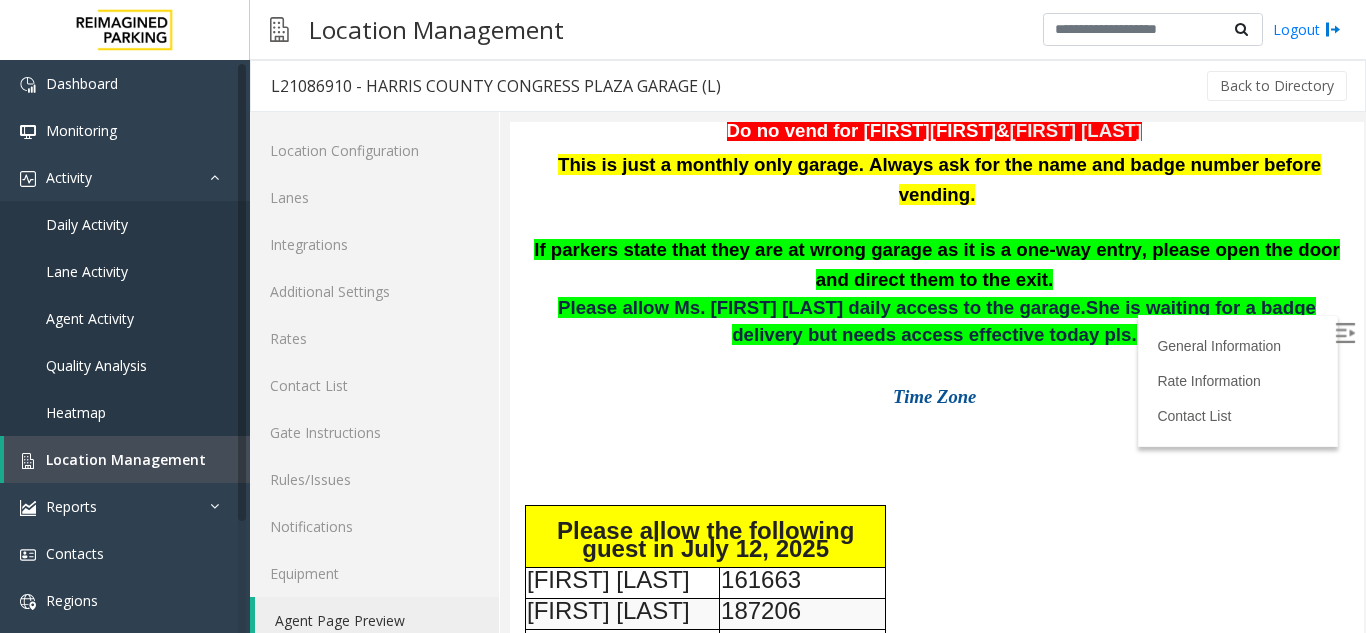 click on "Time Zone" at bounding box center (937, 389) 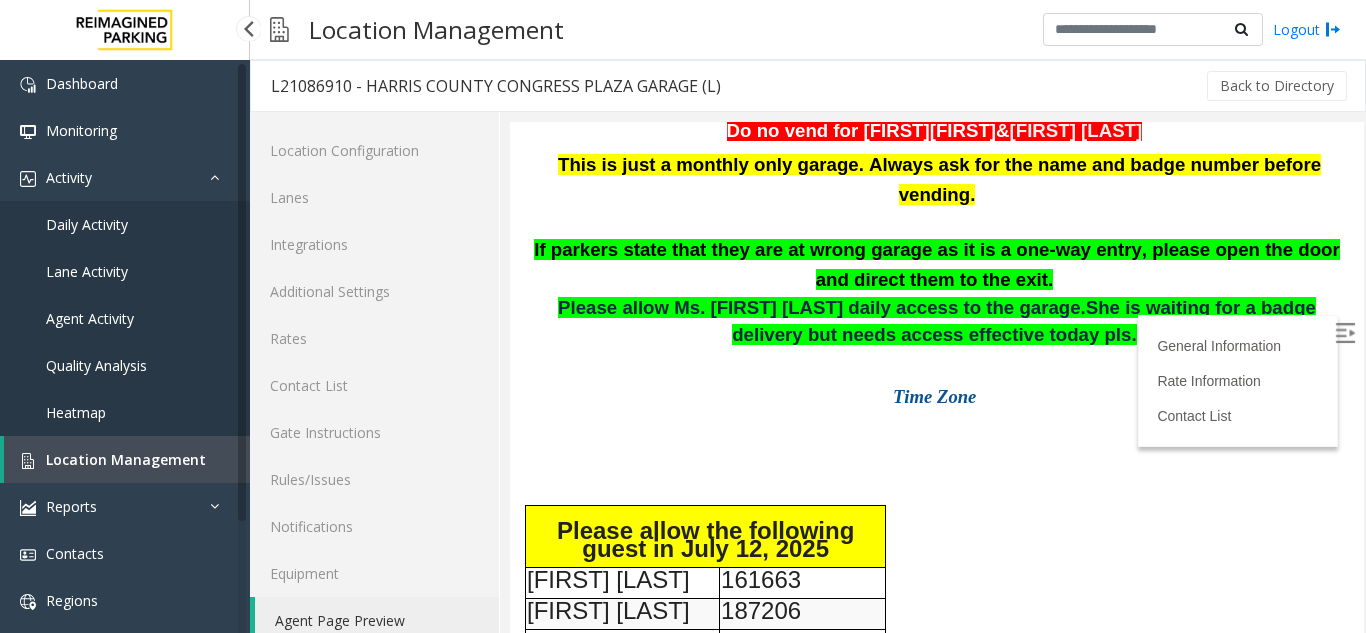 click on "Agent Activity" at bounding box center [125, 318] 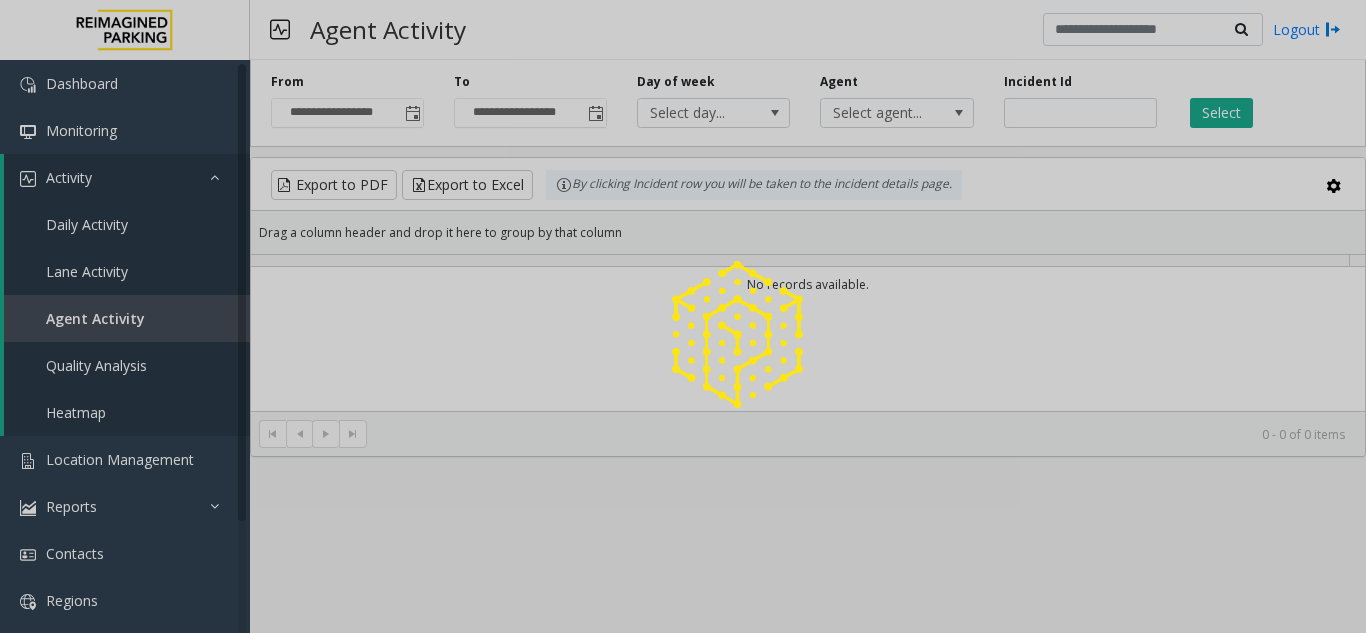 click 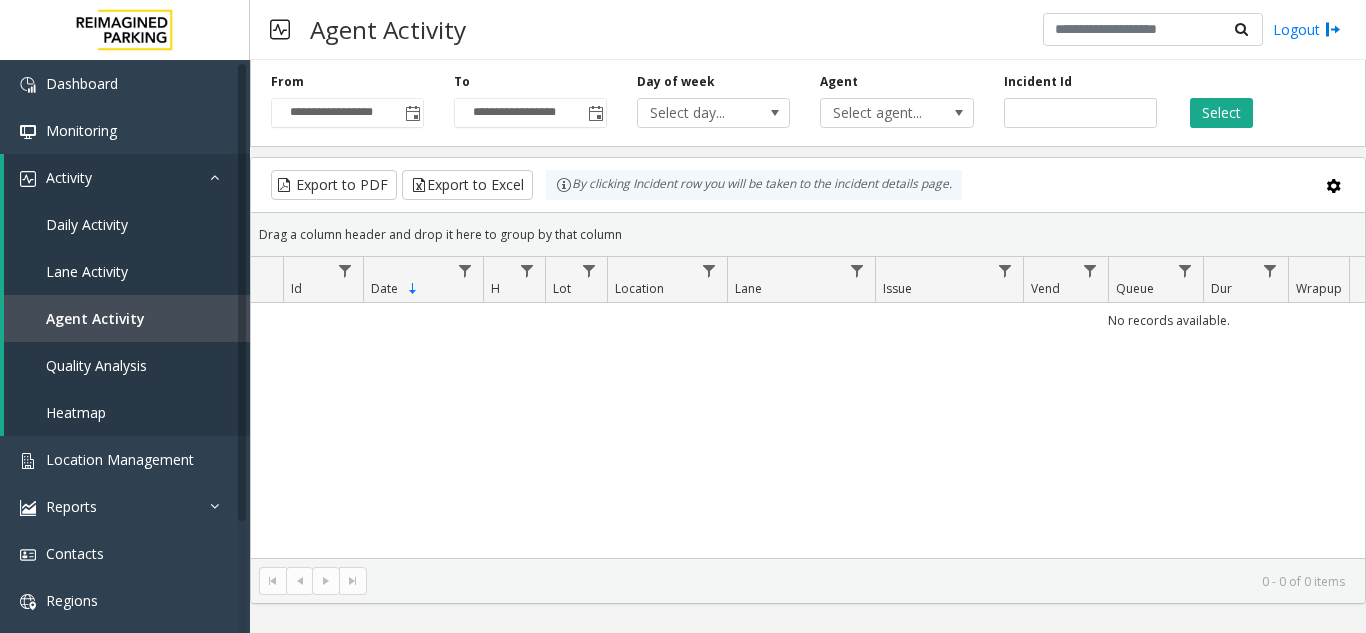 click 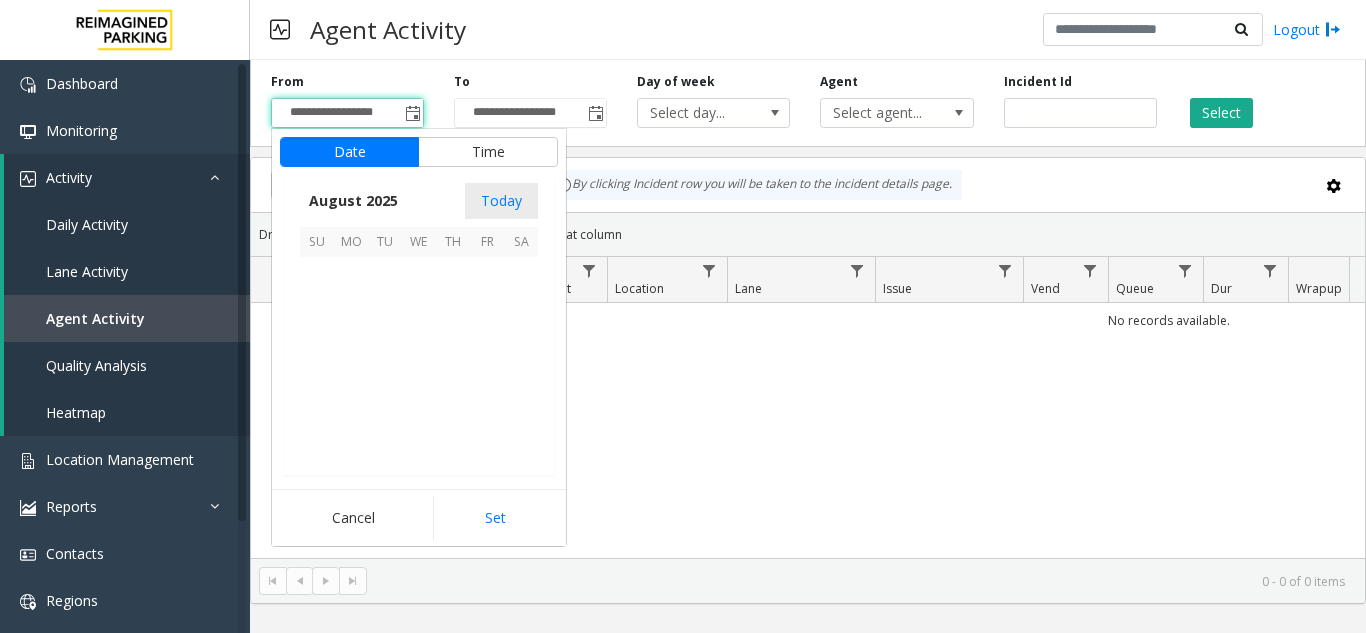 scroll, scrollTop: 358666, scrollLeft: 0, axis: vertical 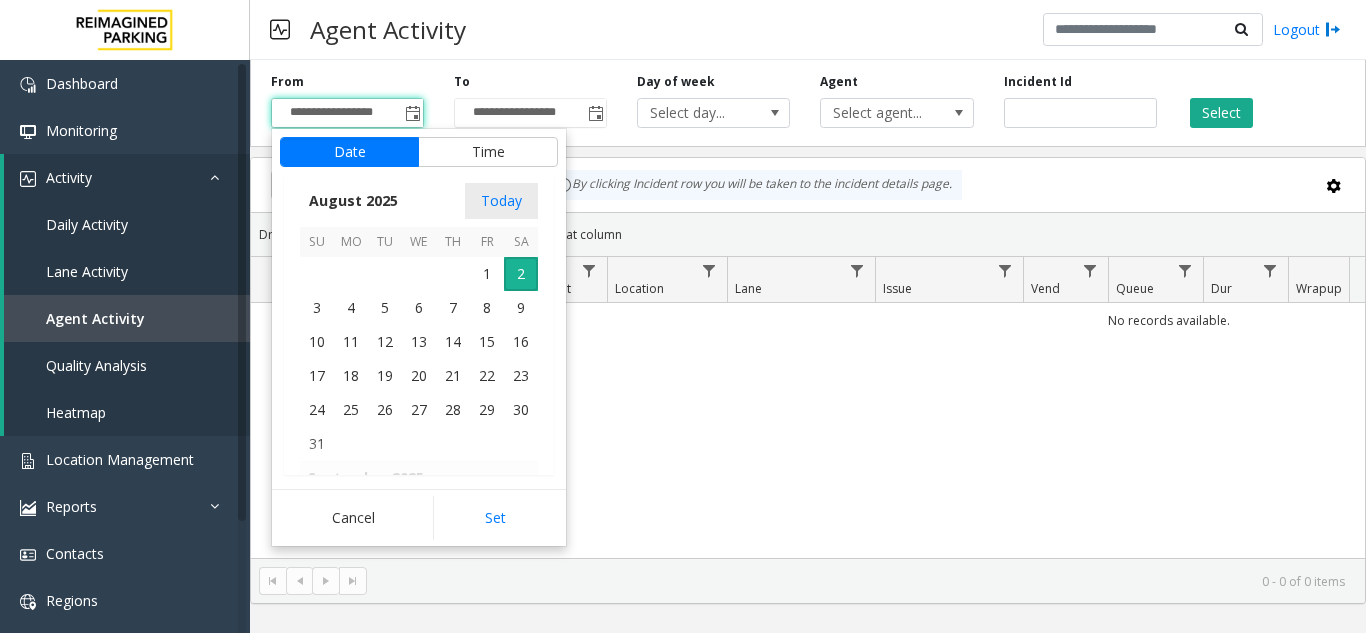 click 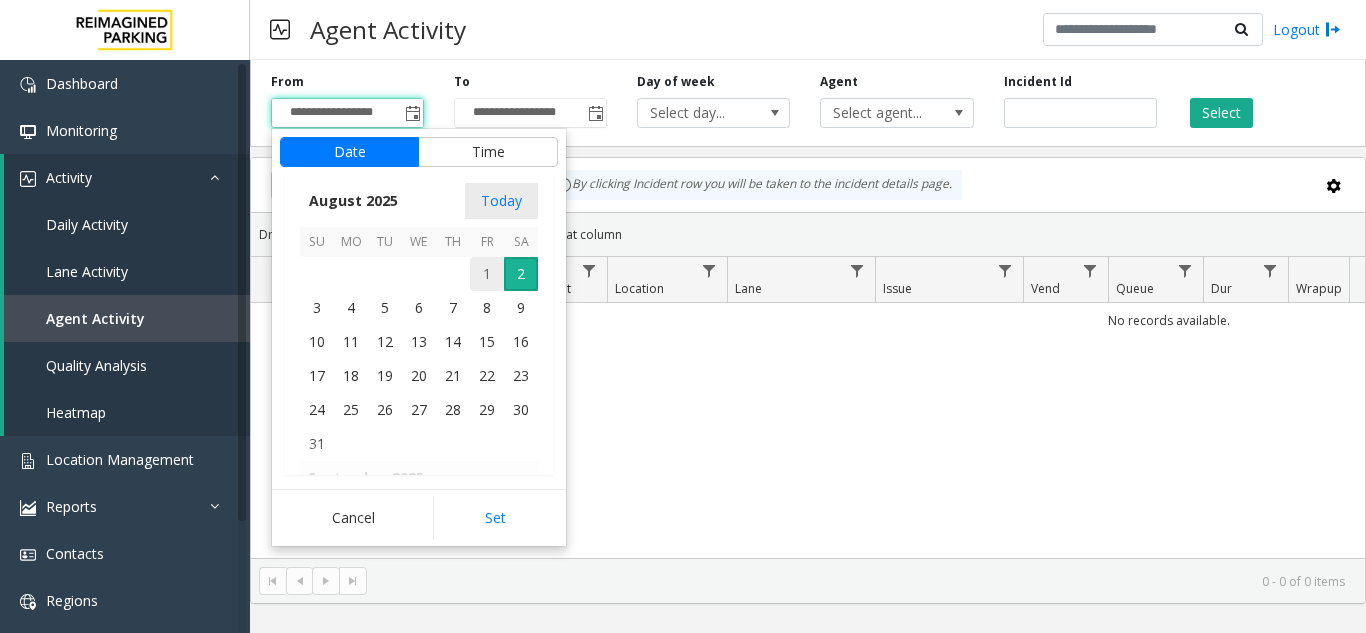 click on "1" at bounding box center (487, 274) 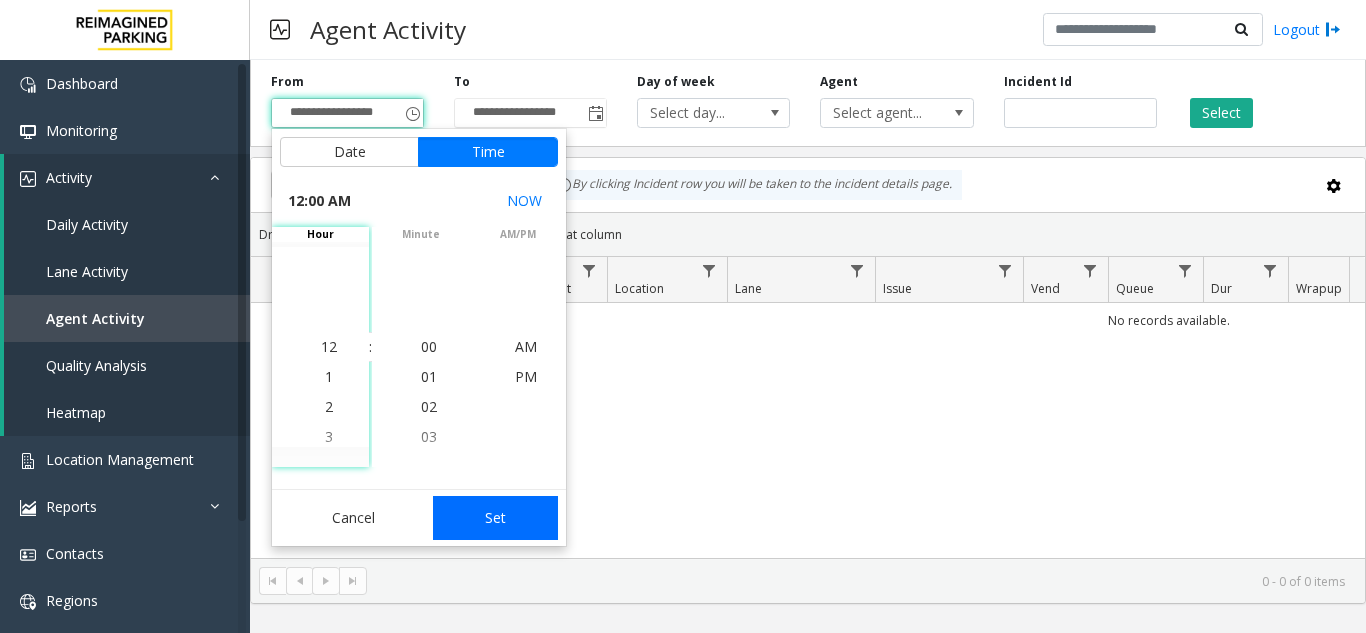 click on "Set" 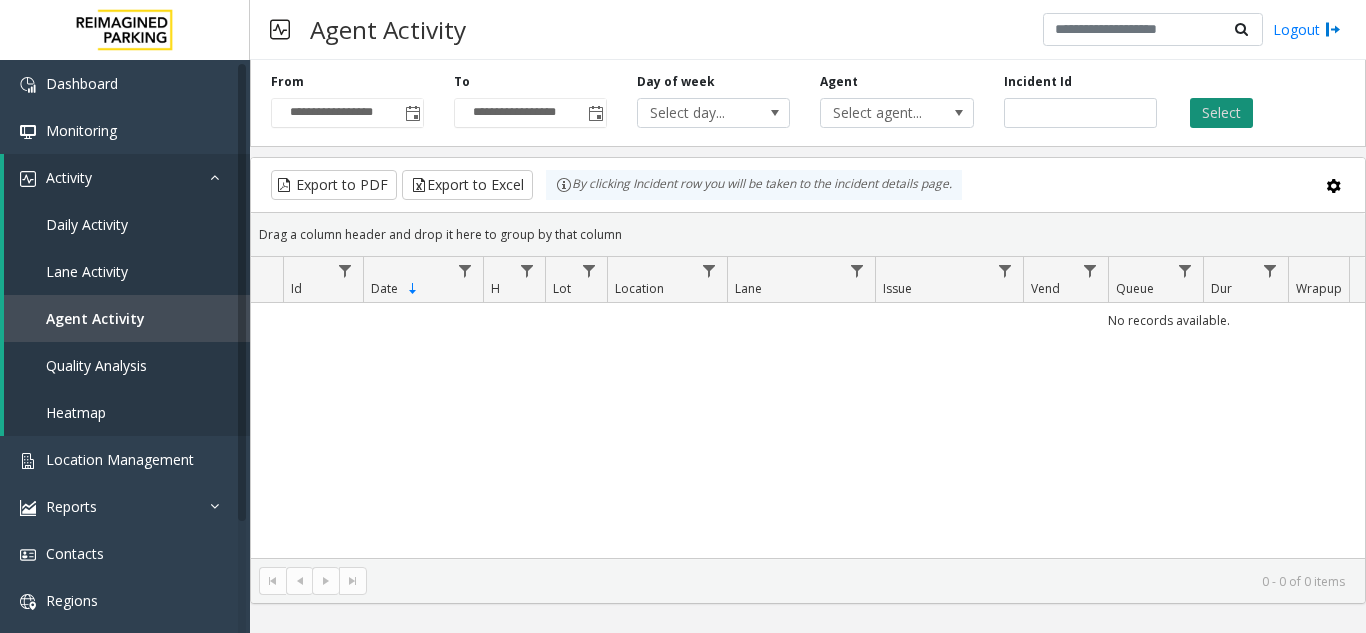 click on "Select" 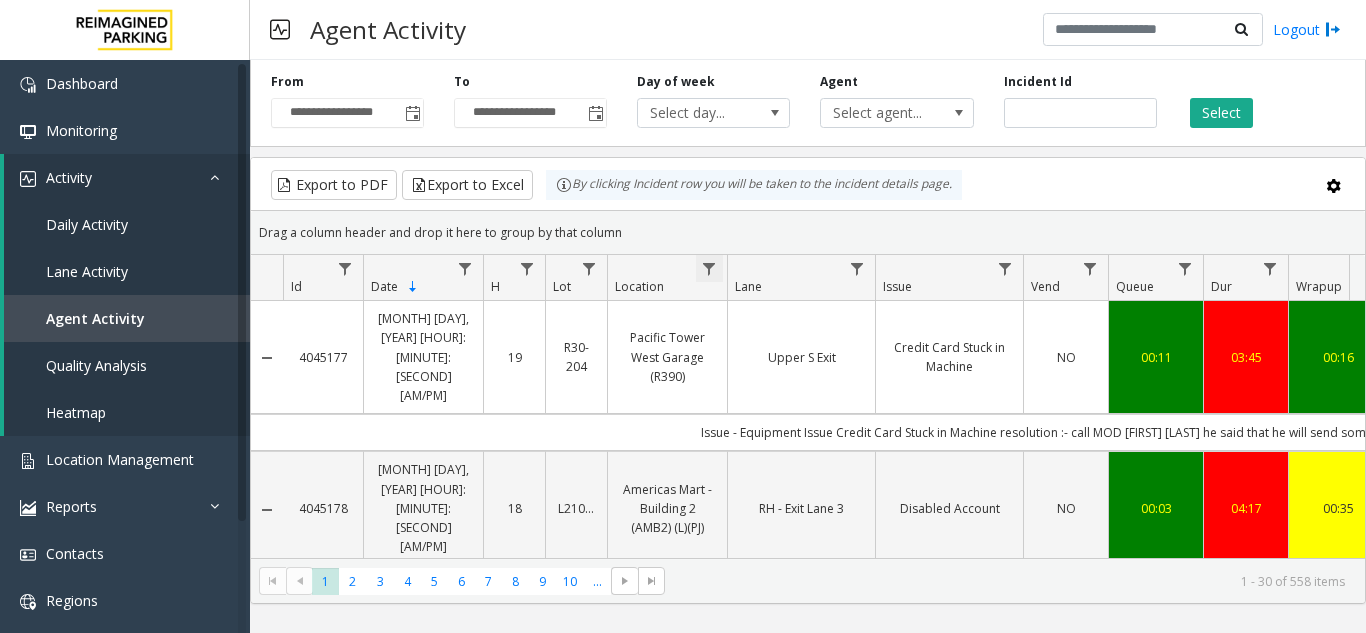 click 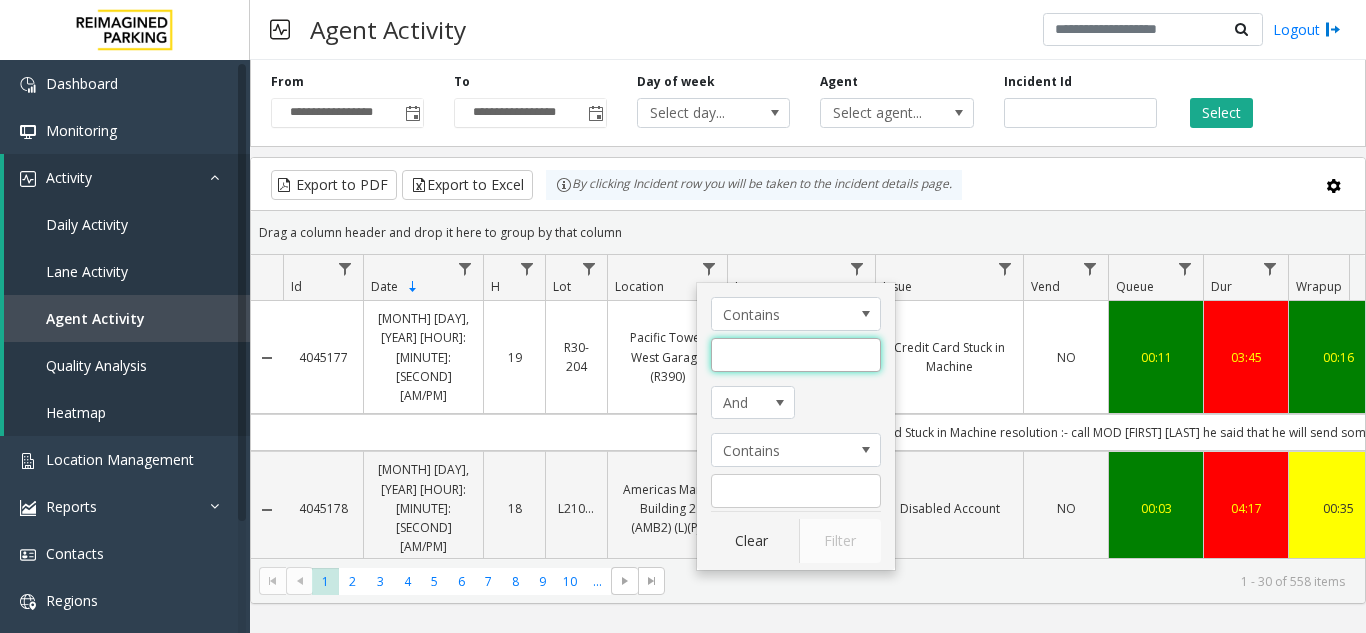 click 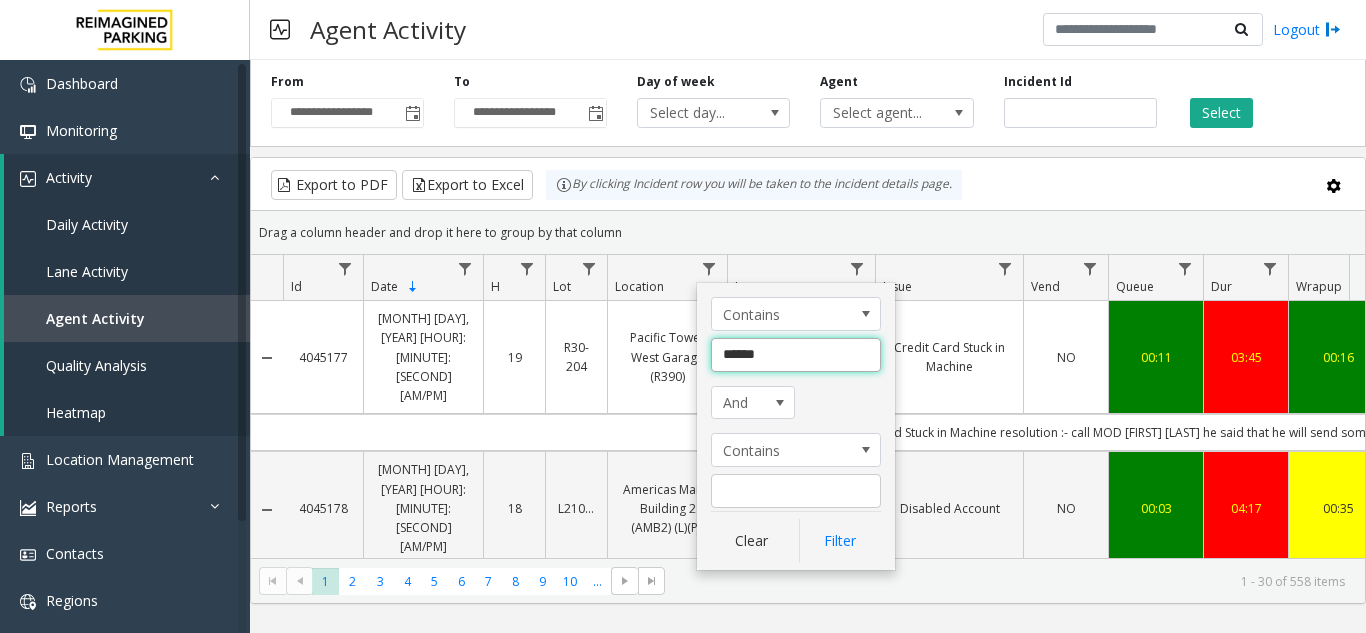 type on "*******" 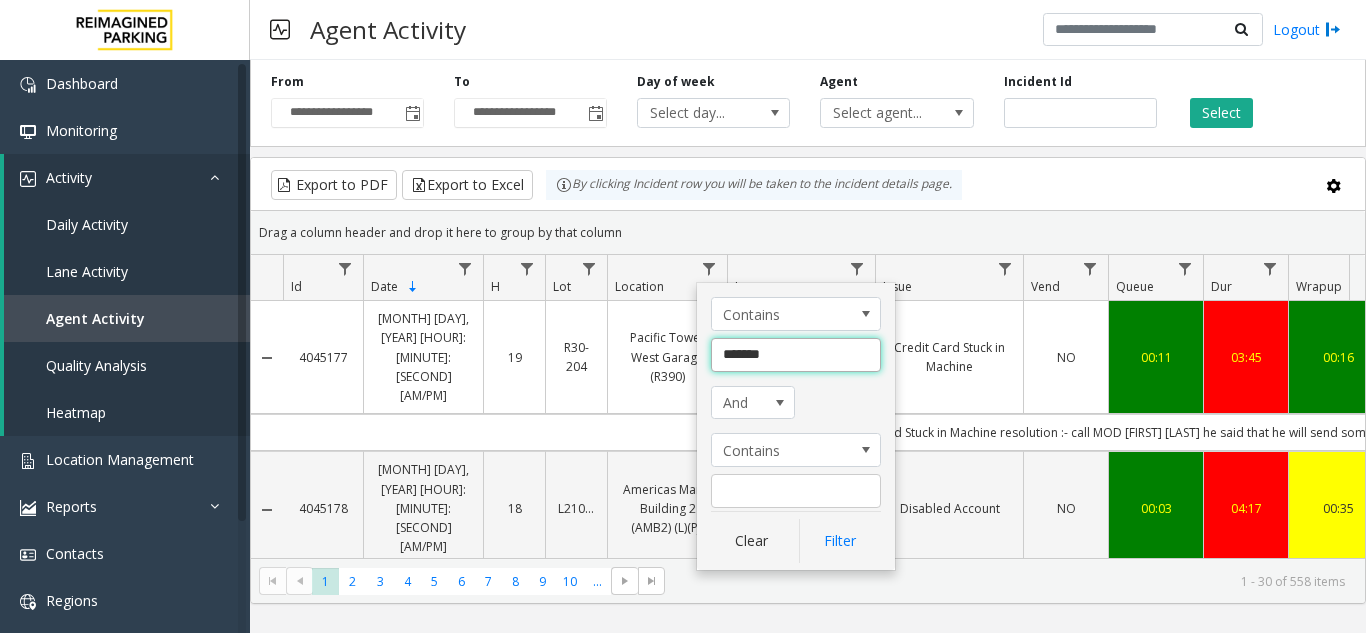 click on "Filter" 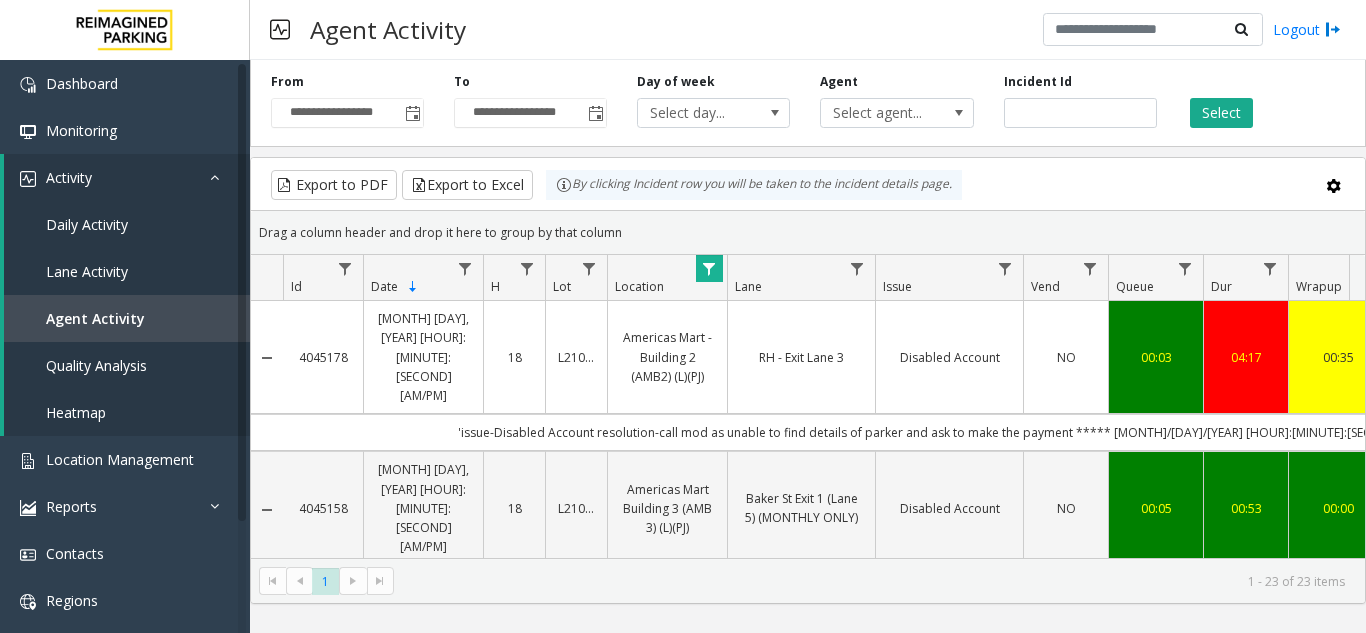 scroll, scrollTop: 0, scrollLeft: 736, axis: horizontal 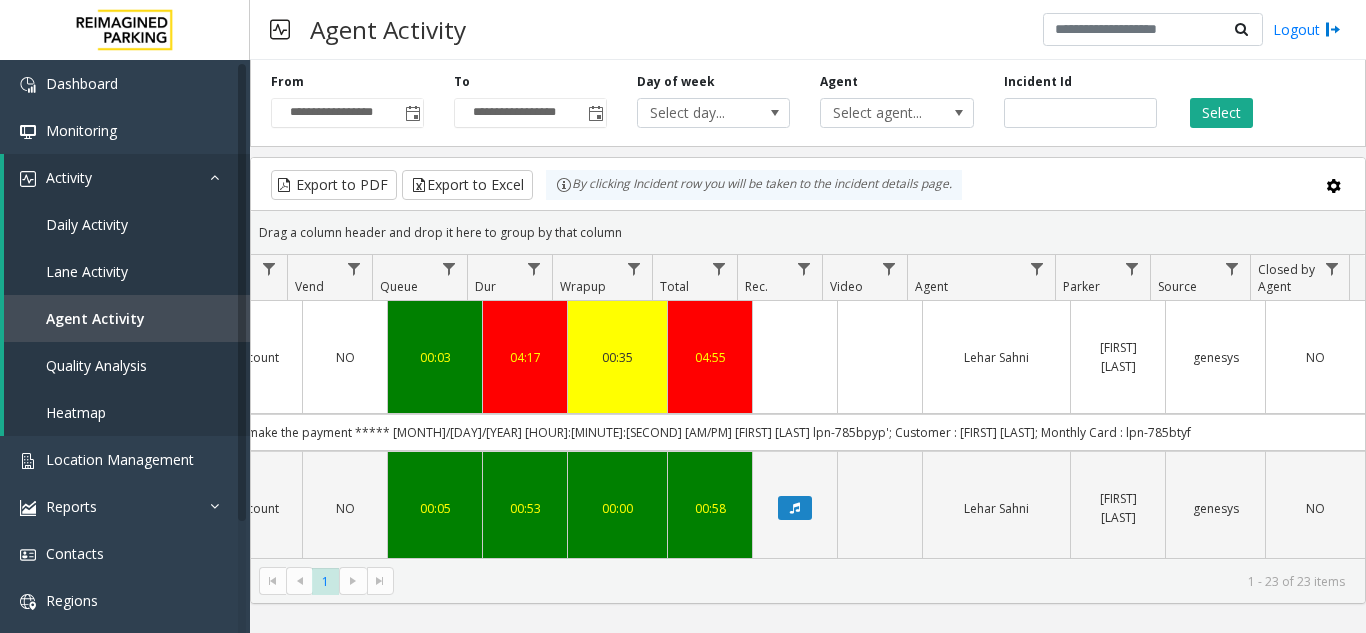 click on "Drag a column header and drop it here to group by that column" 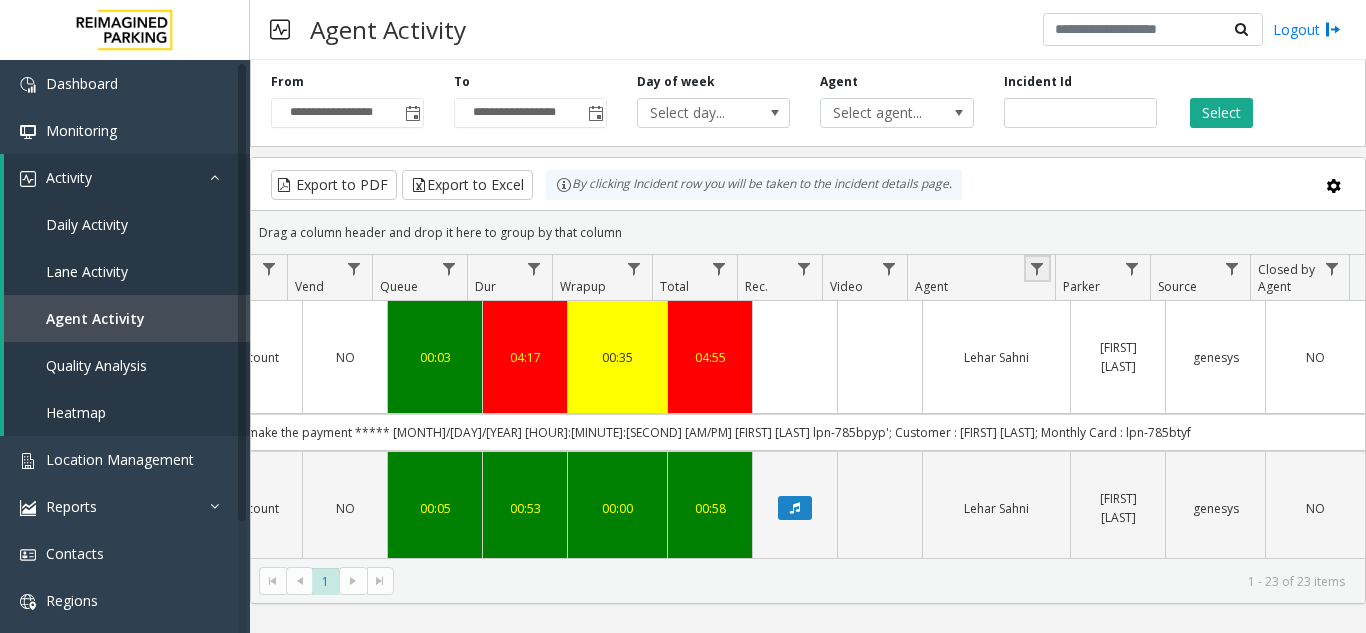 click 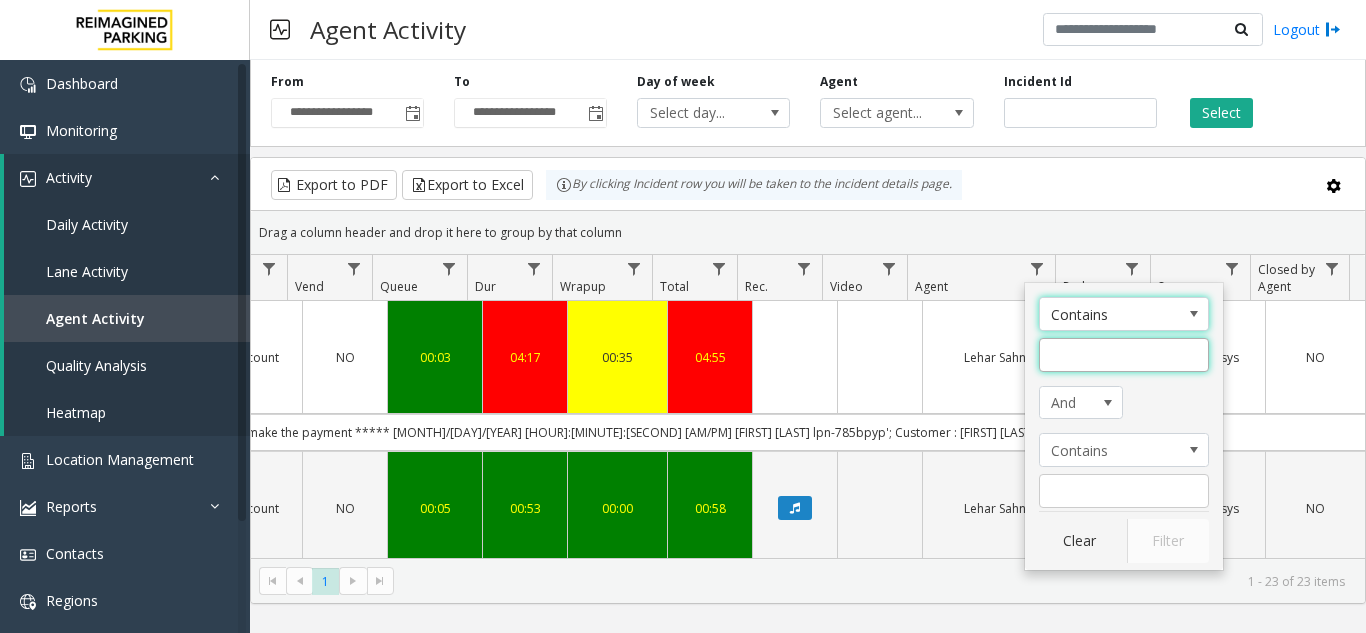 click 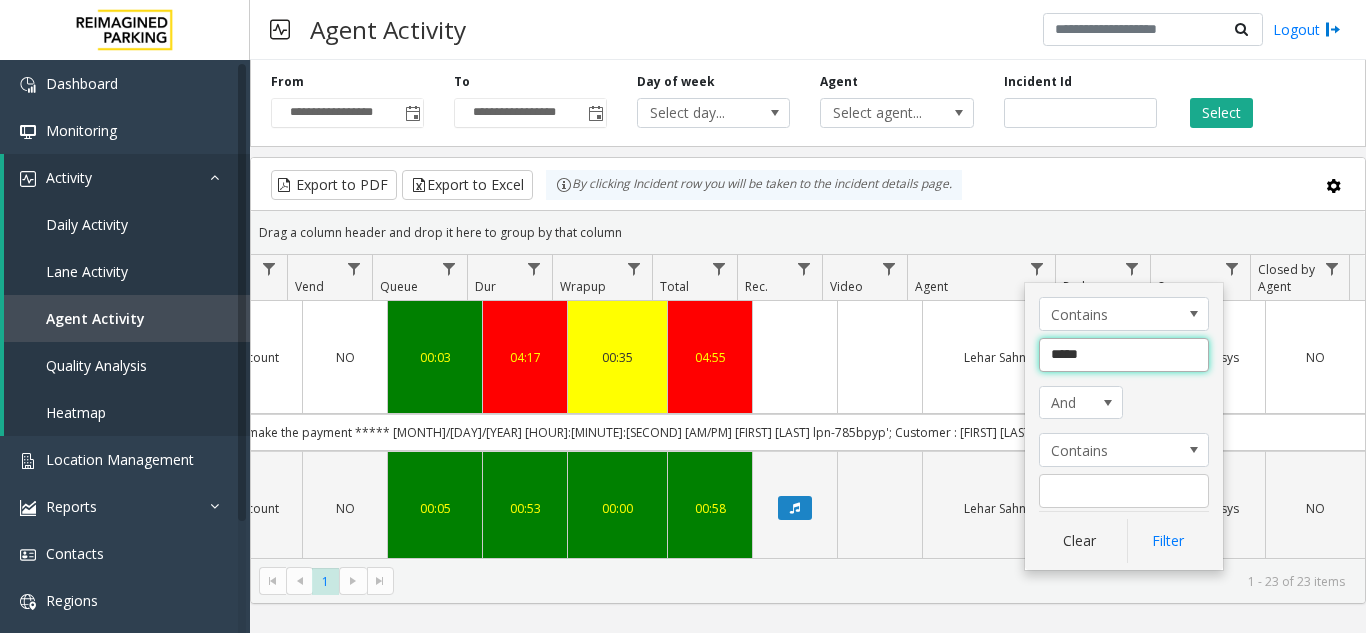 type on "******" 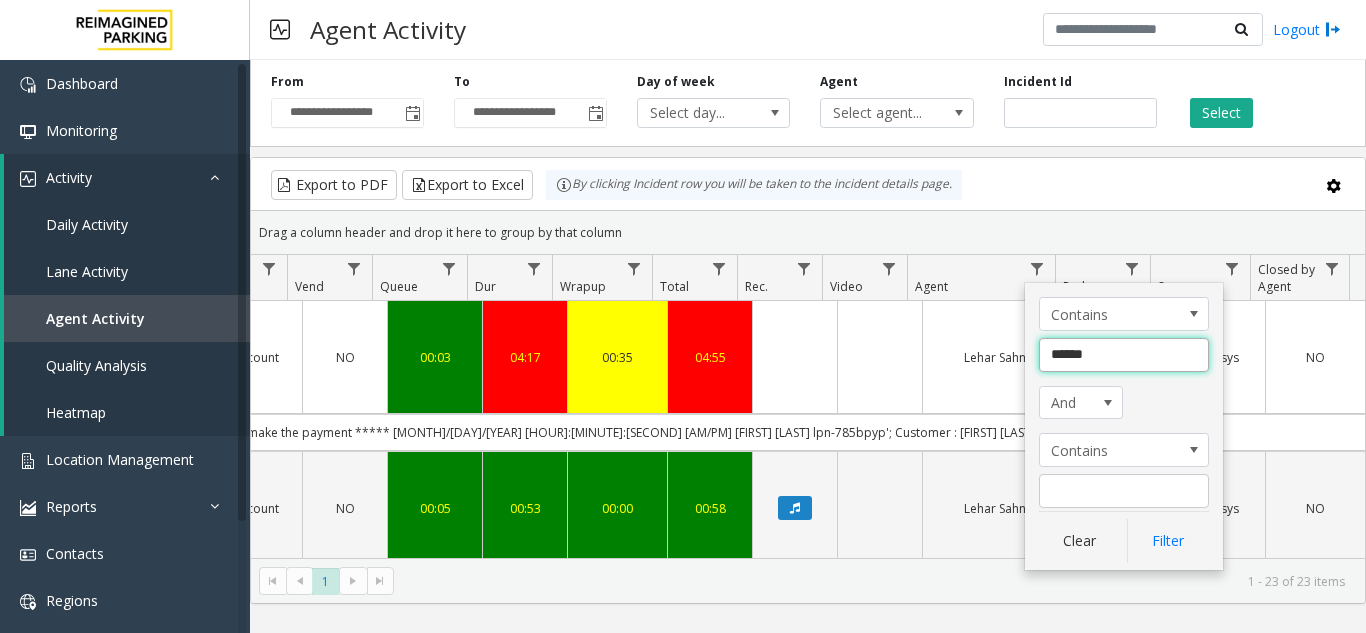 click on "Filter" 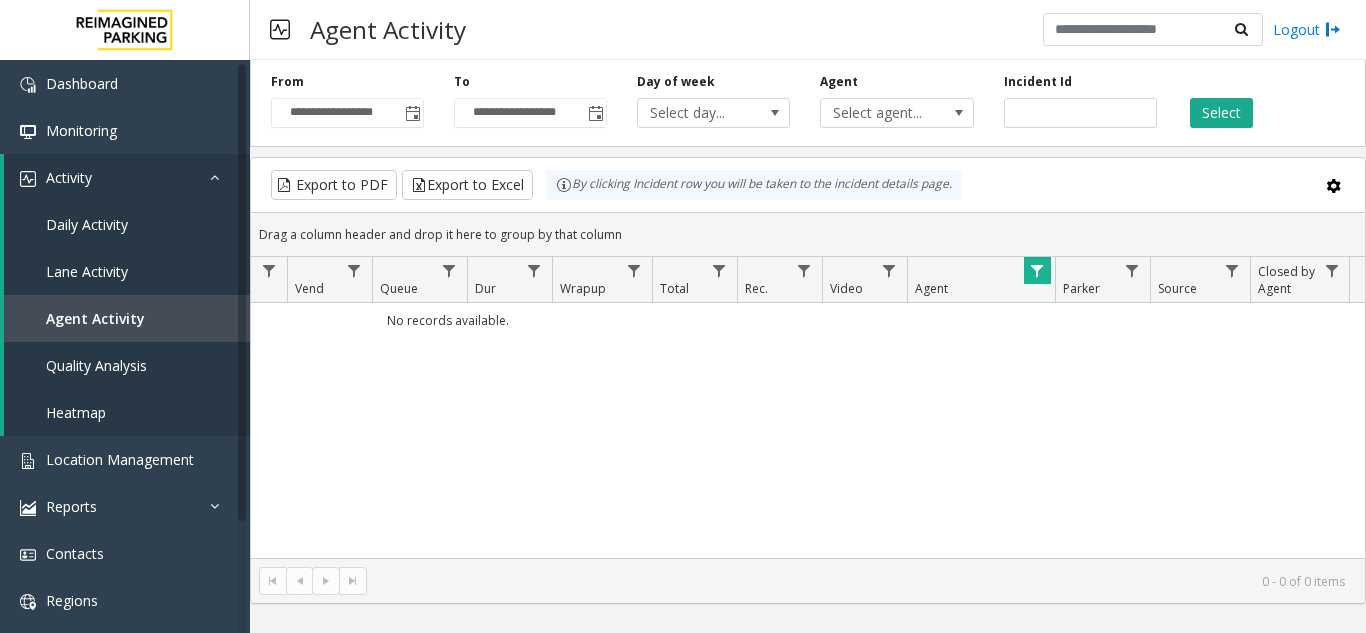 click on "**********" 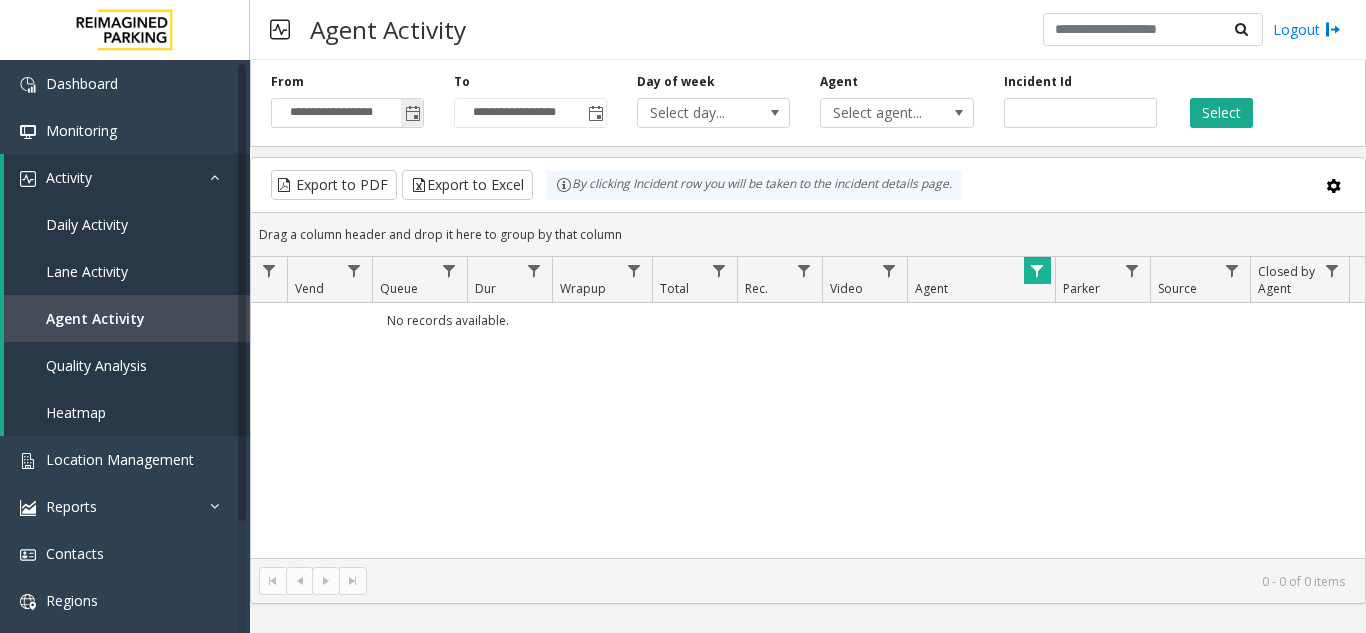 click 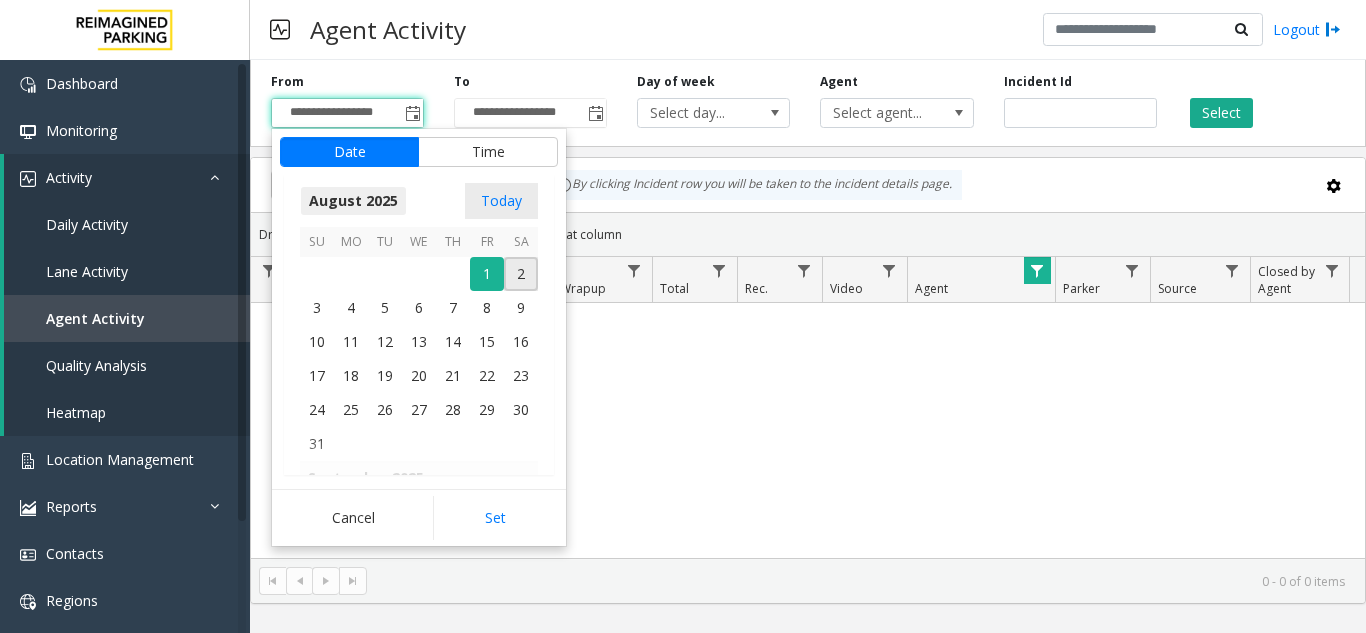 click on "August 2025" at bounding box center [353, 201] 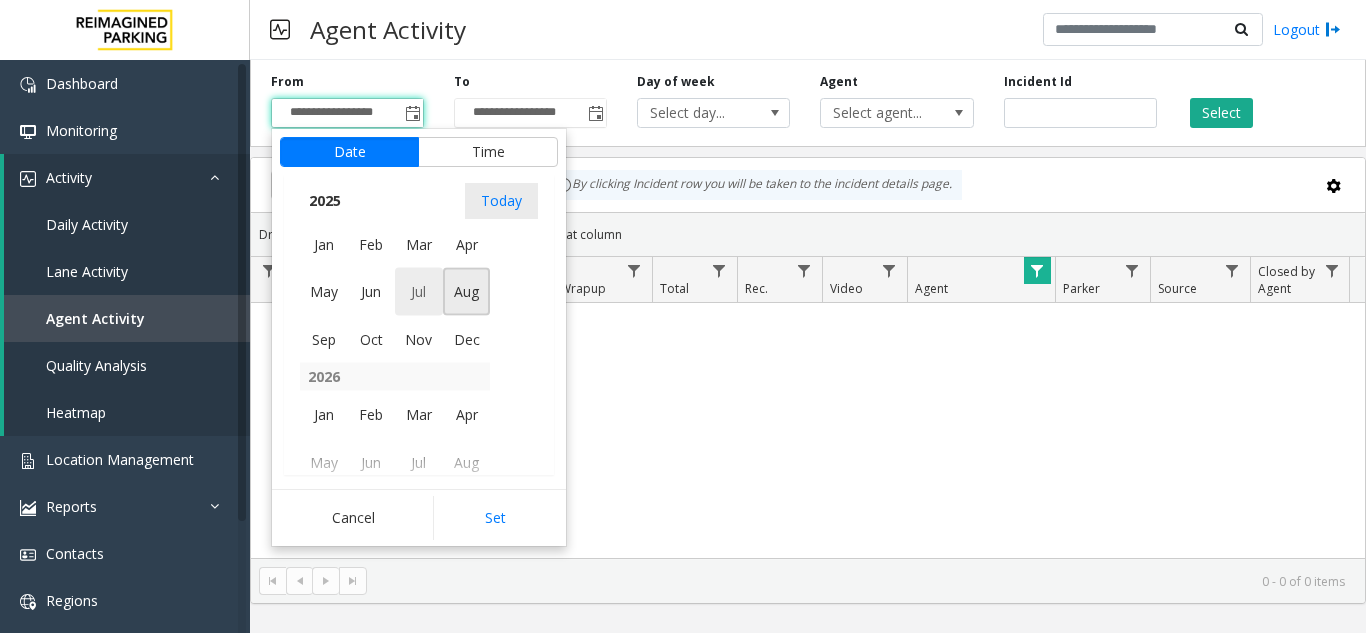 click on "Jul" at bounding box center [419, 292] 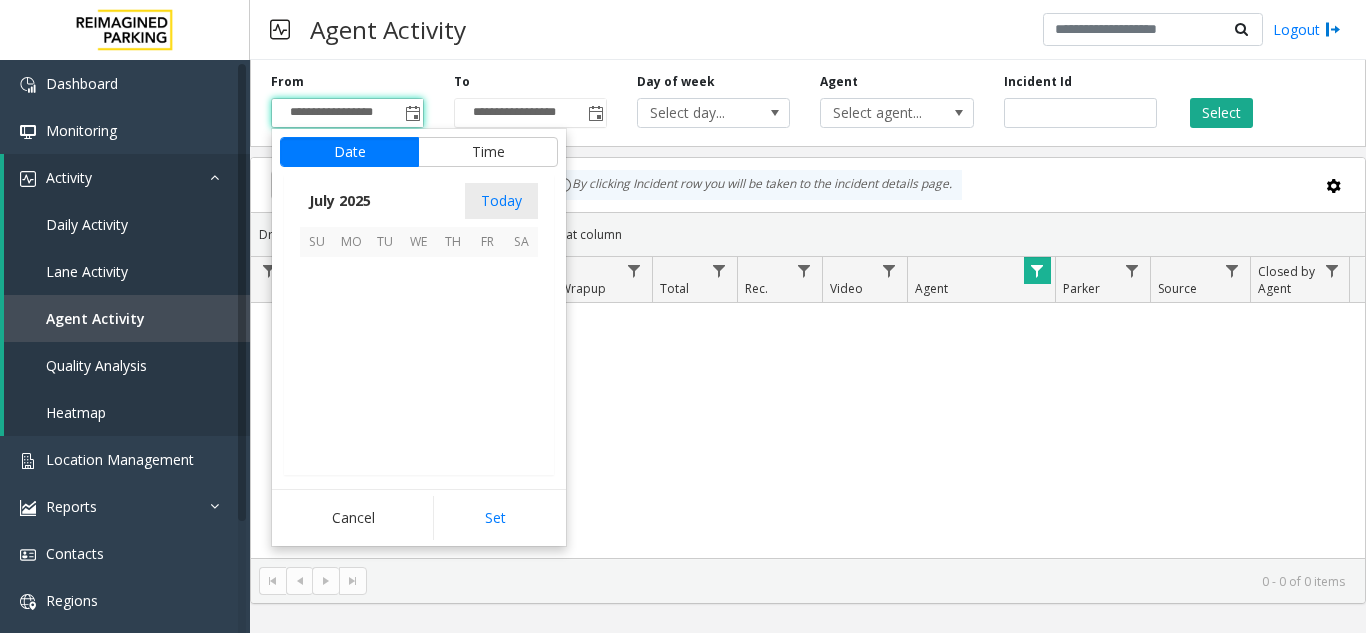 scroll, scrollTop: 358428, scrollLeft: 0, axis: vertical 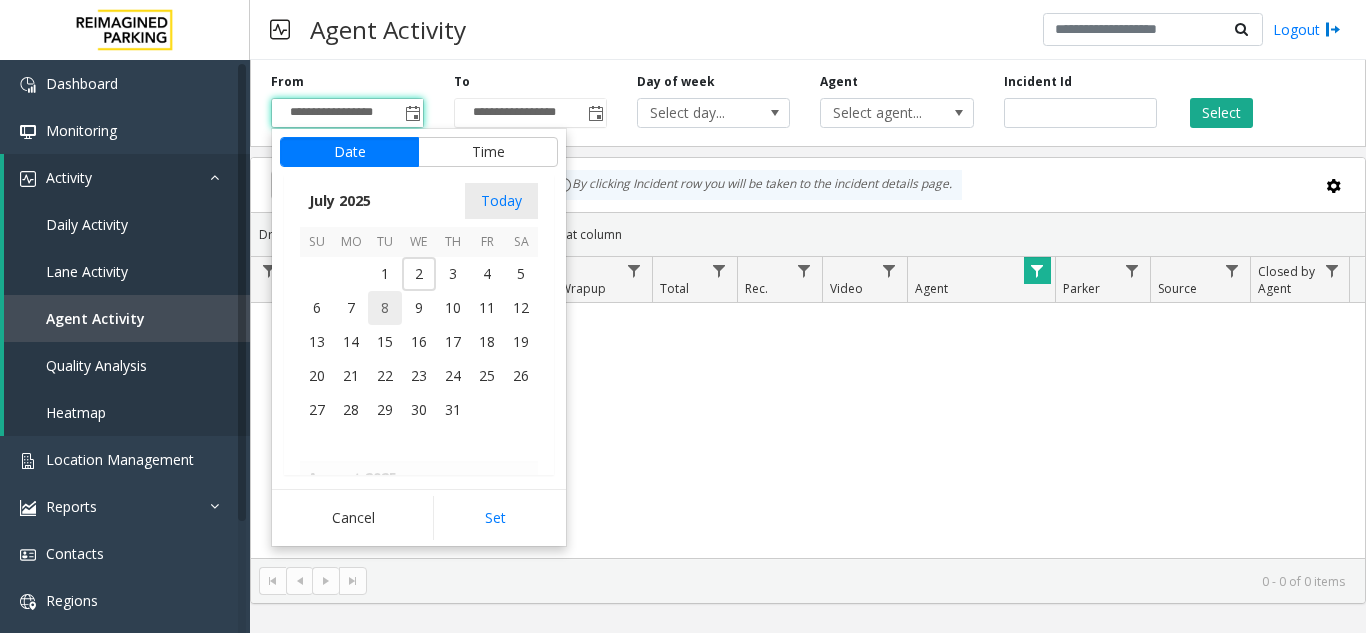 click on "9" at bounding box center (419, 308) 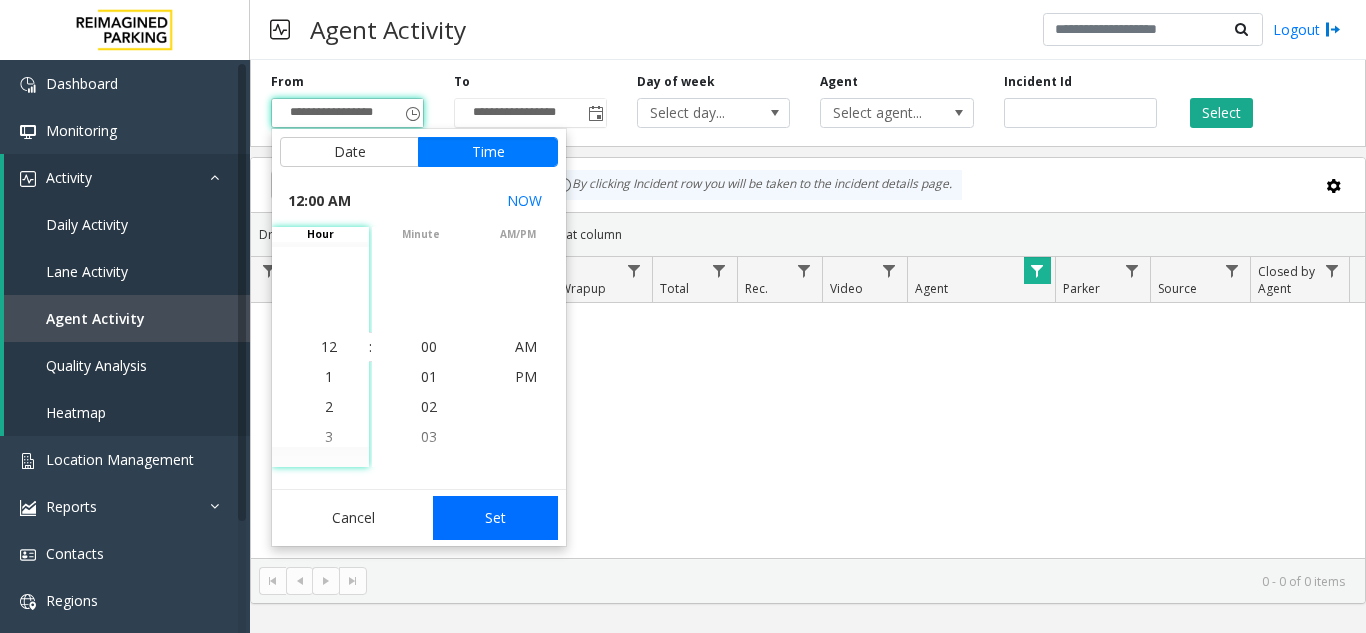 click on "Set" 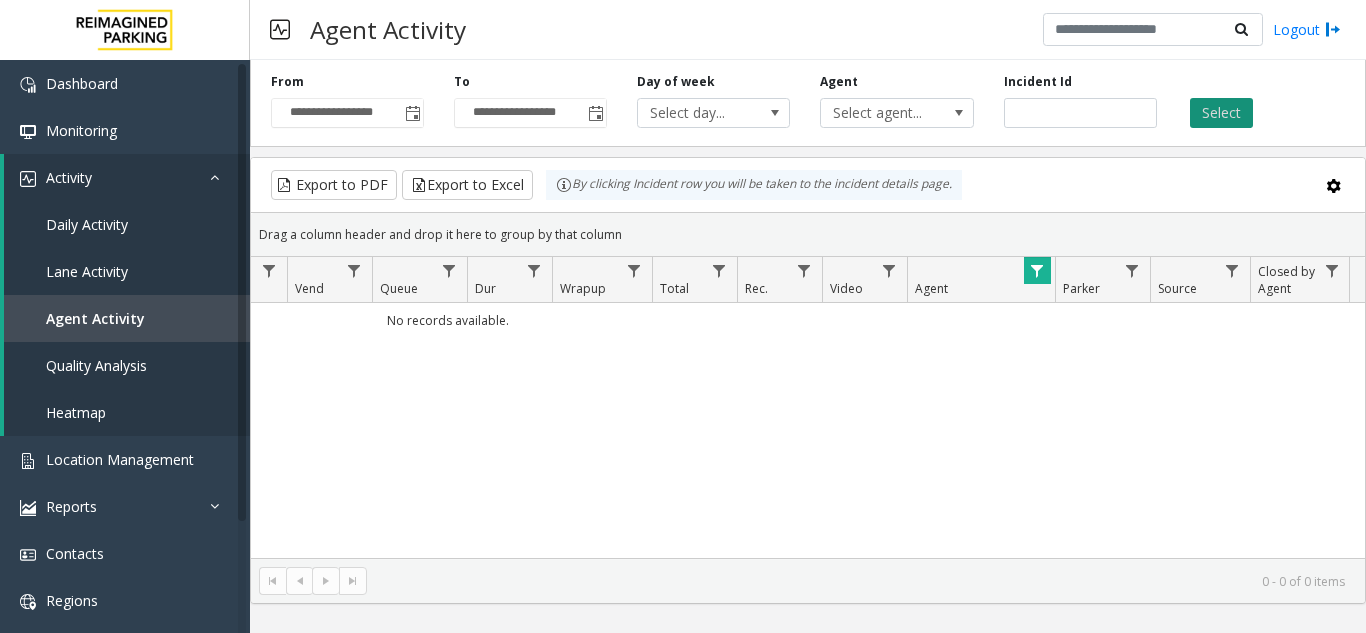 click on "Select" 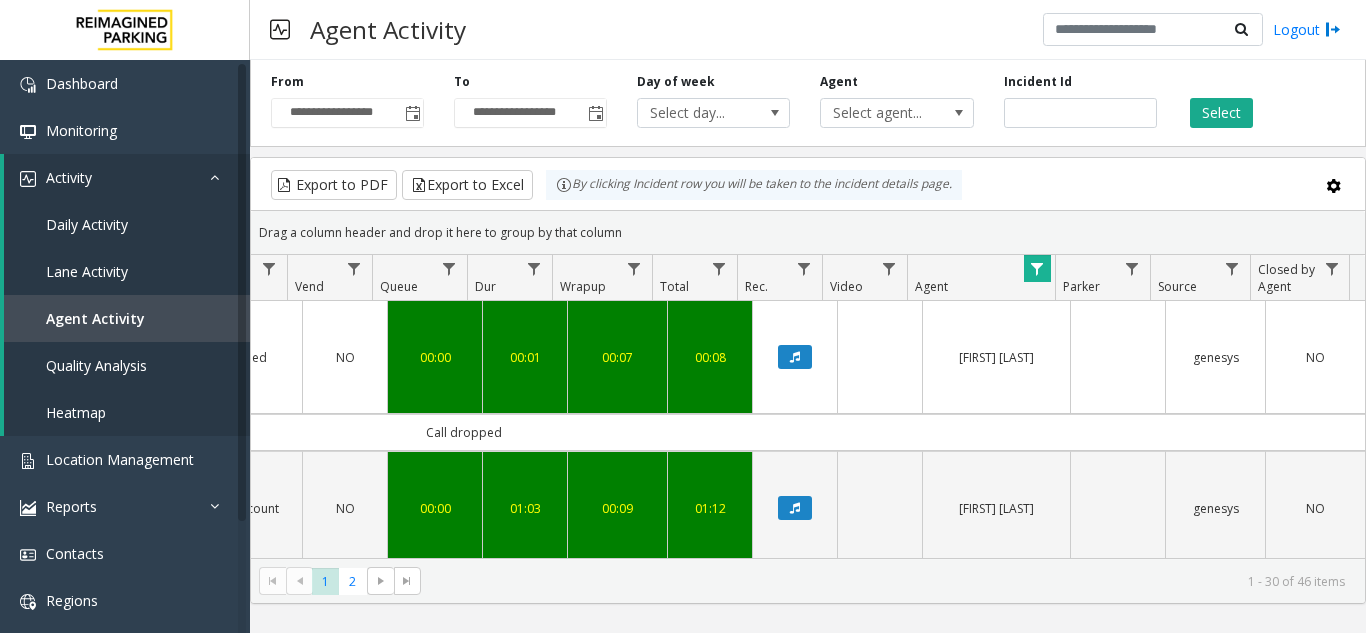 scroll, scrollTop: 12, scrollLeft: 0, axis: vertical 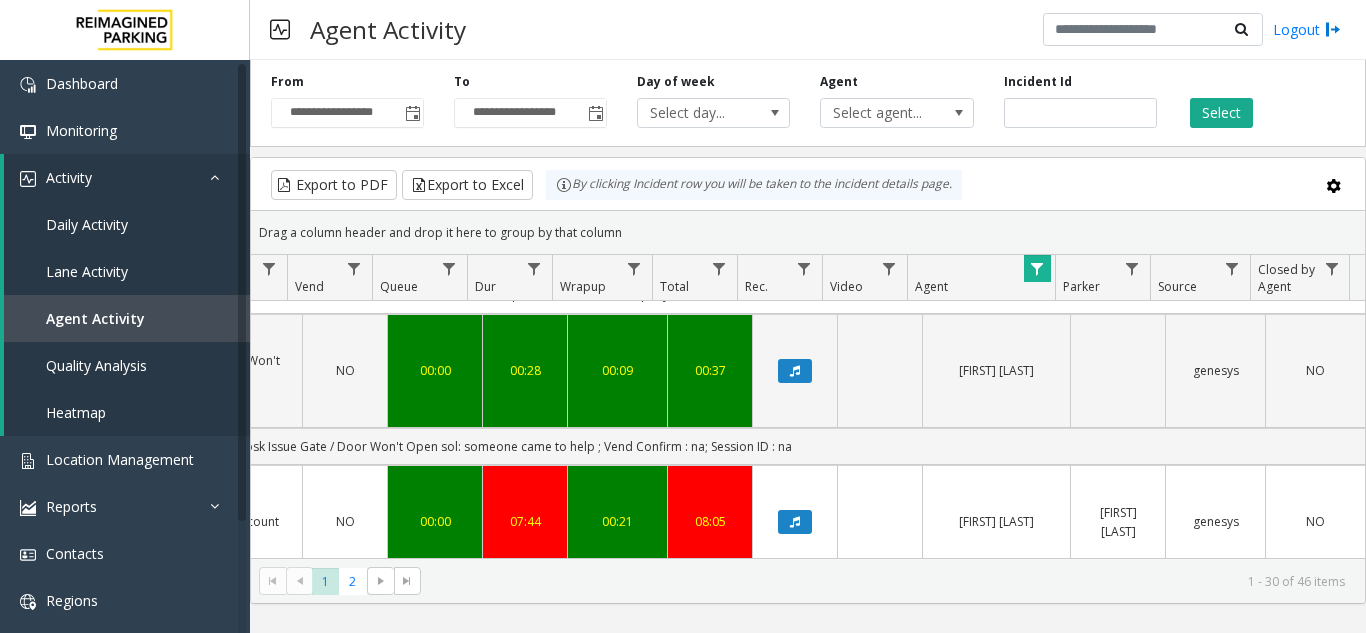 click on "Issue - Monthly Issue
Disabled Account
sol: did not find any details so called mod Lakeesha Russell she told me to assist the parker to pay for the payment so assisted the same
lpn: cpz7946 ; Customer : john Williams" 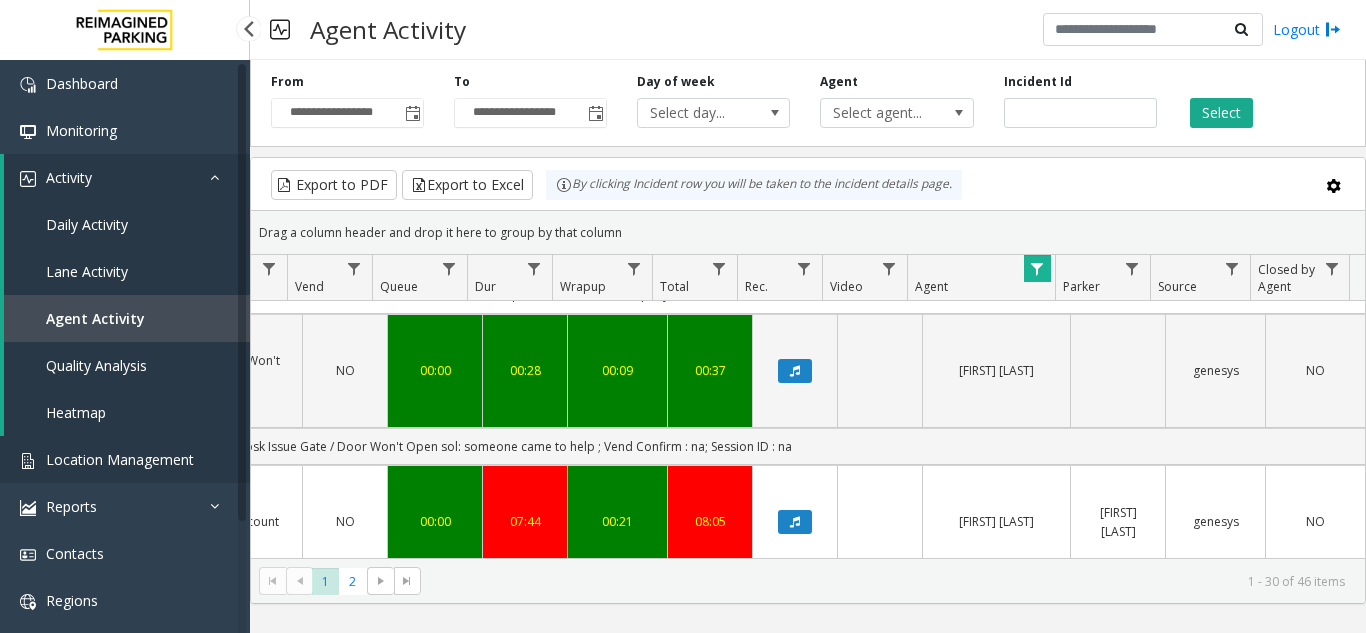 click on "Location Management" at bounding box center (125, 459) 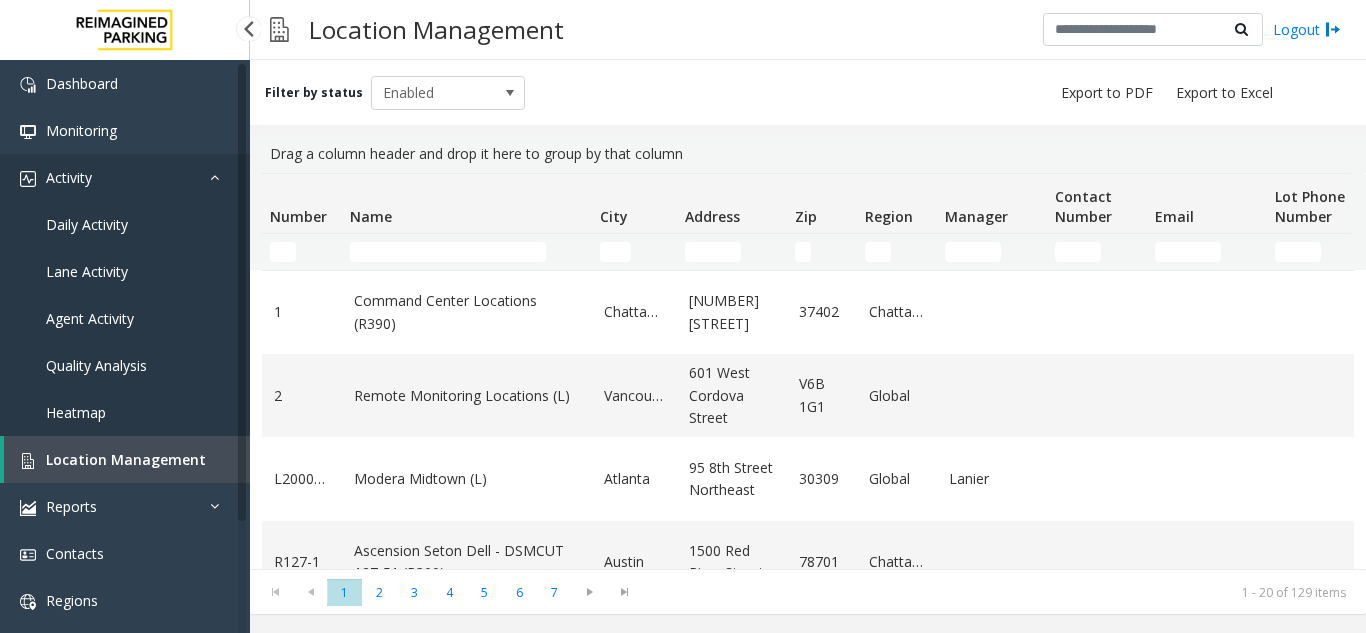 click on "Activity" at bounding box center (125, 177) 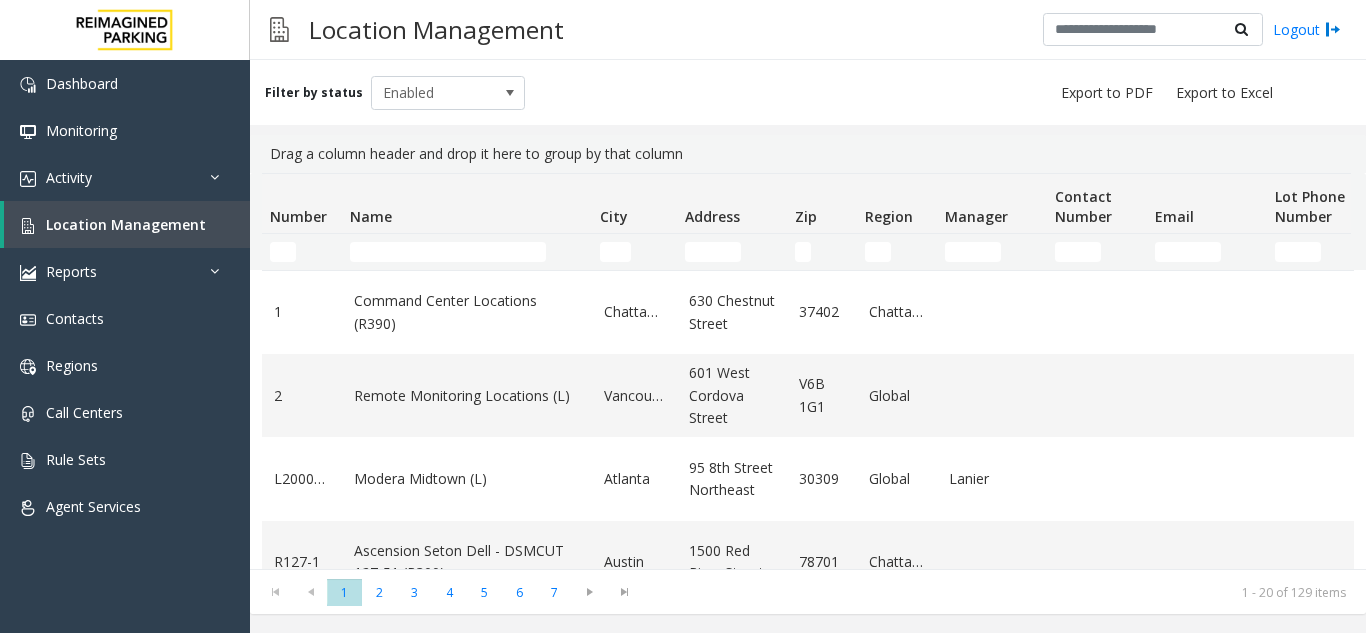 scroll, scrollTop: 0, scrollLeft: 0, axis: both 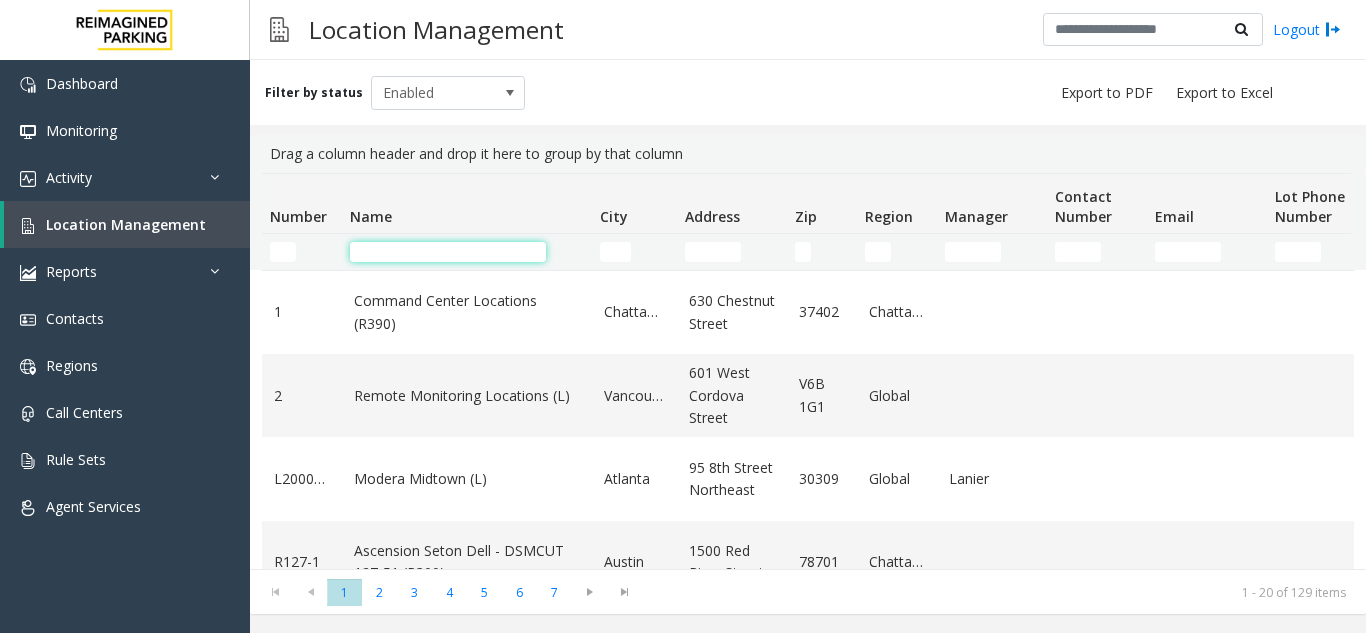 click 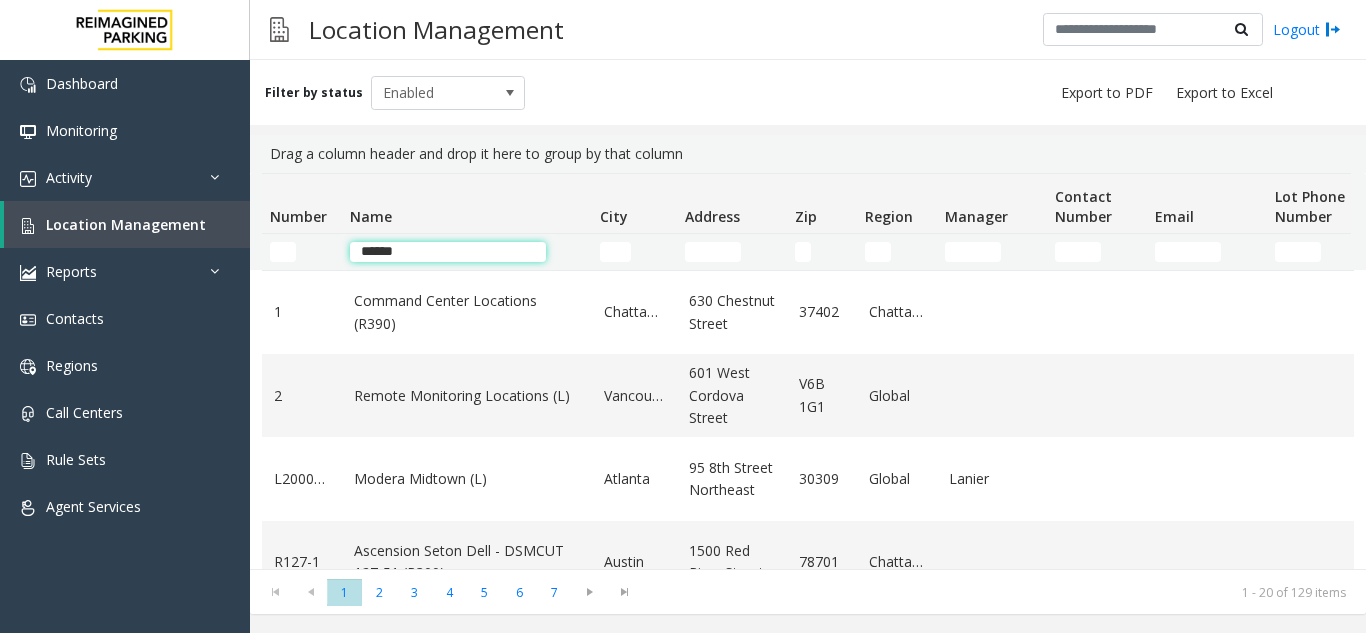 type on "******" 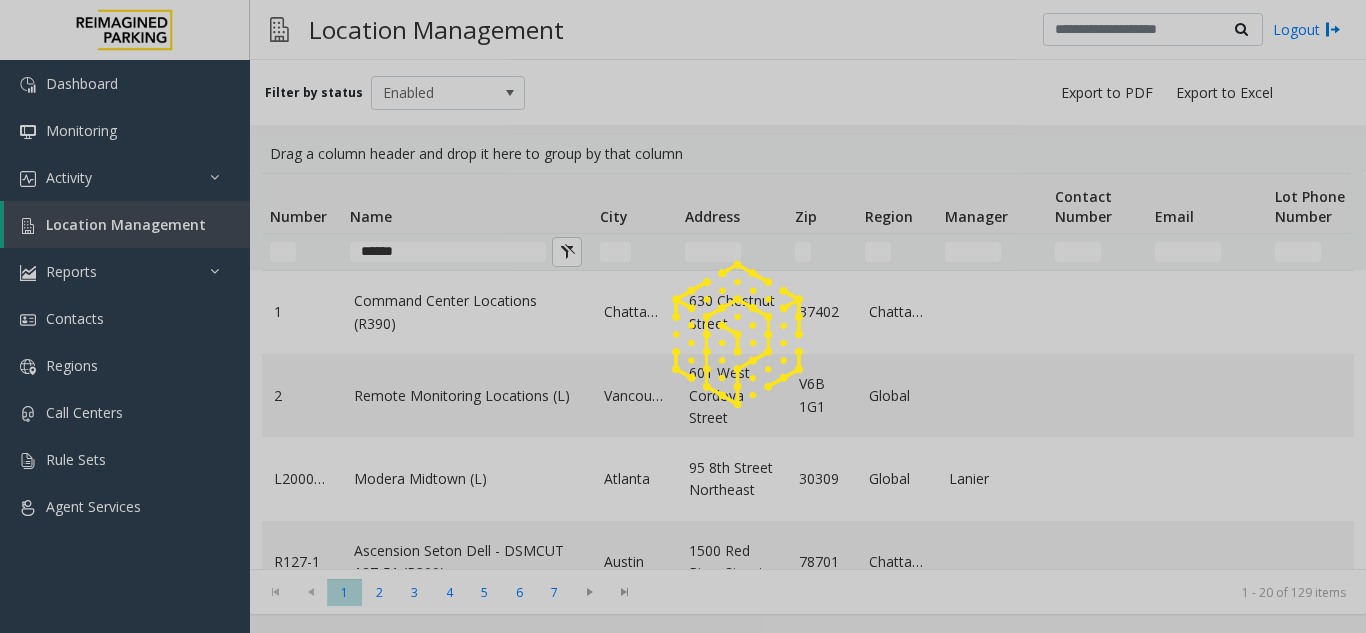 click 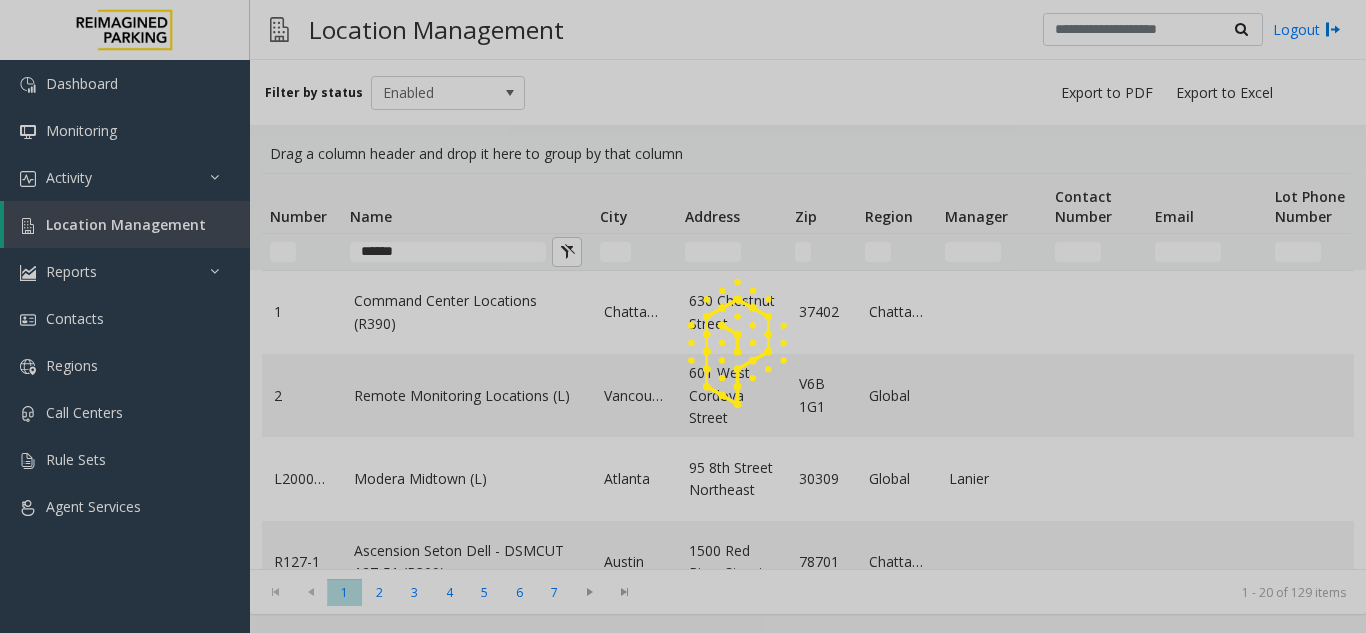 click 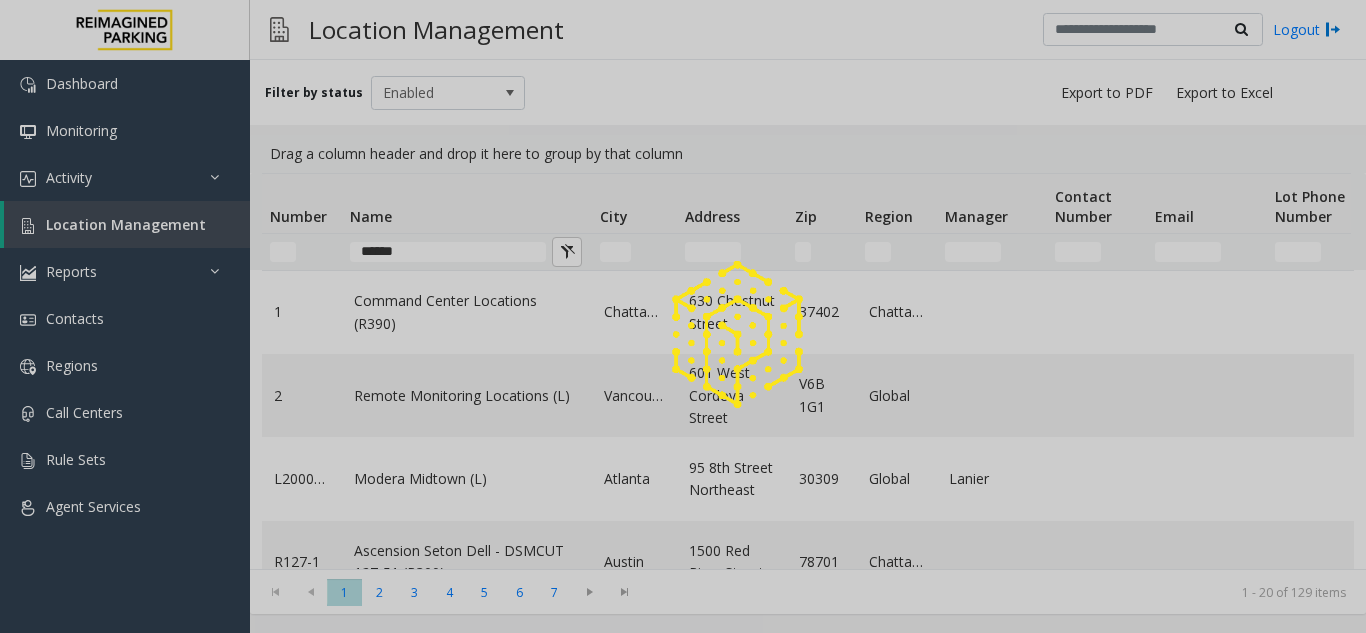 click 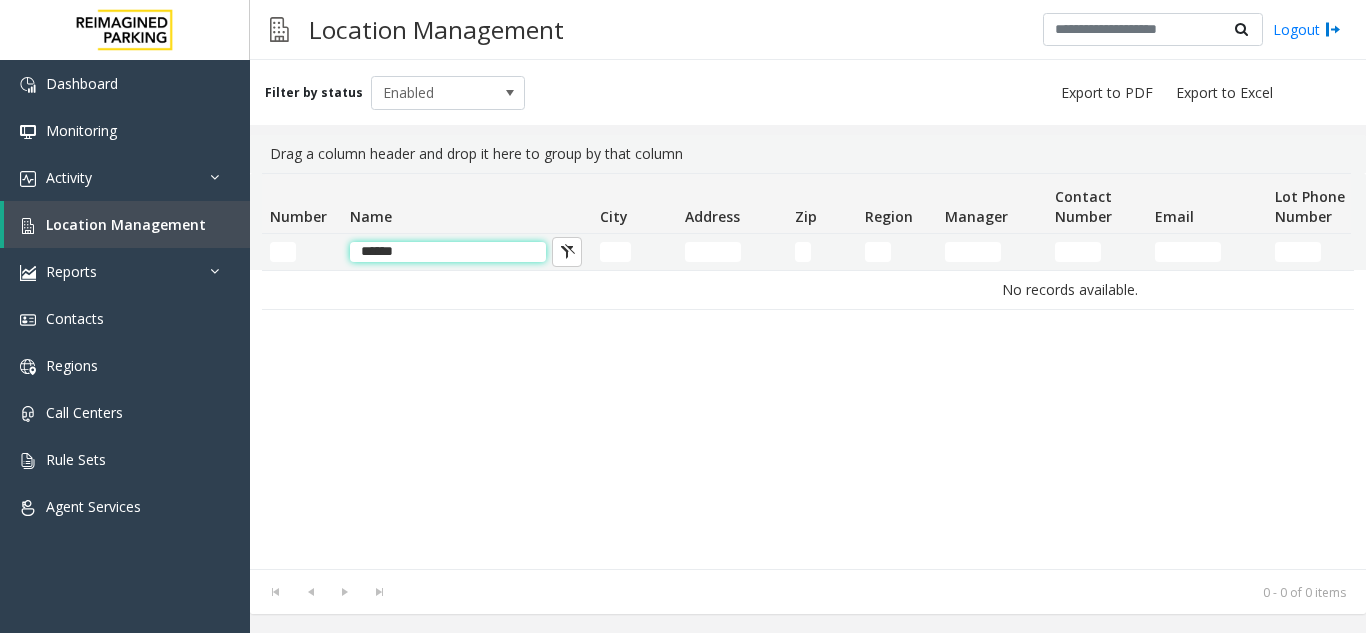click on "******" 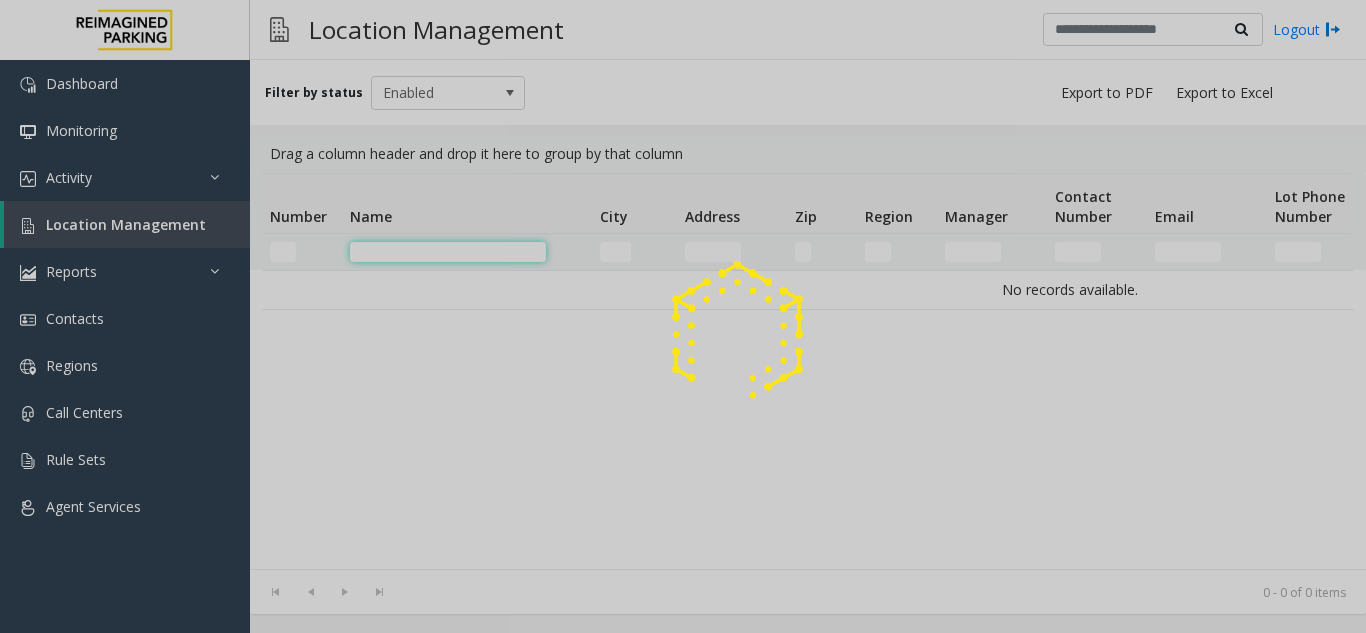 type 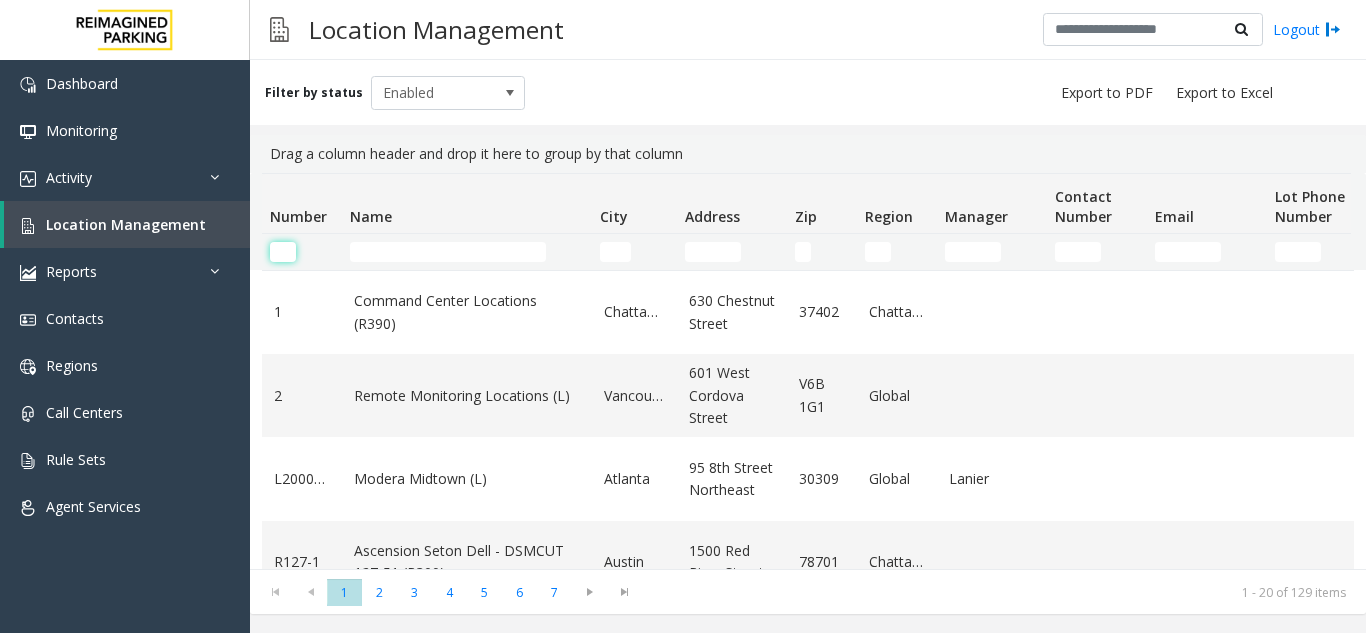 click 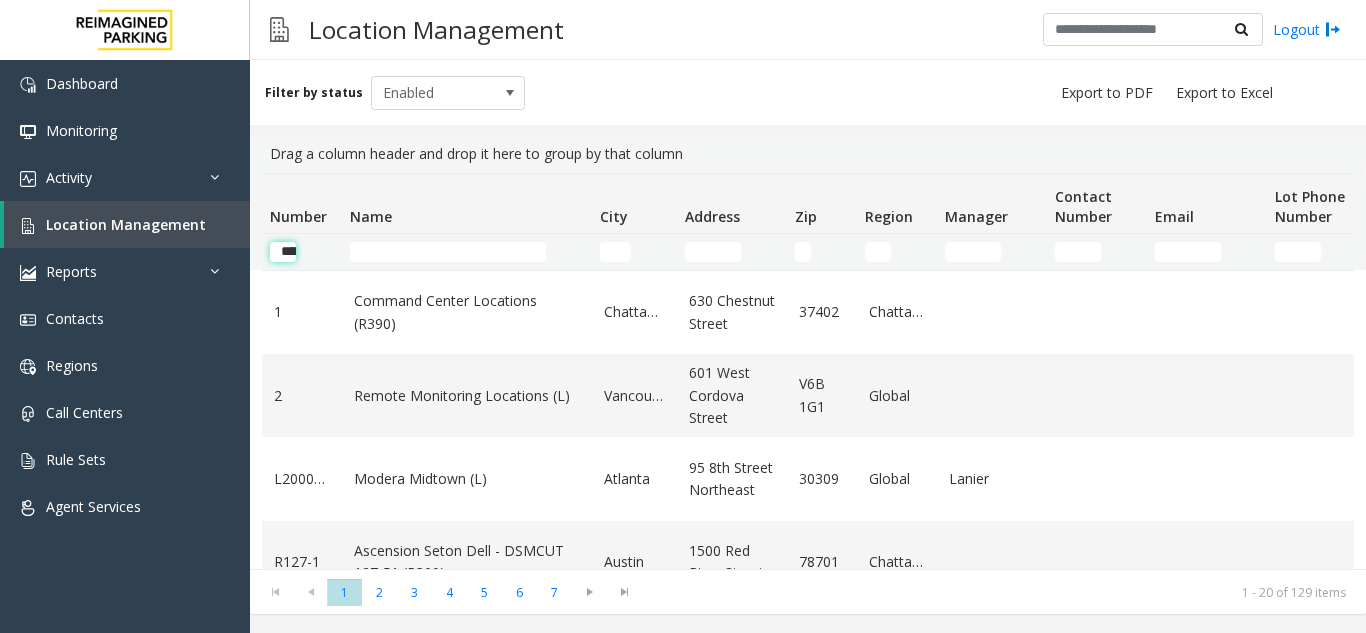scroll, scrollTop: 0, scrollLeft: 29, axis: horizontal 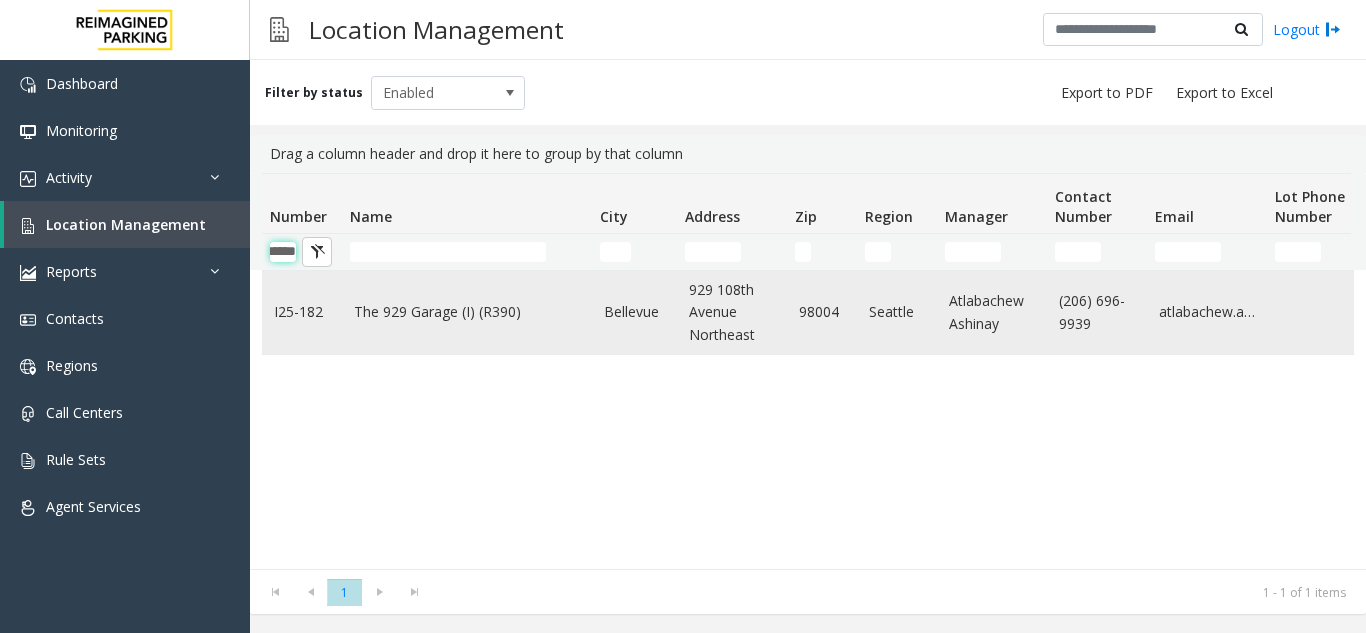 type on "******" 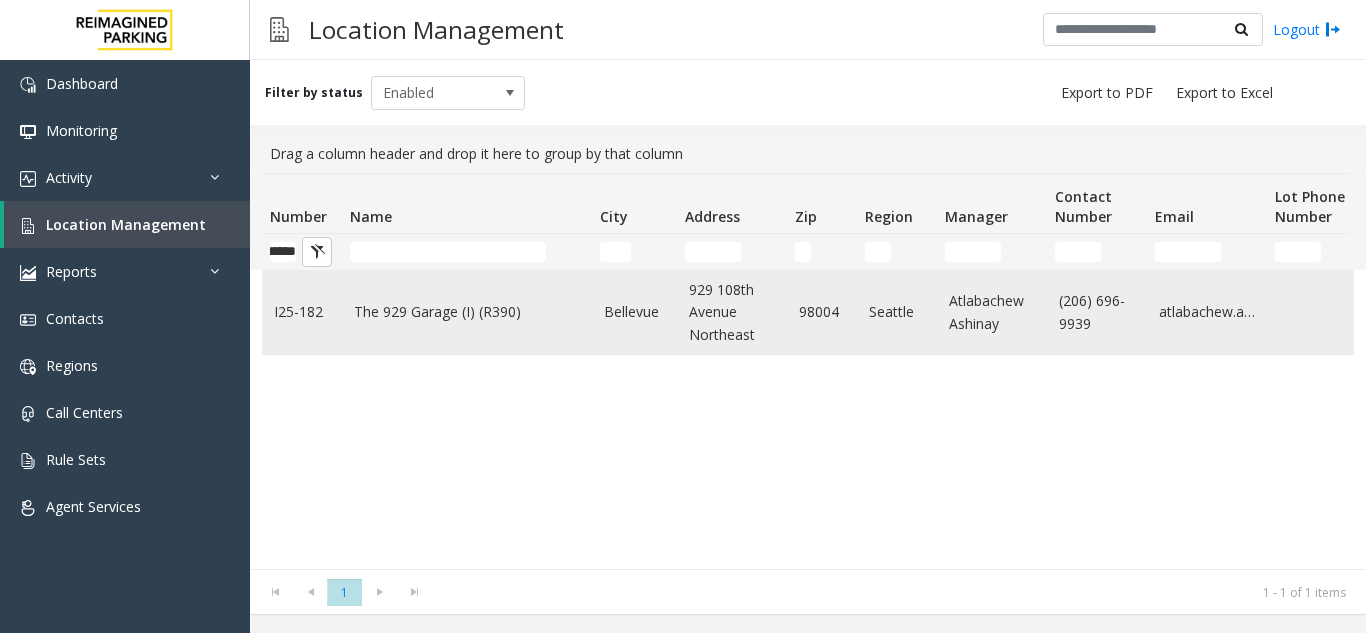 scroll, scrollTop: 0, scrollLeft: 0, axis: both 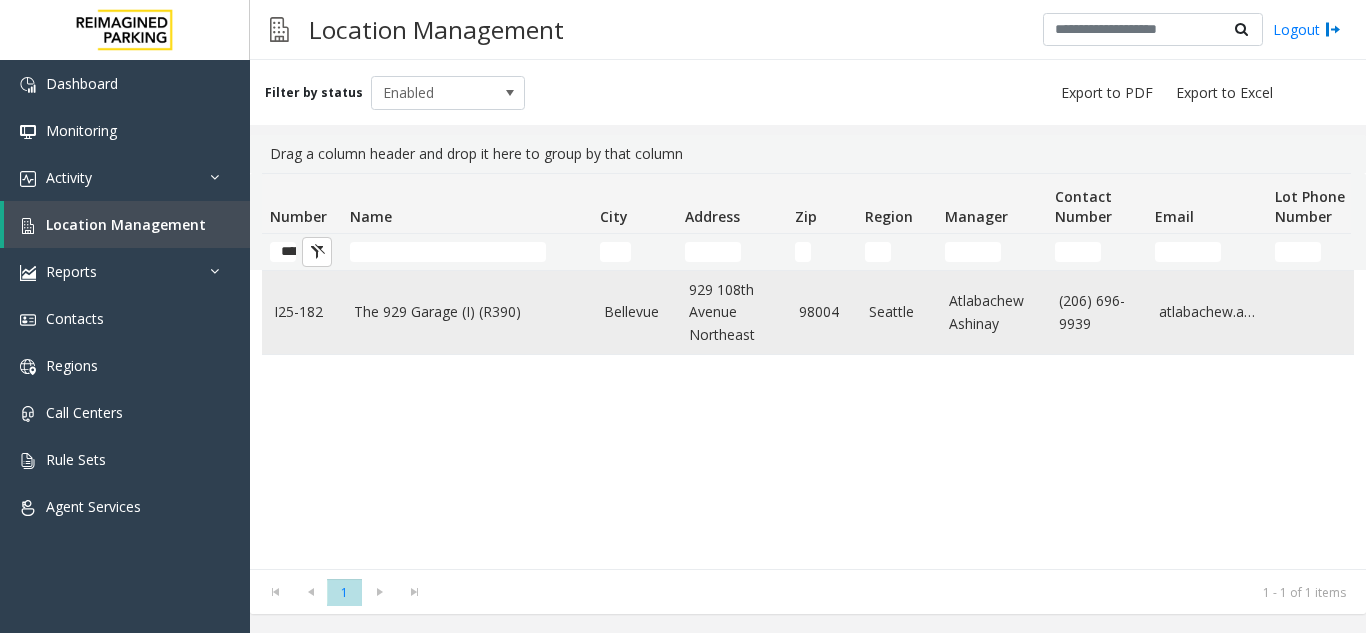 click on "The 929 Garage (I) (R390)" 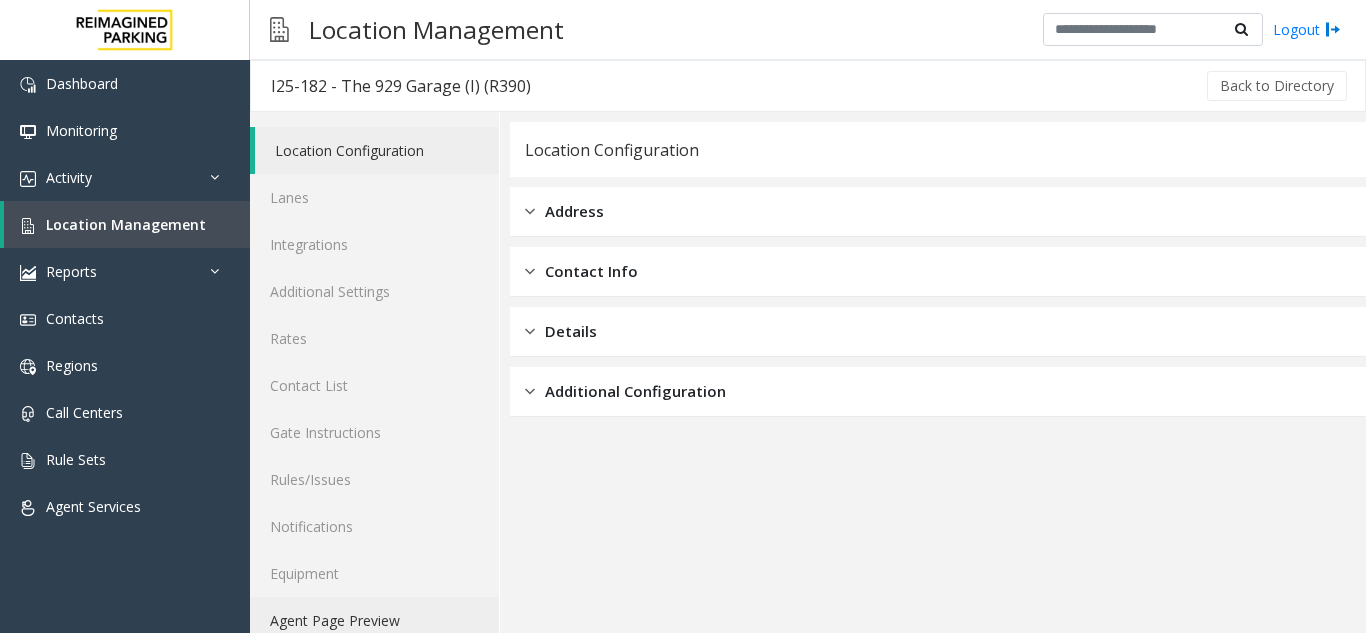 click on "Agent Page Preview" 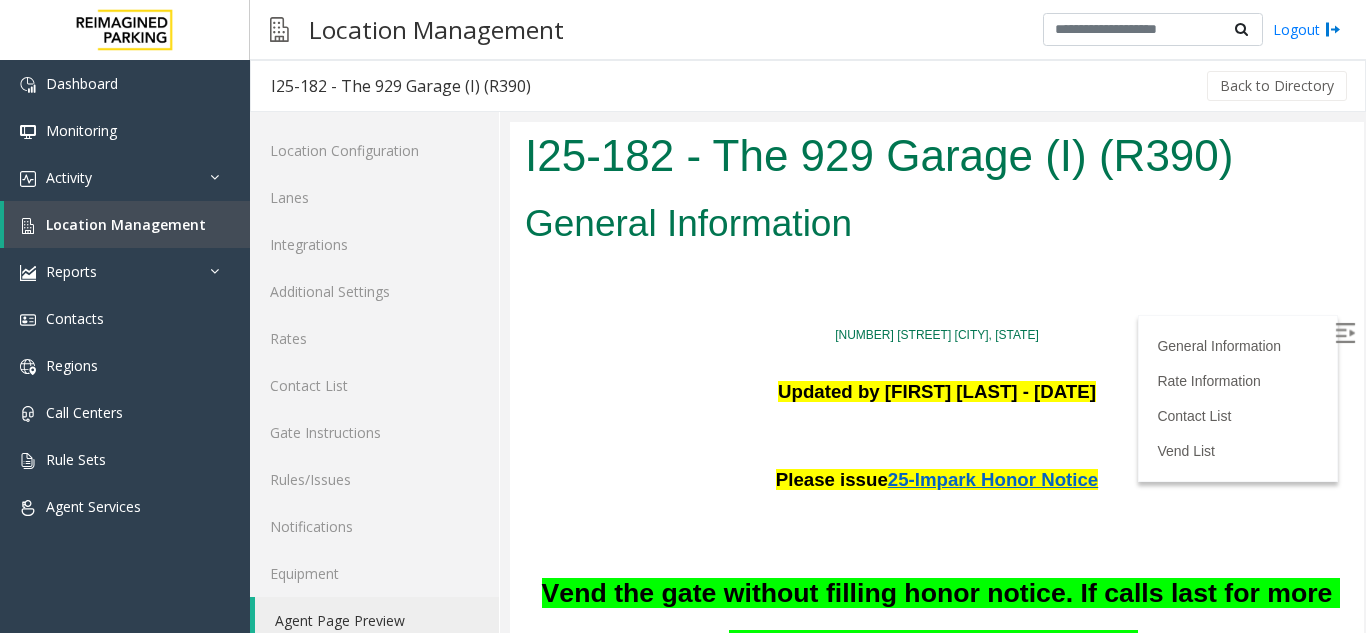 scroll, scrollTop: 0, scrollLeft: 0, axis: both 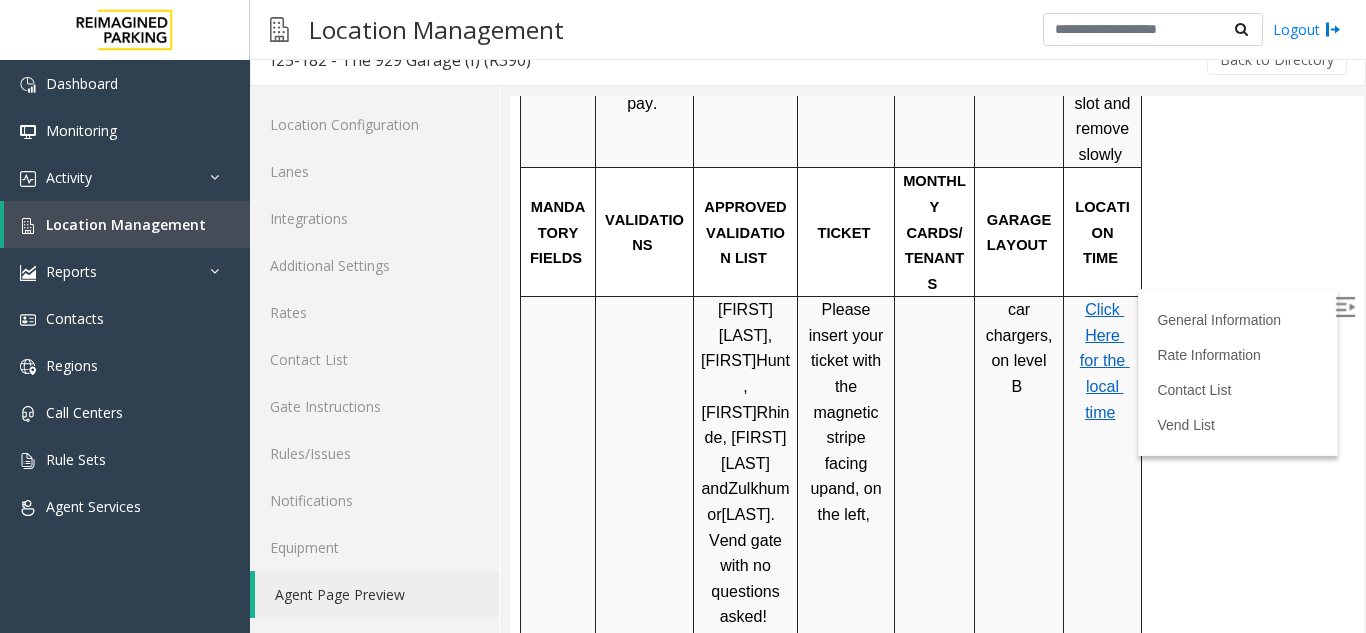 click on "Please insert your ticket with the magnetic stripe facing up  and, on the left," at bounding box center [846, 412] 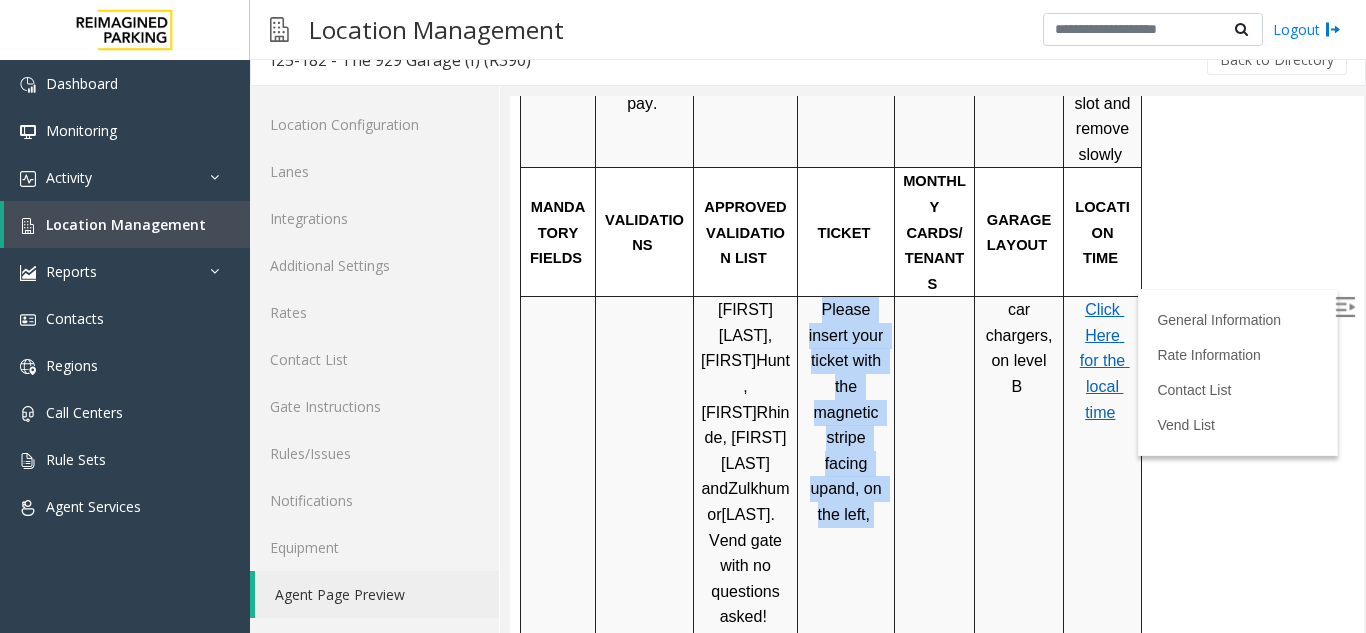 drag, startPoint x: 812, startPoint y: 212, endPoint x: 871, endPoint y: 383, distance: 180.89223 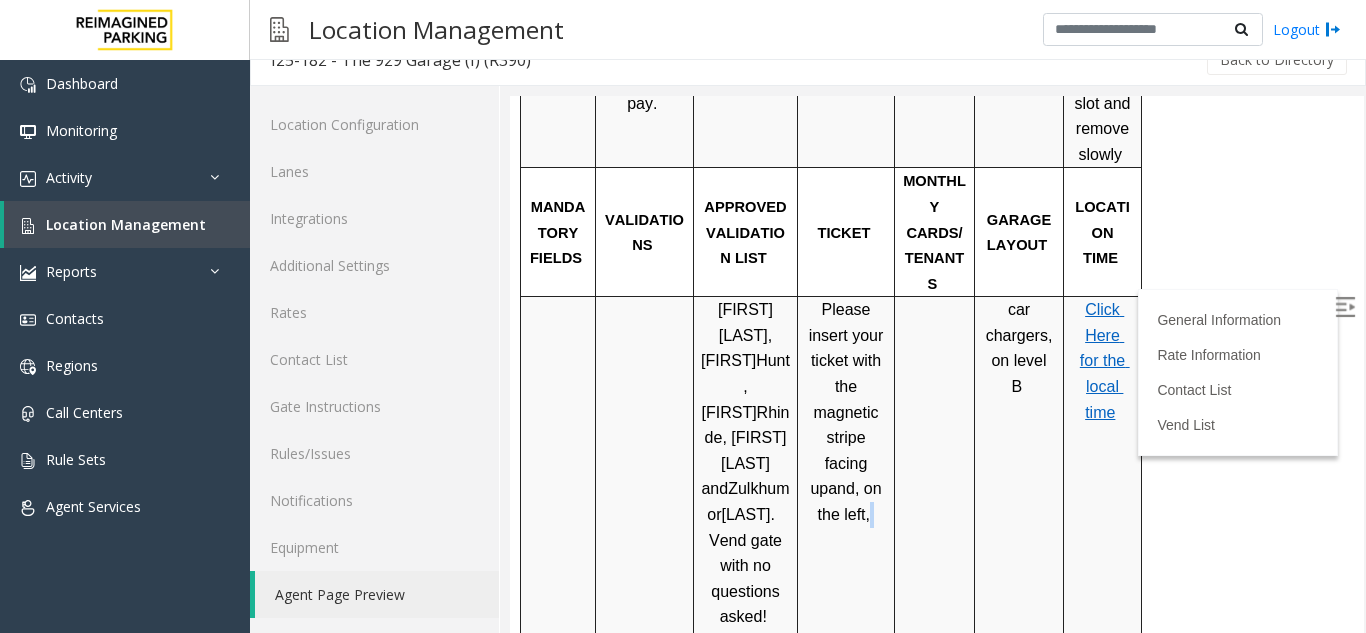 click at bounding box center [872, 514] 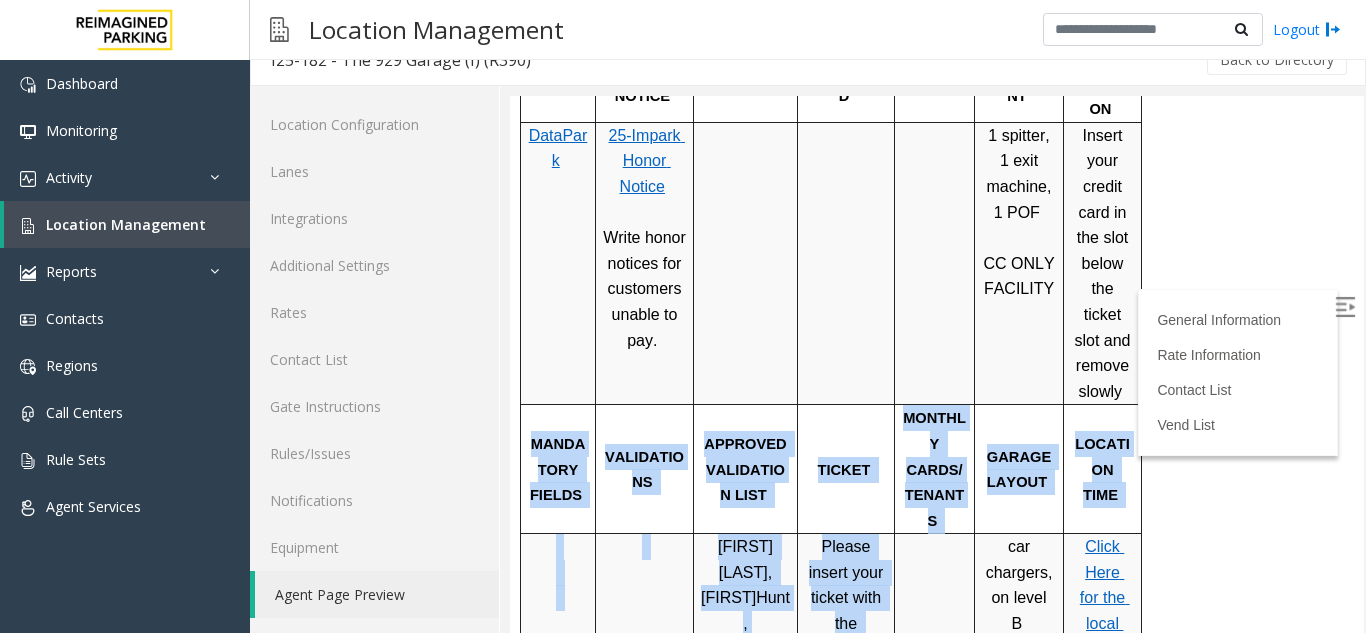 scroll, scrollTop: 1132, scrollLeft: 0, axis: vertical 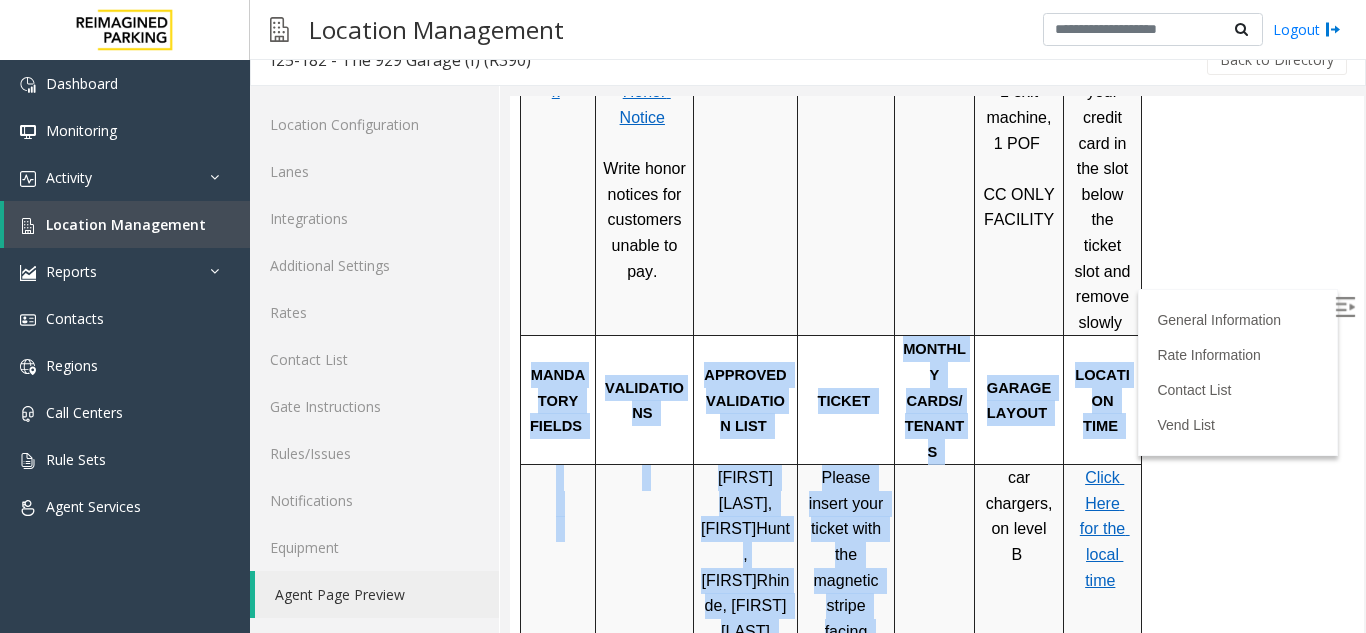 drag, startPoint x: 871, startPoint y: 383, endPoint x: 568, endPoint y: 284, distance: 318.76324 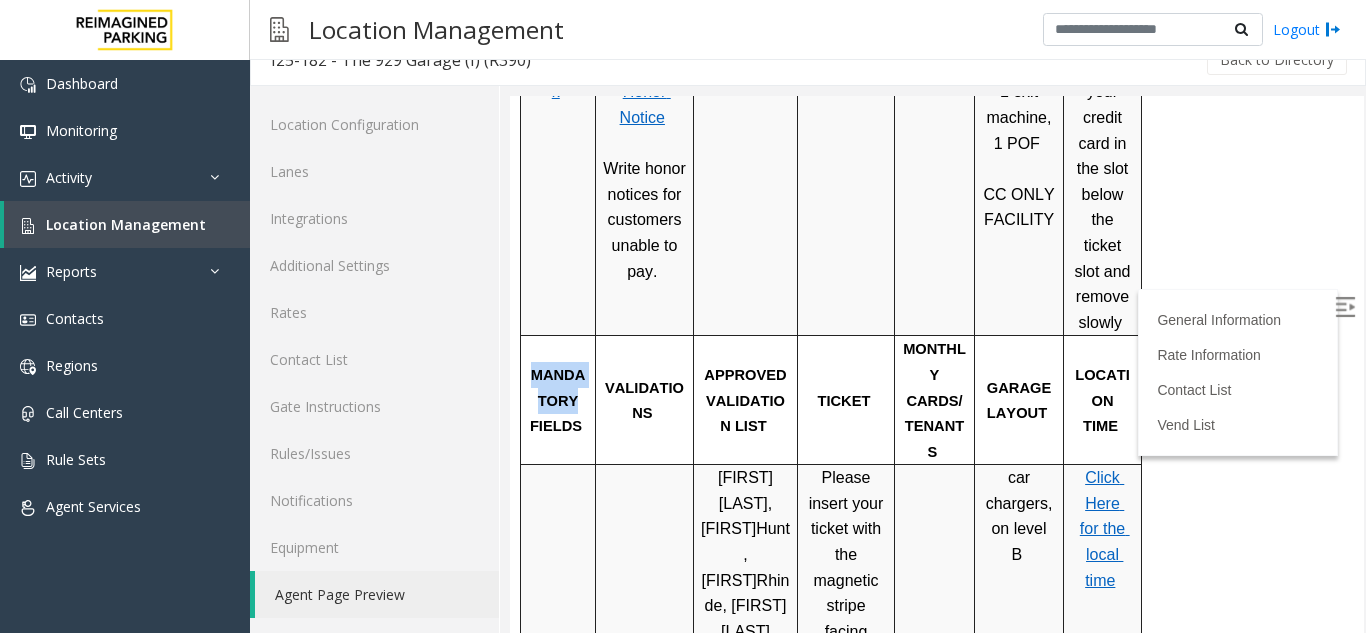 click on "MANDATORY FIELDS" at bounding box center [557, 400] 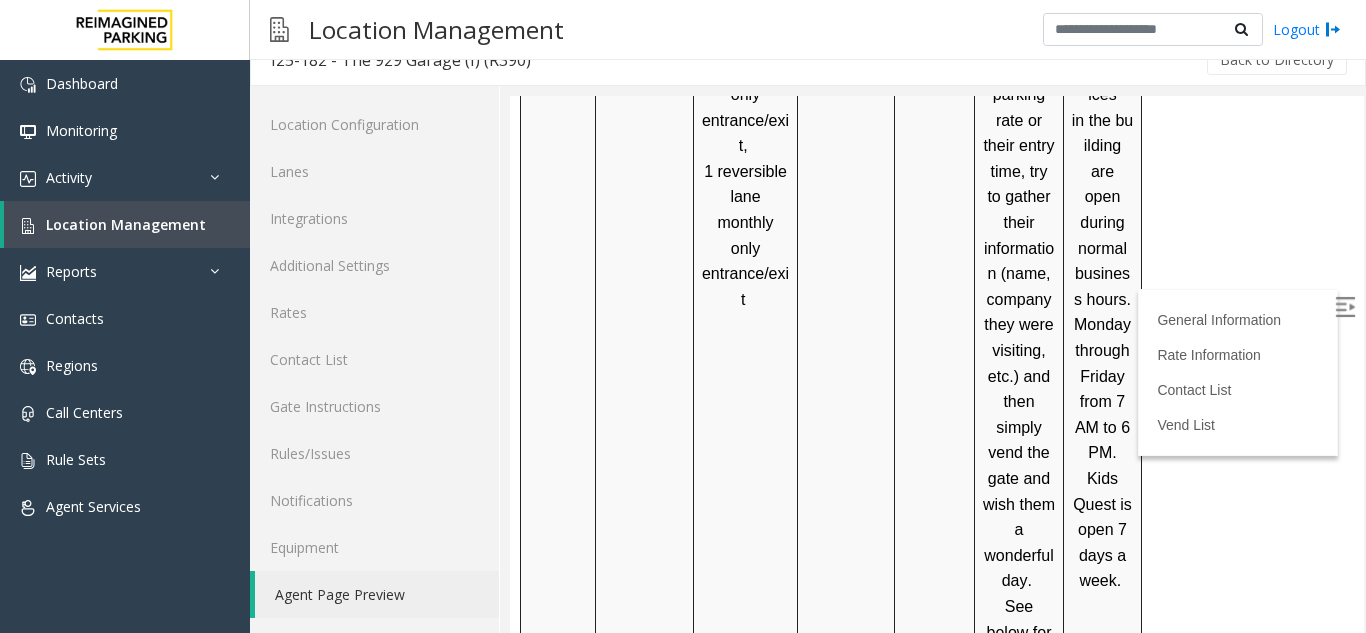 scroll, scrollTop: 2665, scrollLeft: 0, axis: vertical 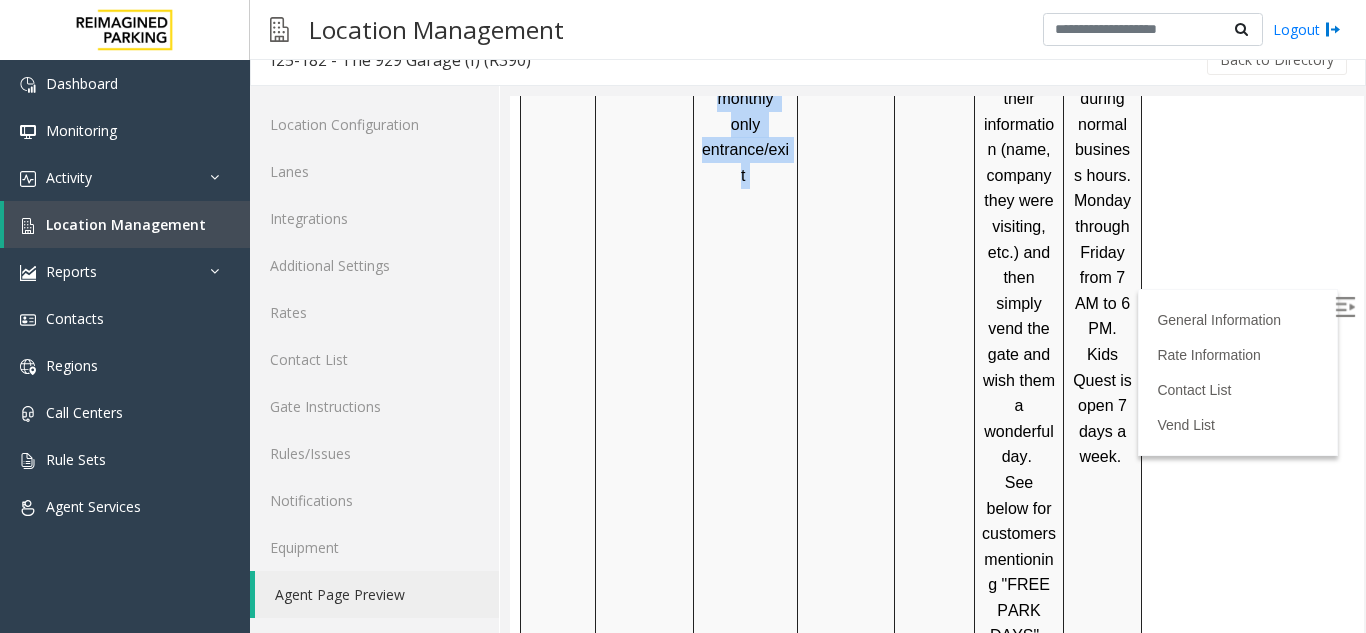 drag, startPoint x: 567, startPoint y: 284, endPoint x: 771, endPoint y: 308, distance: 205.4069 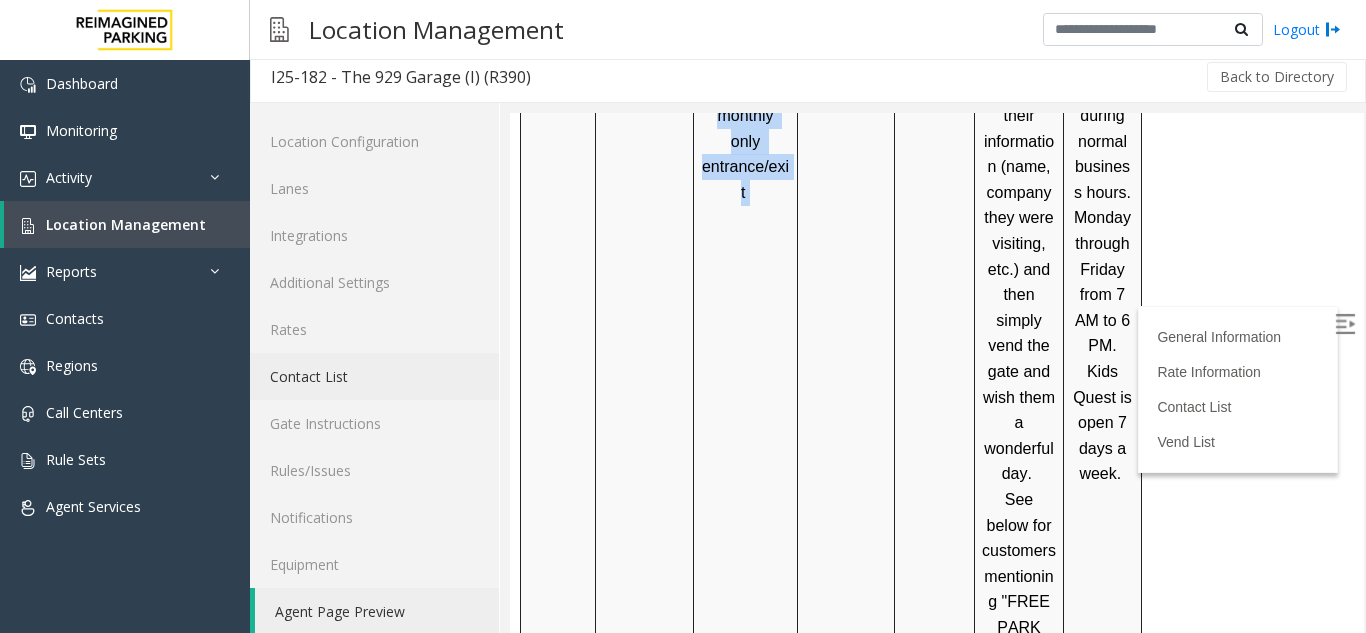 scroll, scrollTop: 0, scrollLeft: 0, axis: both 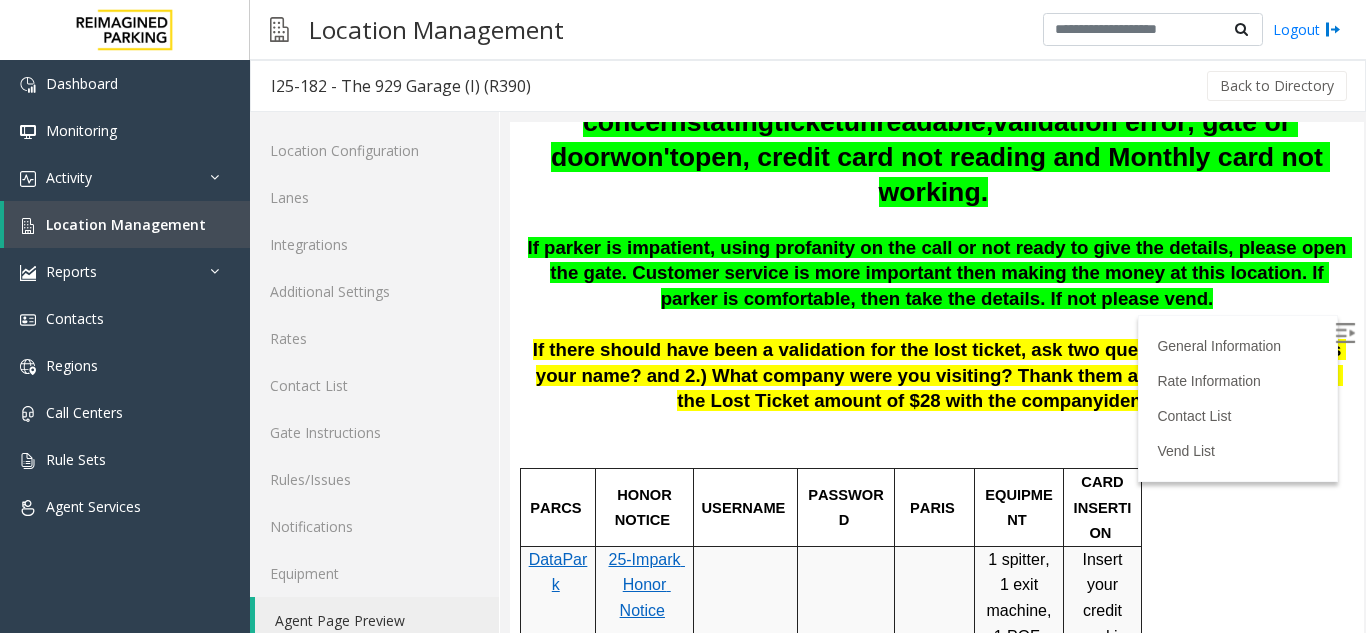 click on "If there should have been a validation for the lost ticket, ask two questions only: 1.) What is your name? and 2.) What company were you visiting? Thank them and vend the gate. Note the Lost Ticket amount of $28 with the company" at bounding box center [940, 375] 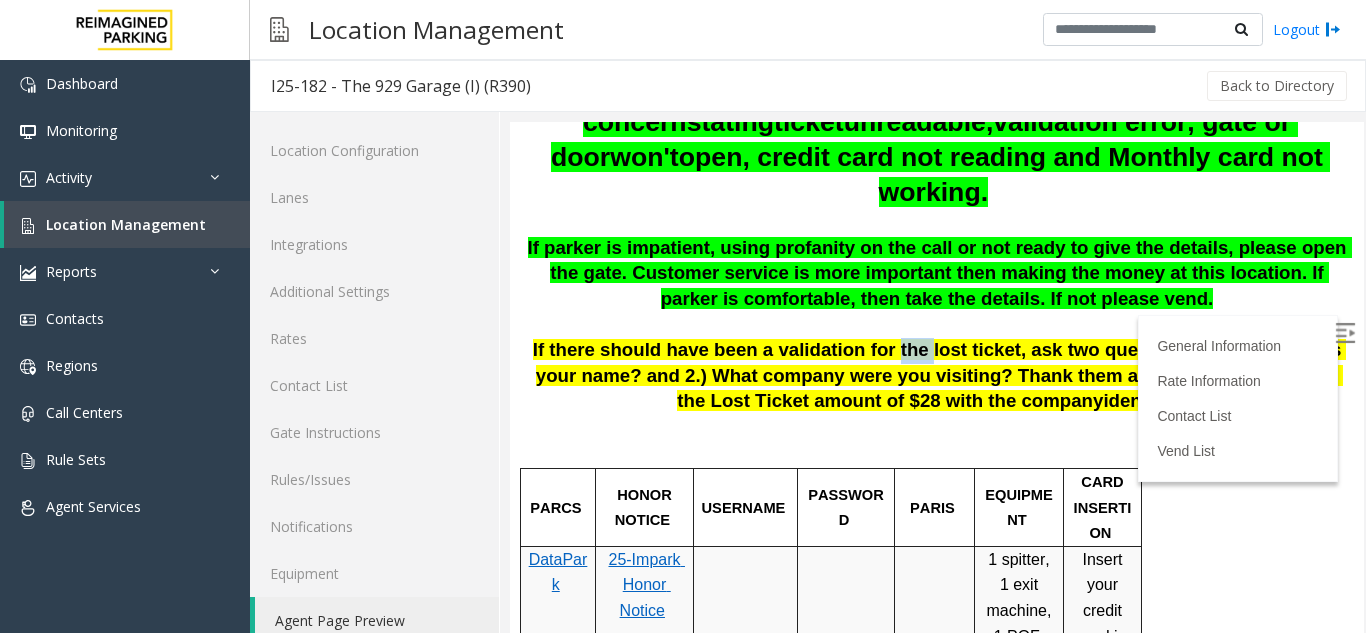 click on "If there should have been a validation for the lost ticket, ask two questions only: 1.) What is your name? and 2.) What company were you visiting? Thank them and vend the gate. Note the Lost Ticket amount of $28 with the company" at bounding box center [940, 375] 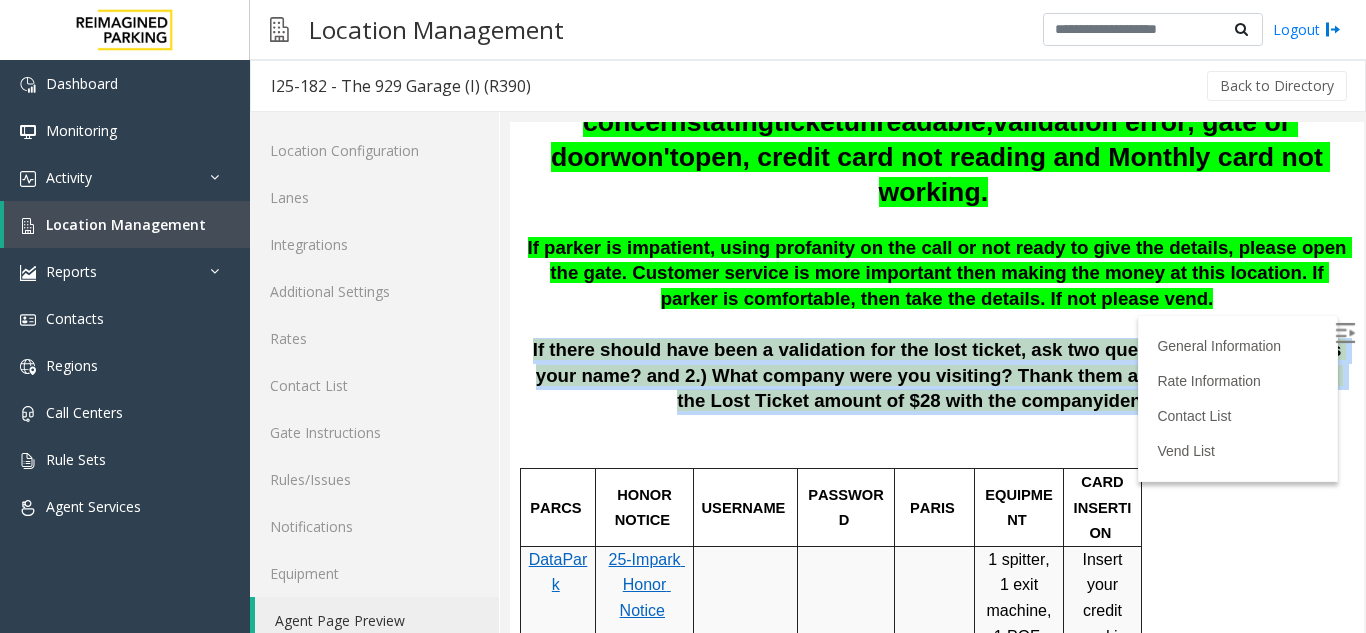 drag, startPoint x: 887, startPoint y: 325, endPoint x: 938, endPoint y: 373, distance: 70.035706 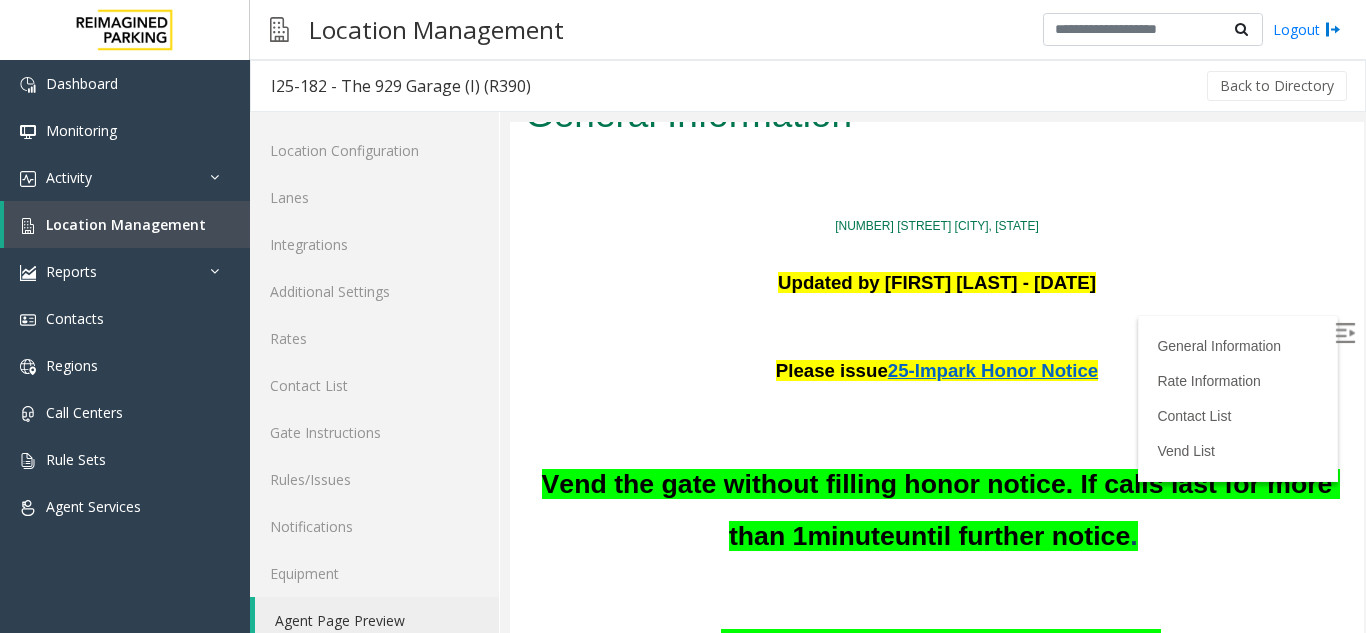 scroll, scrollTop: 0, scrollLeft: 0, axis: both 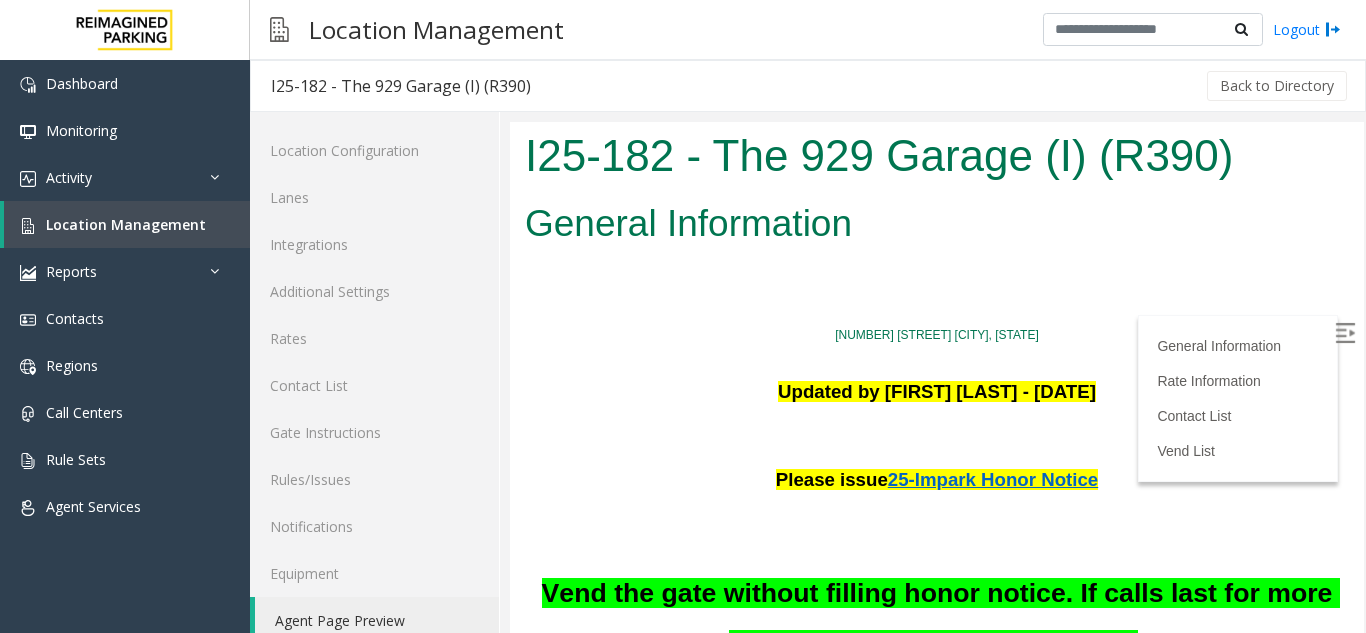 click on "I25-182 - The 929 Garage (I) (R390)" at bounding box center [937, 156] 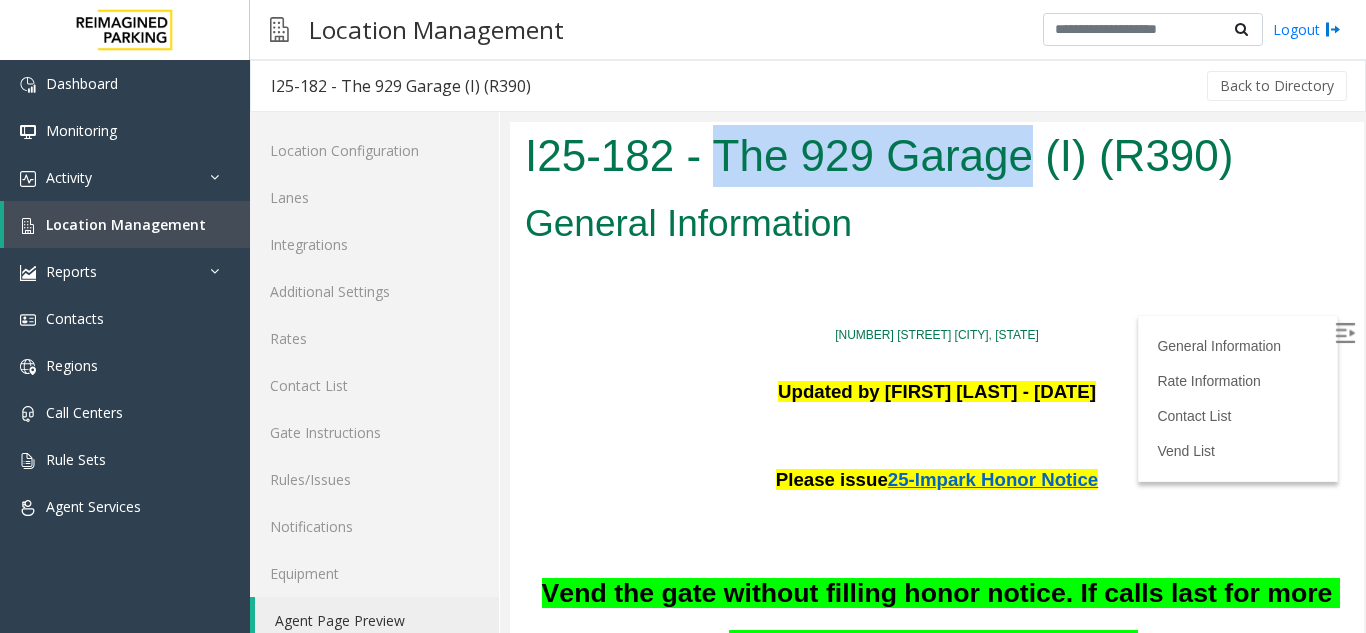 copy on "The 929 Garage" 